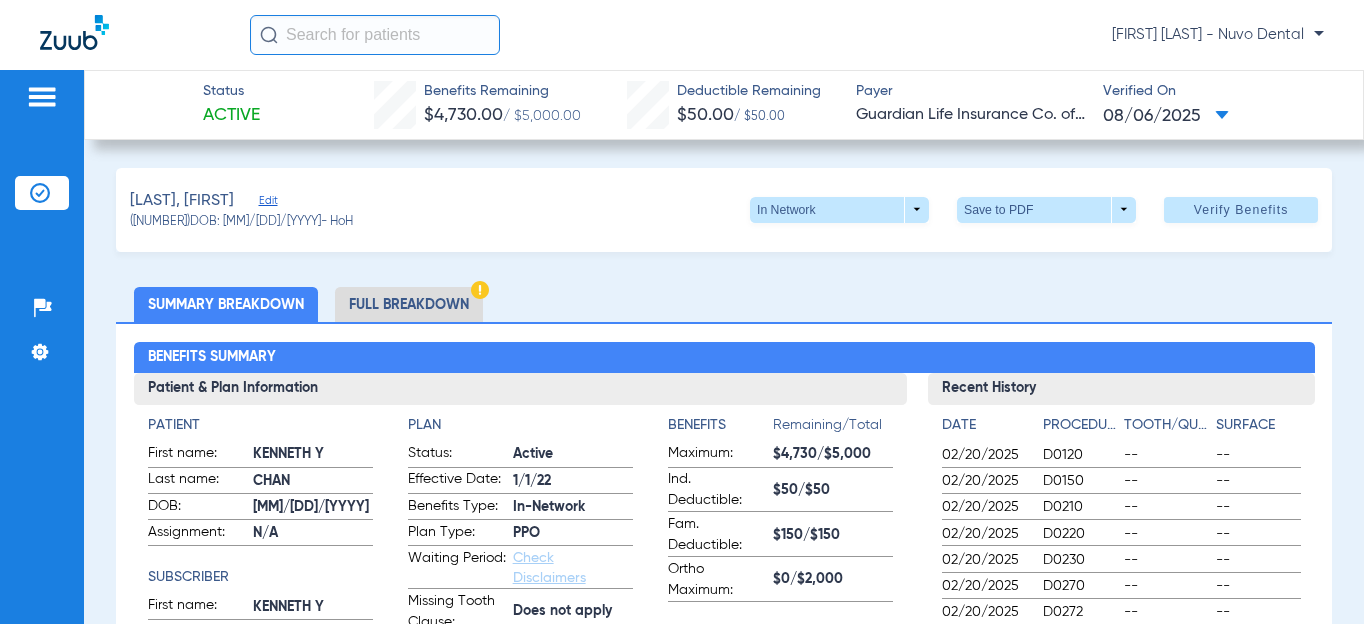 scroll, scrollTop: 0, scrollLeft: 0, axis: both 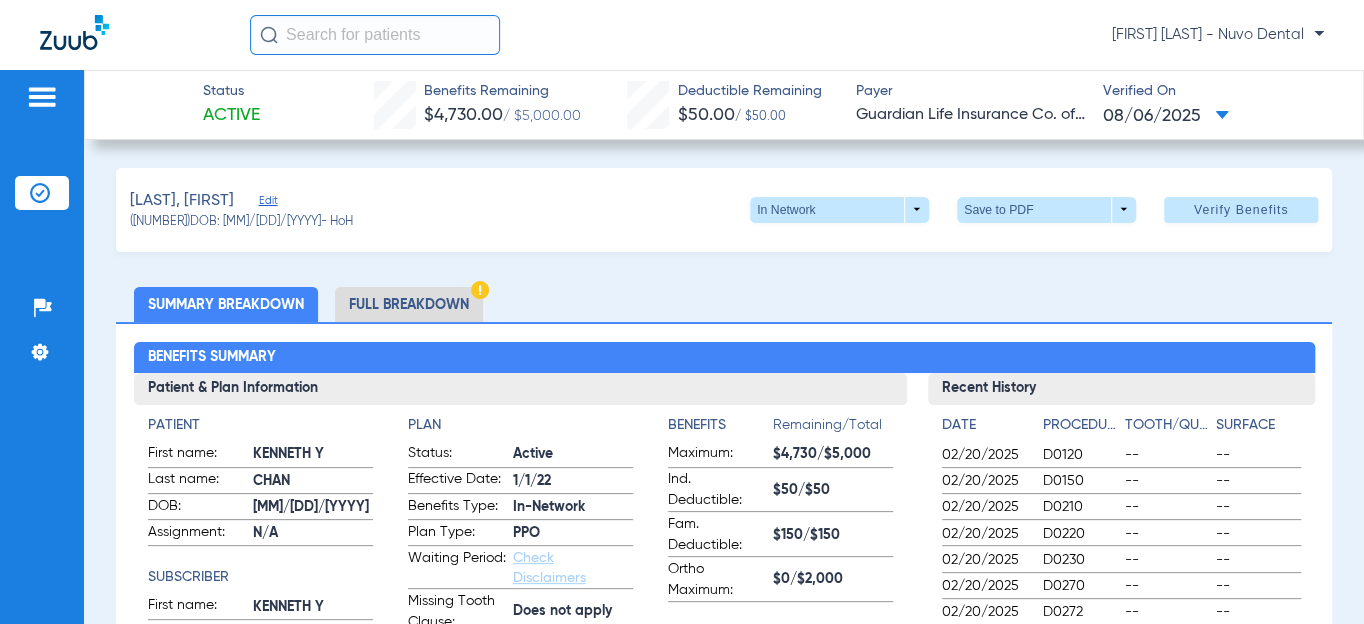 click 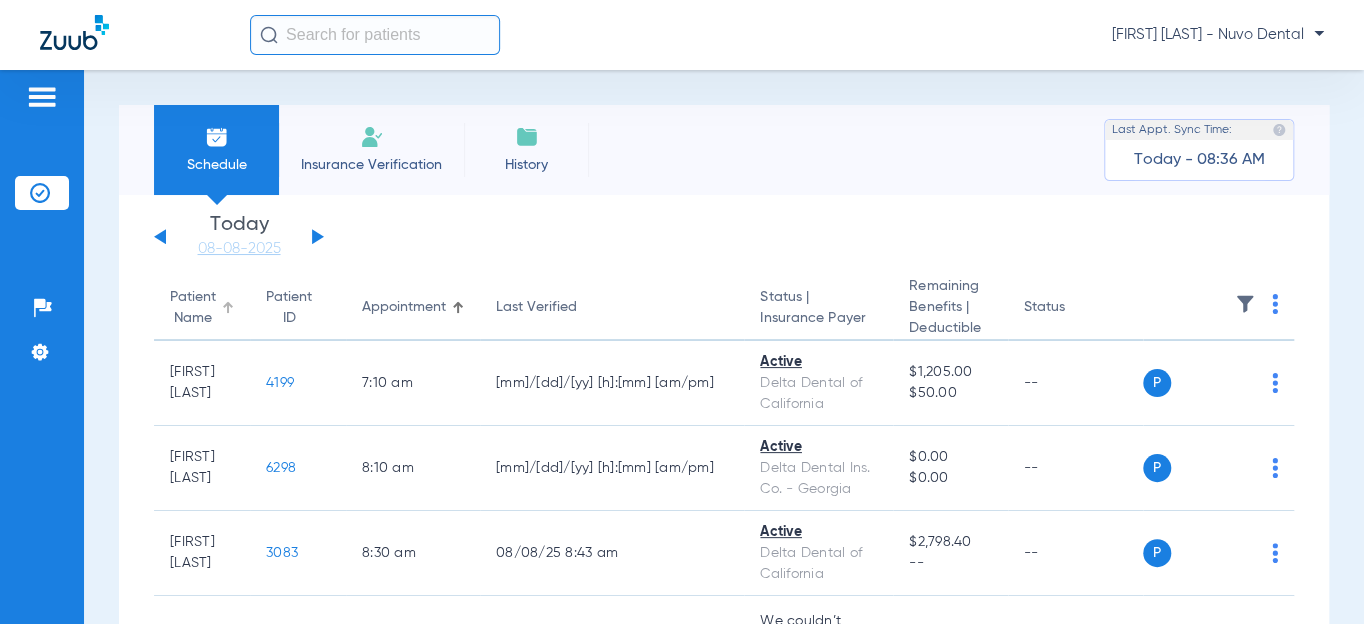 click on "Patient Name" 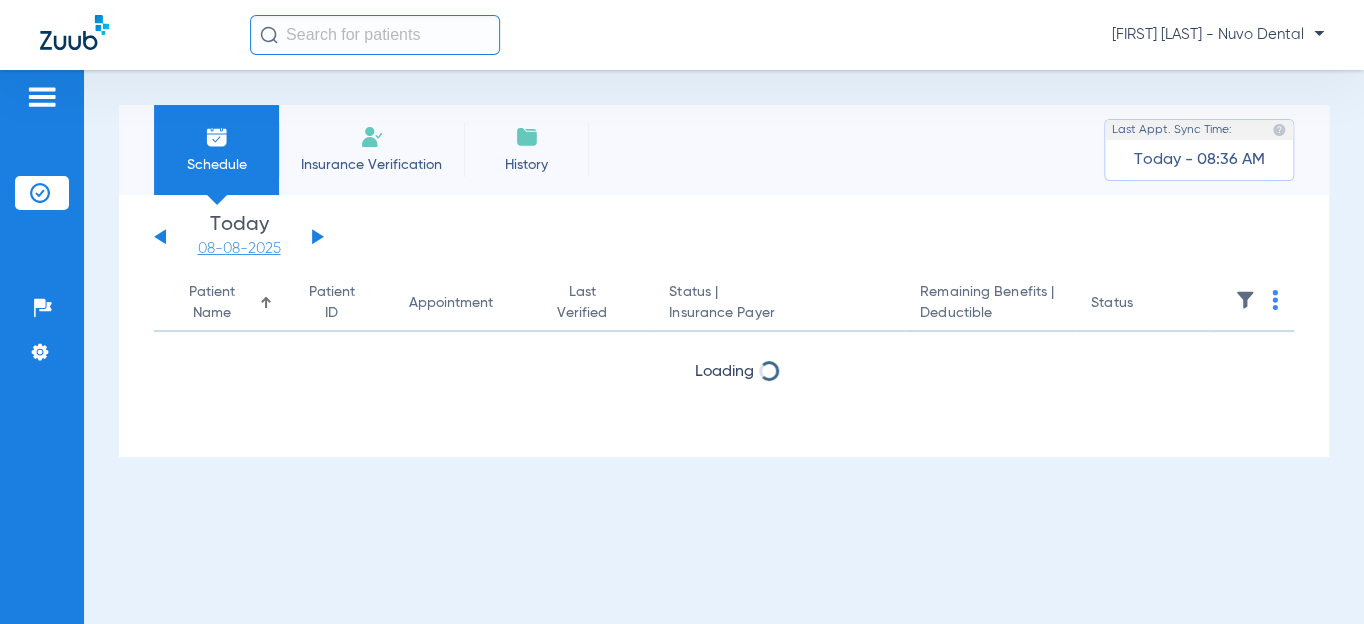 click on "08-08-2025" 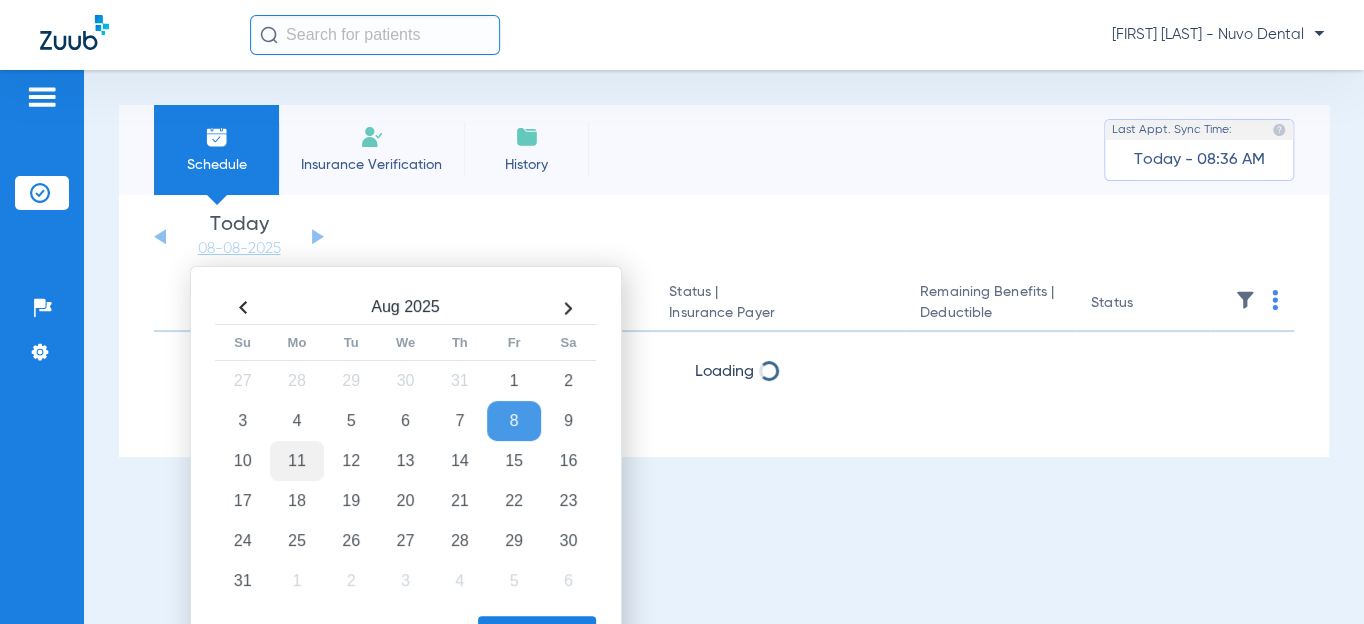 click on "11" 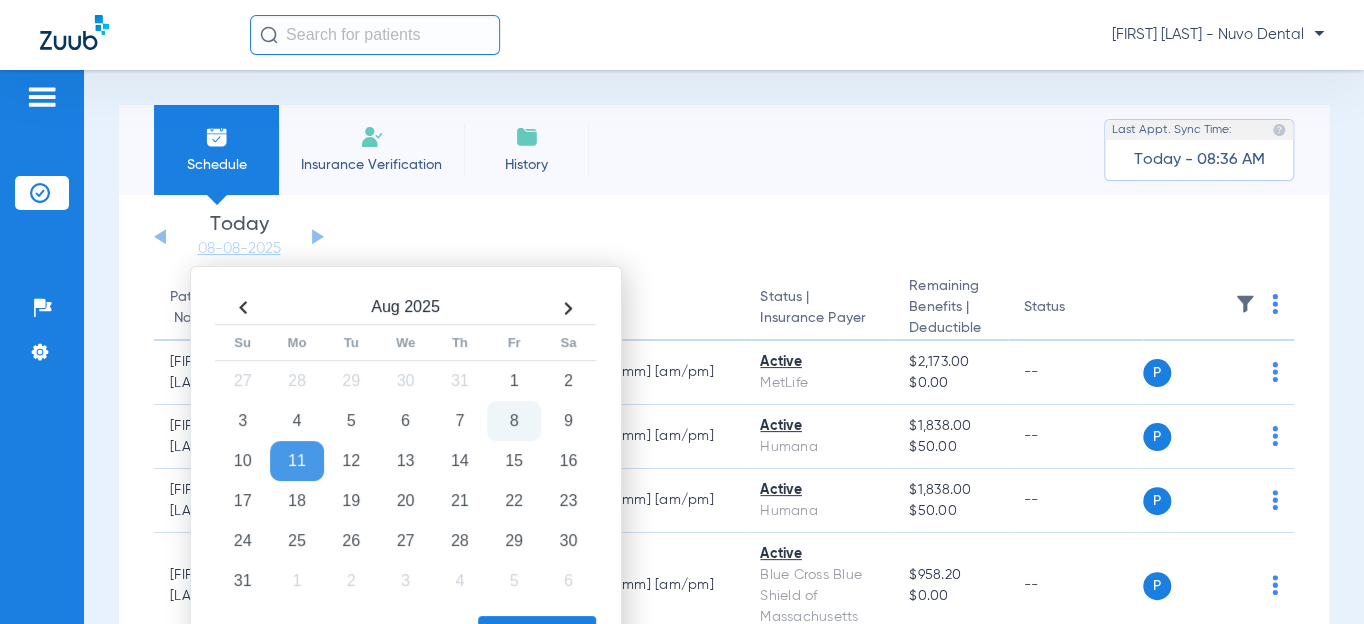 click on "Apply" 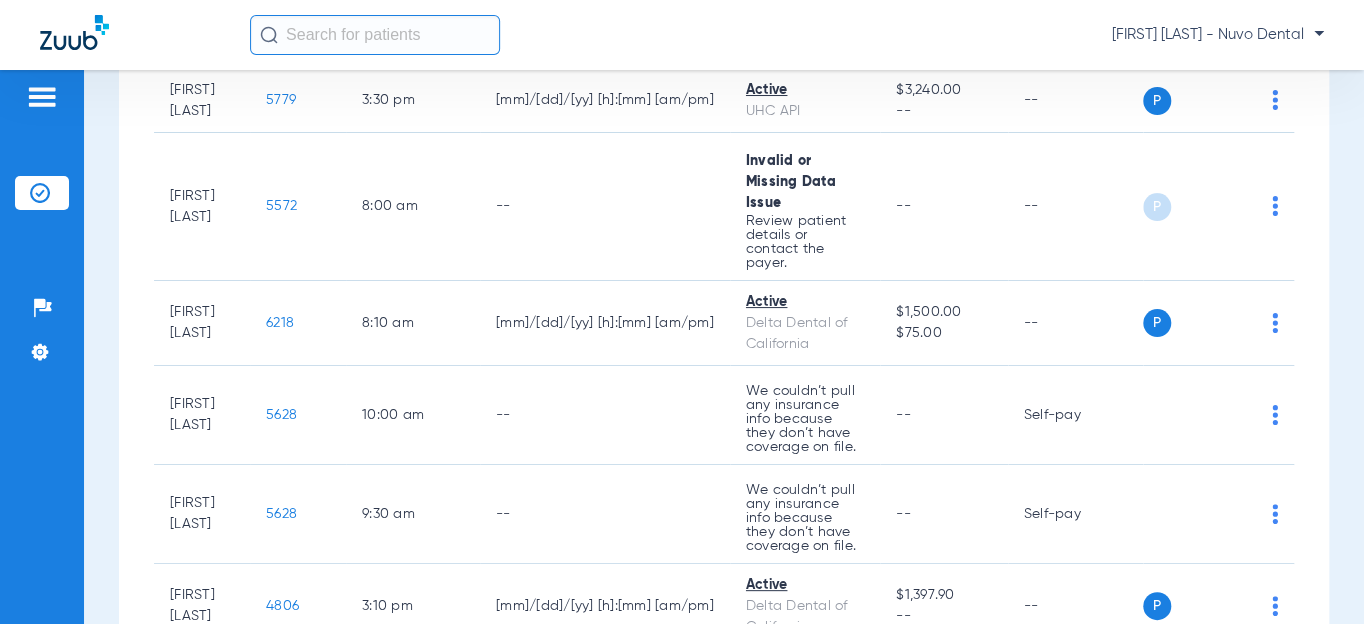 scroll, scrollTop: 545, scrollLeft: 0, axis: vertical 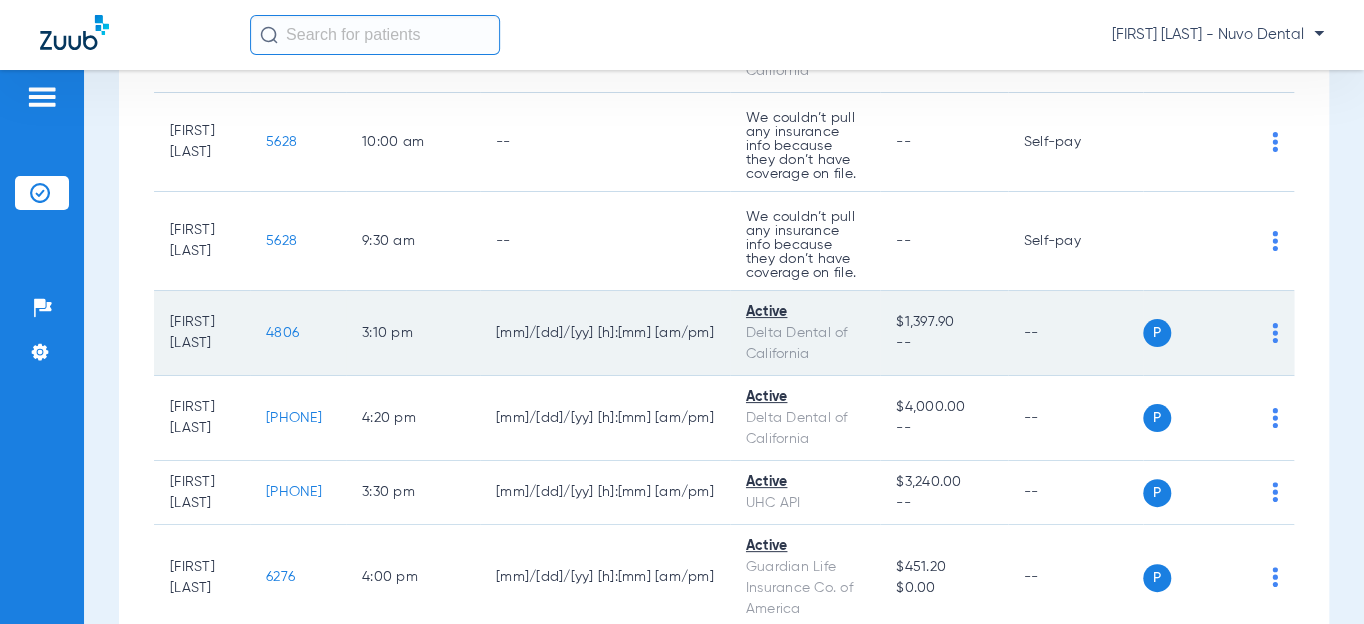 drag, startPoint x: 306, startPoint y: 244, endPoint x: 299, endPoint y: 252, distance: 10.630146 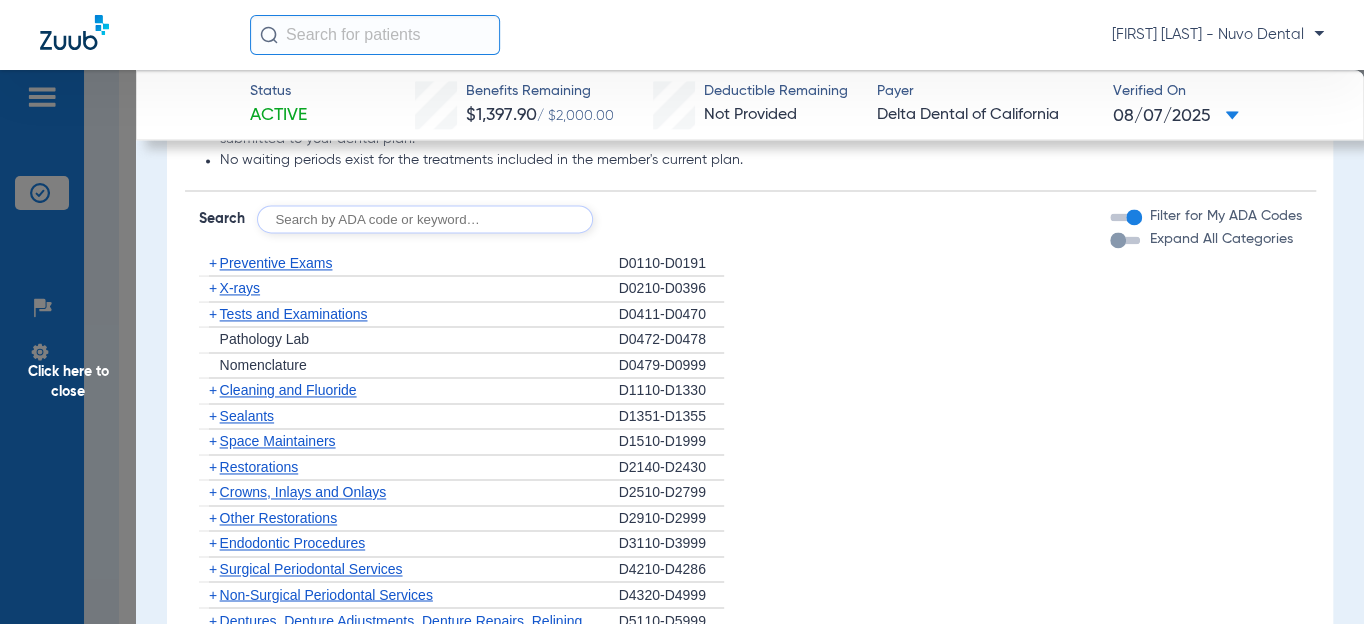 scroll, scrollTop: 1363, scrollLeft: 0, axis: vertical 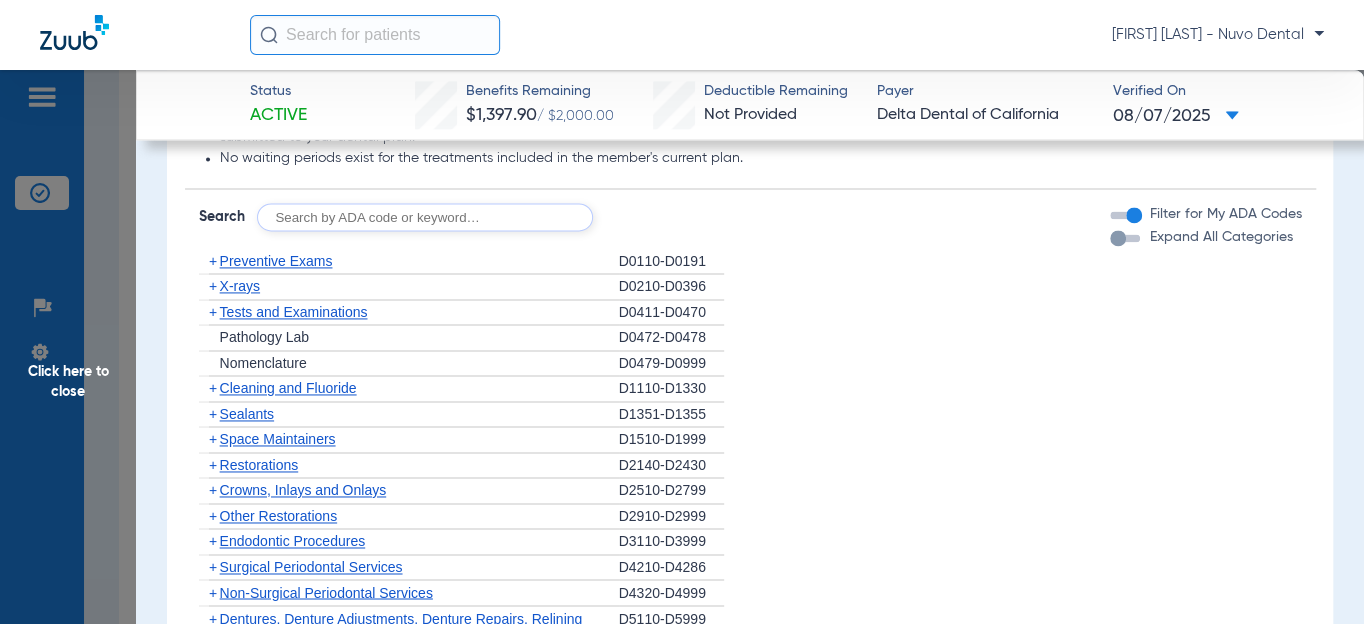 click 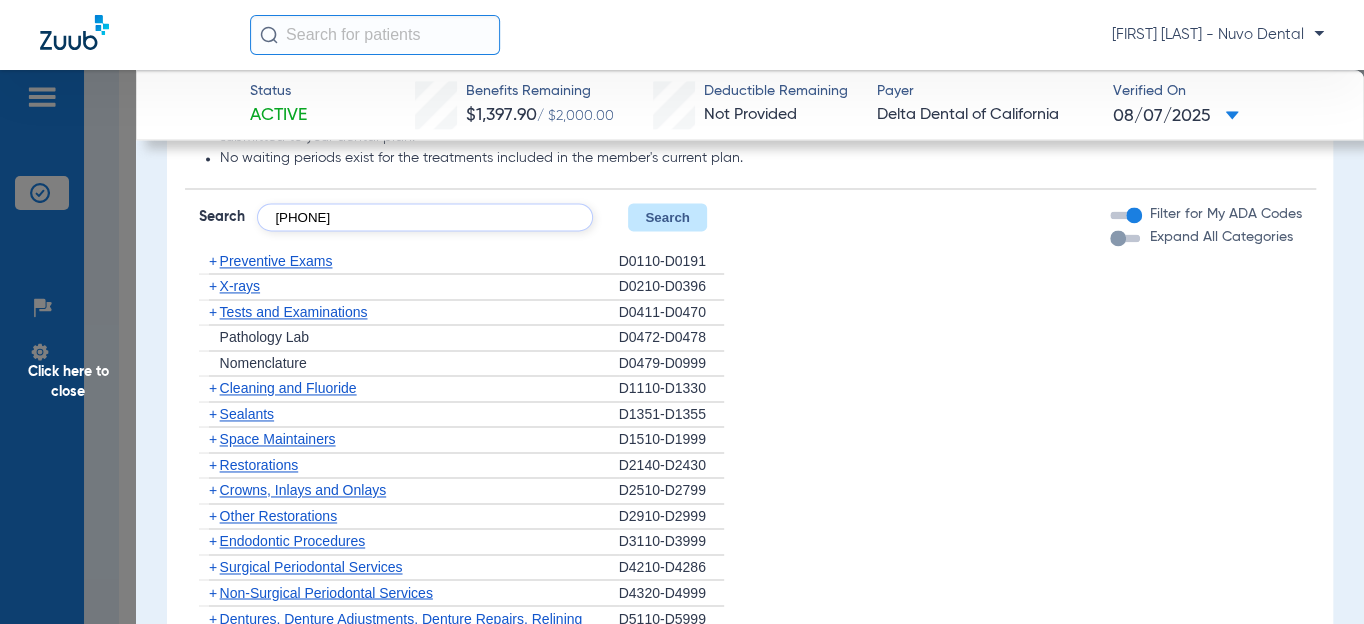 scroll, scrollTop: 0, scrollLeft: 37, axis: horizontal 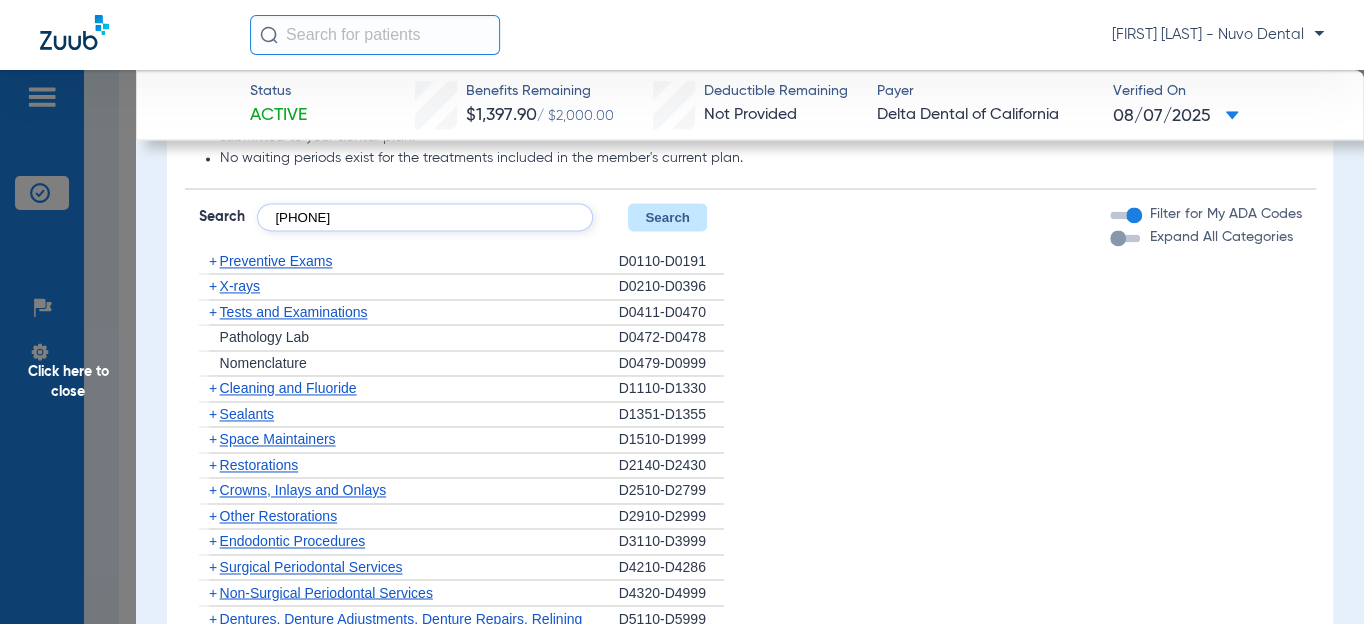 type on "[PHONE]" 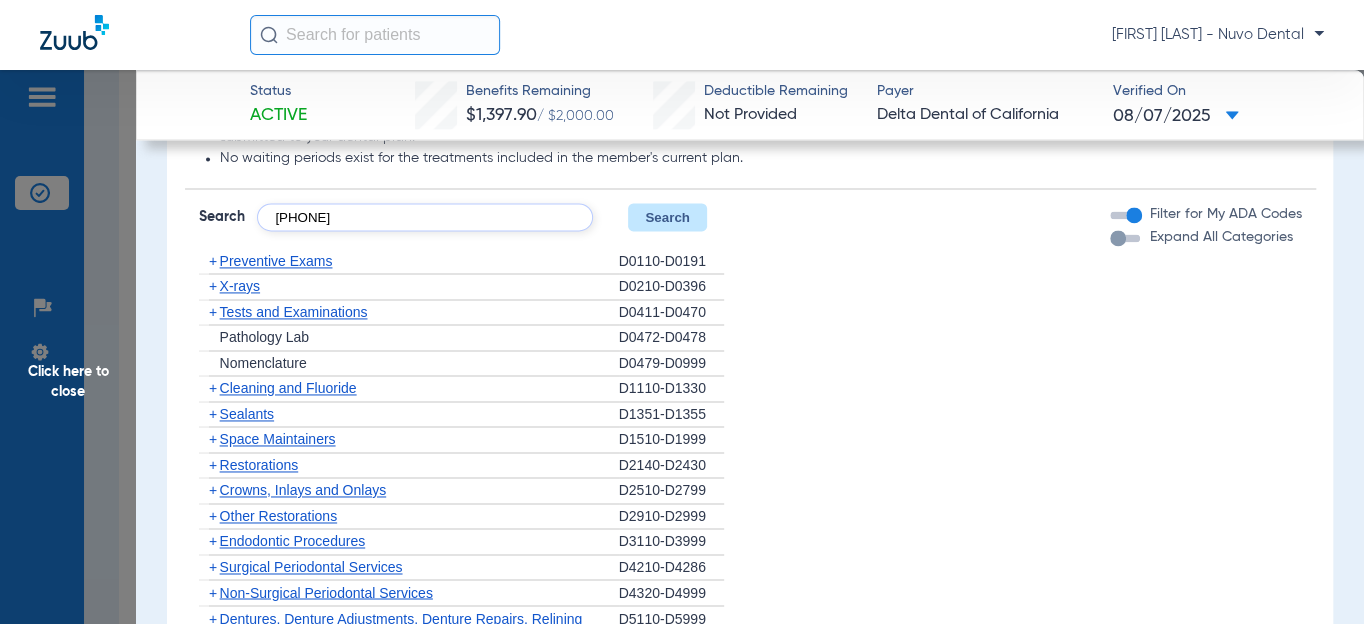 type 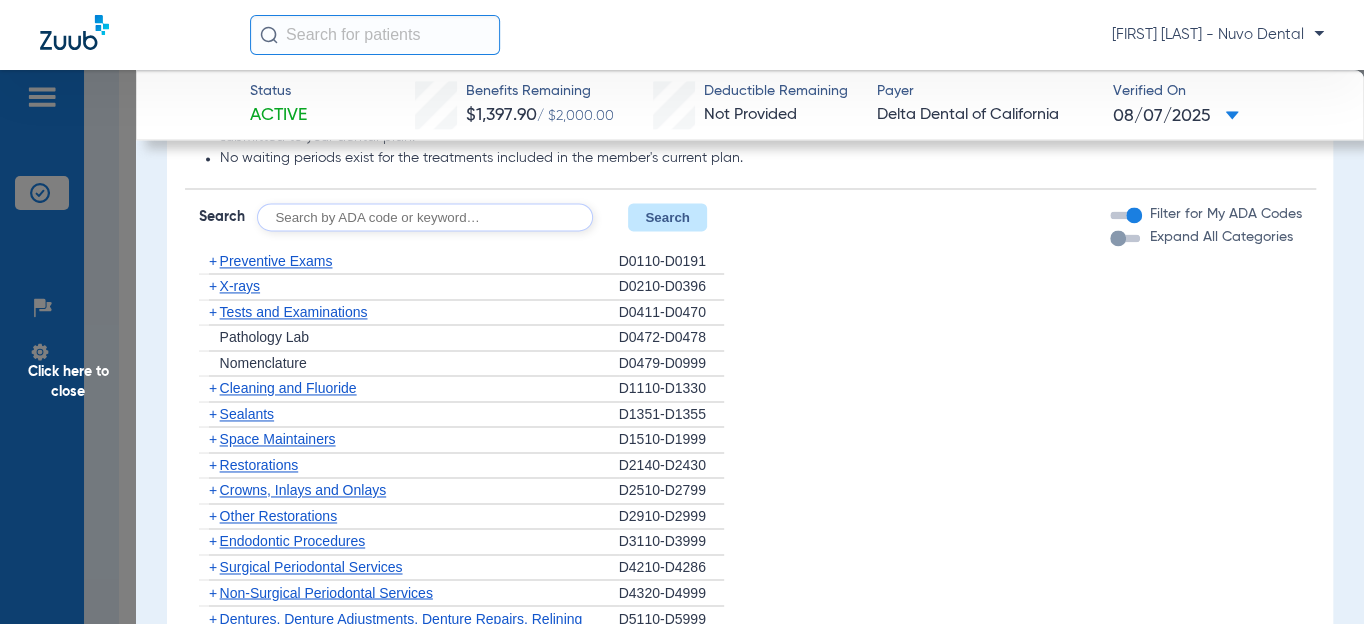 scroll, scrollTop: 0, scrollLeft: 0, axis: both 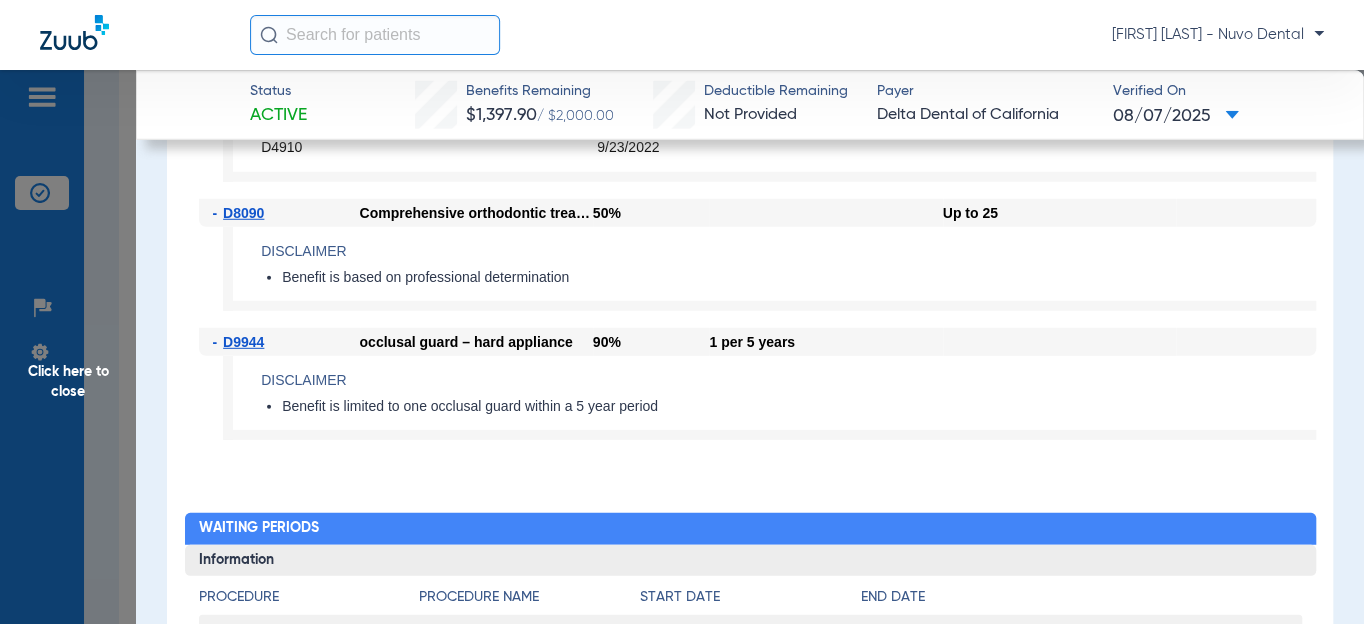 click on "Click here to close" 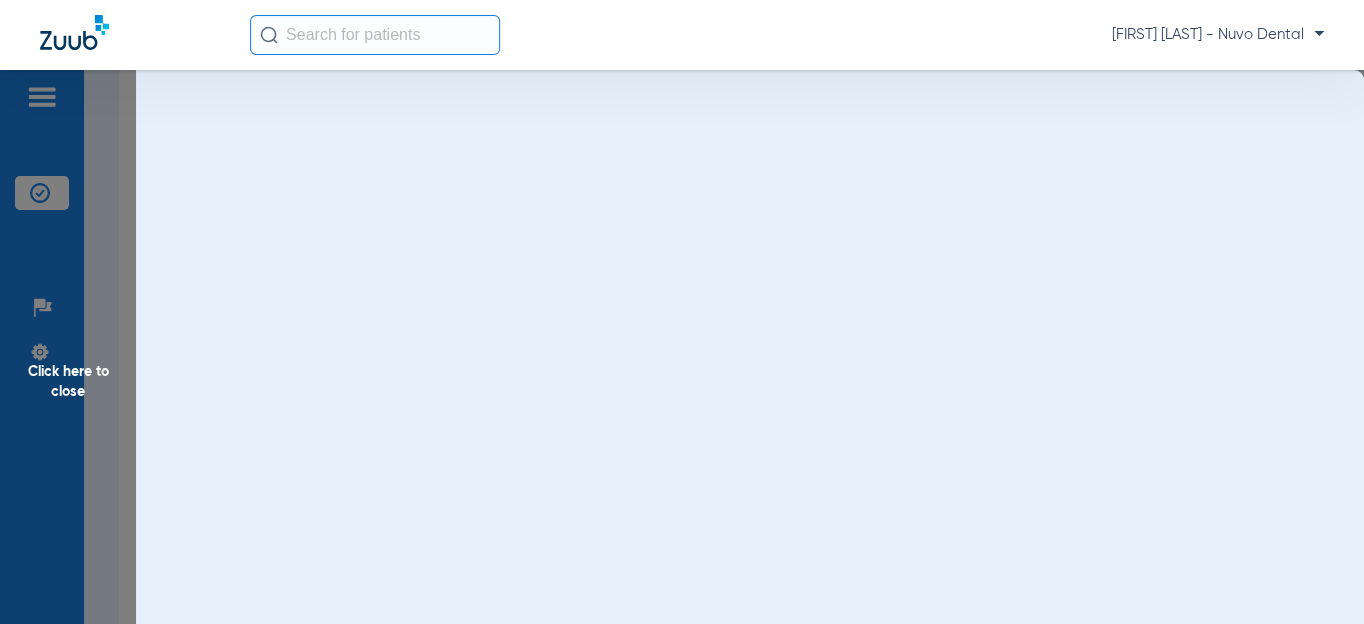 scroll, scrollTop: 0, scrollLeft: 0, axis: both 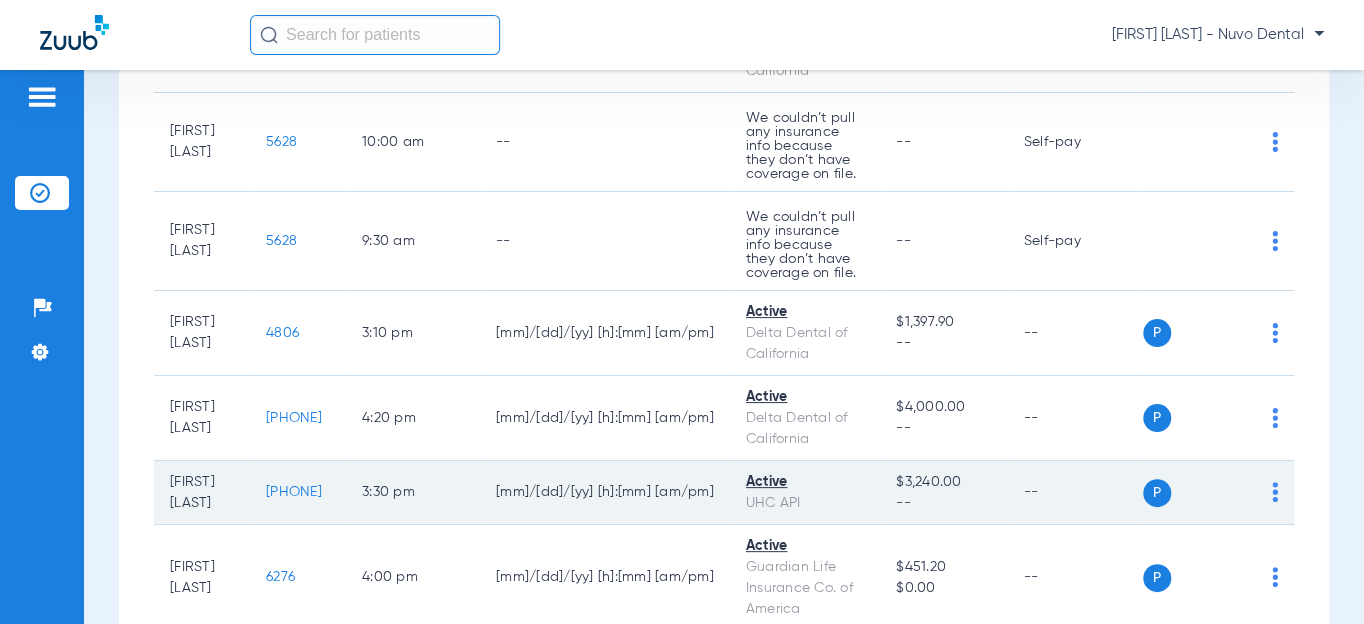 click on "[PHONE]" 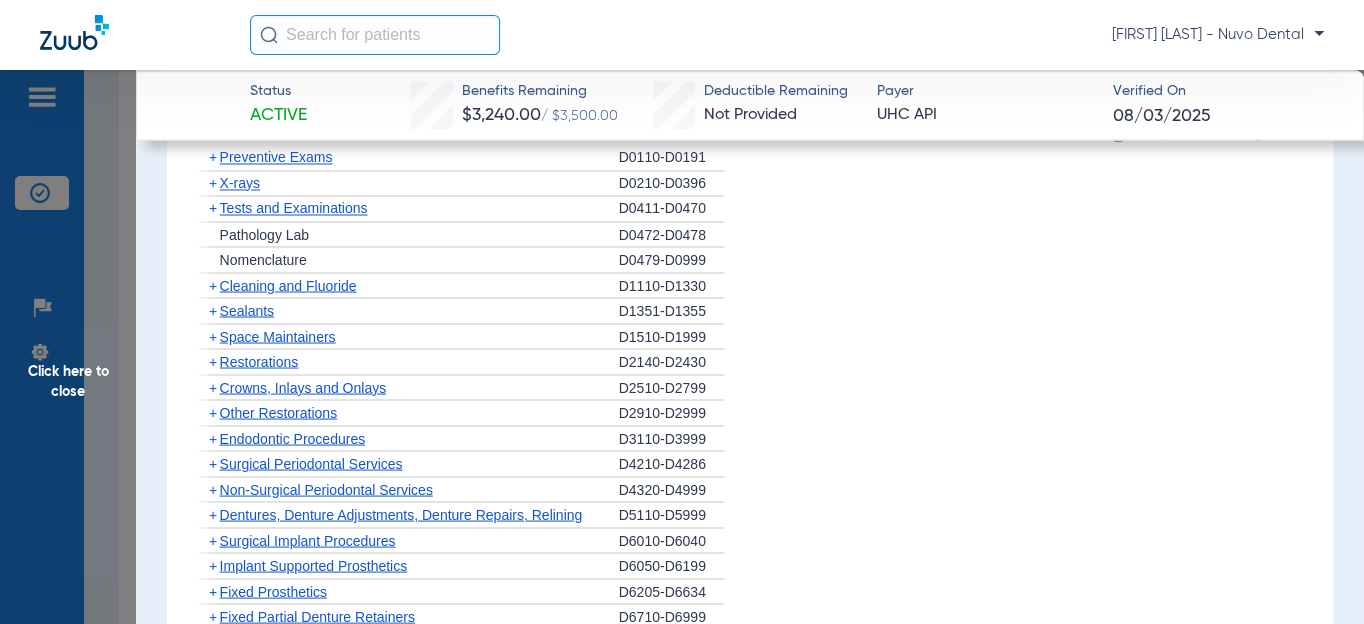 scroll, scrollTop: 1636, scrollLeft: 0, axis: vertical 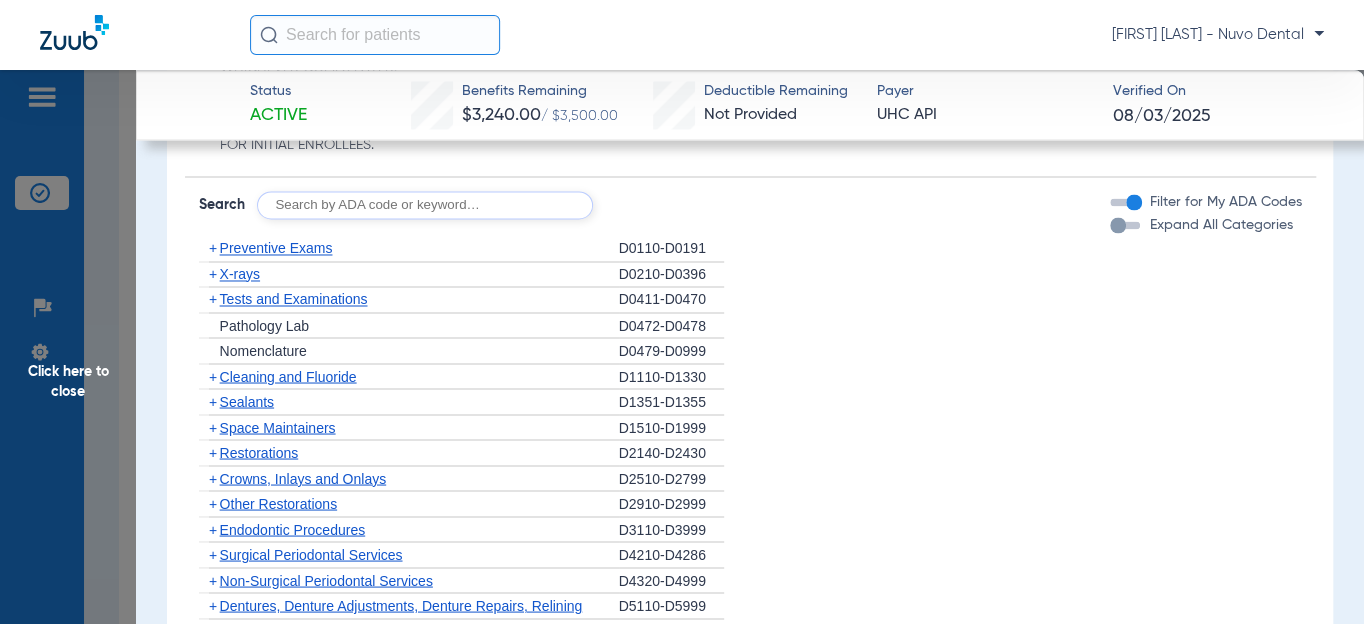 click on "SALT LAKE CITY, UT 84130-0567" 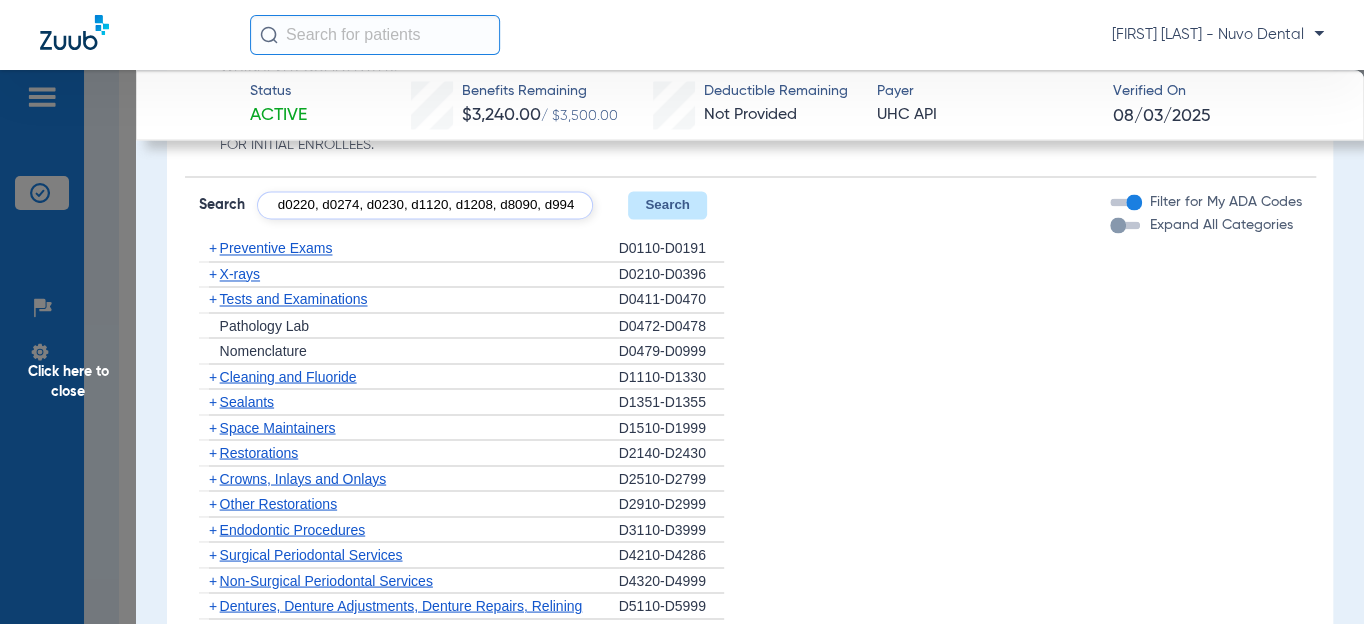 scroll, scrollTop: 0, scrollLeft: 151, axis: horizontal 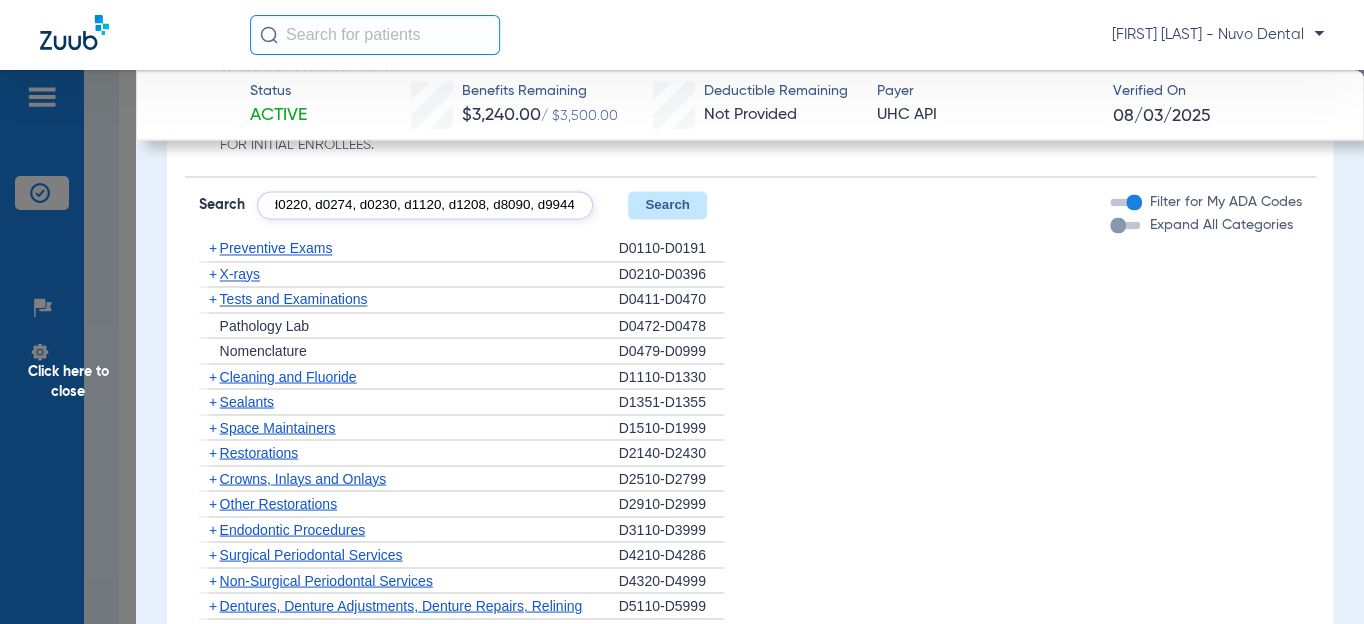 type on "d0120, d0220, d0274, d0230, d1120, d1208, d8090, d9944" 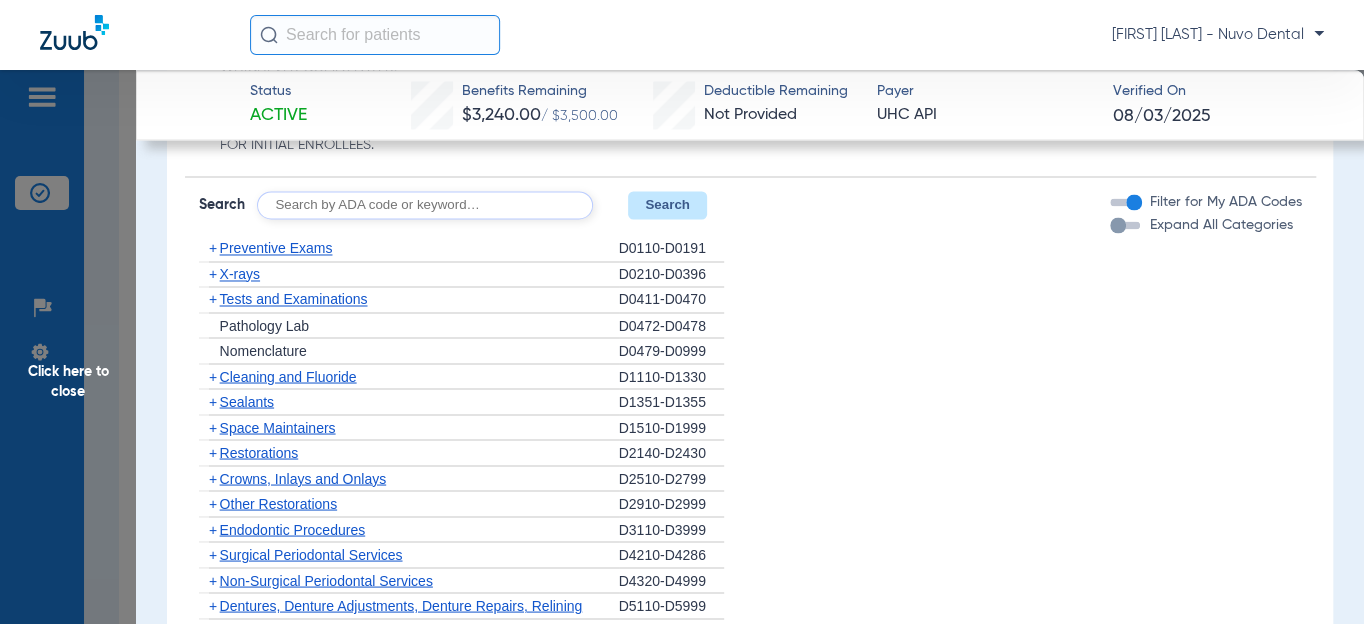 scroll, scrollTop: 0, scrollLeft: 0, axis: both 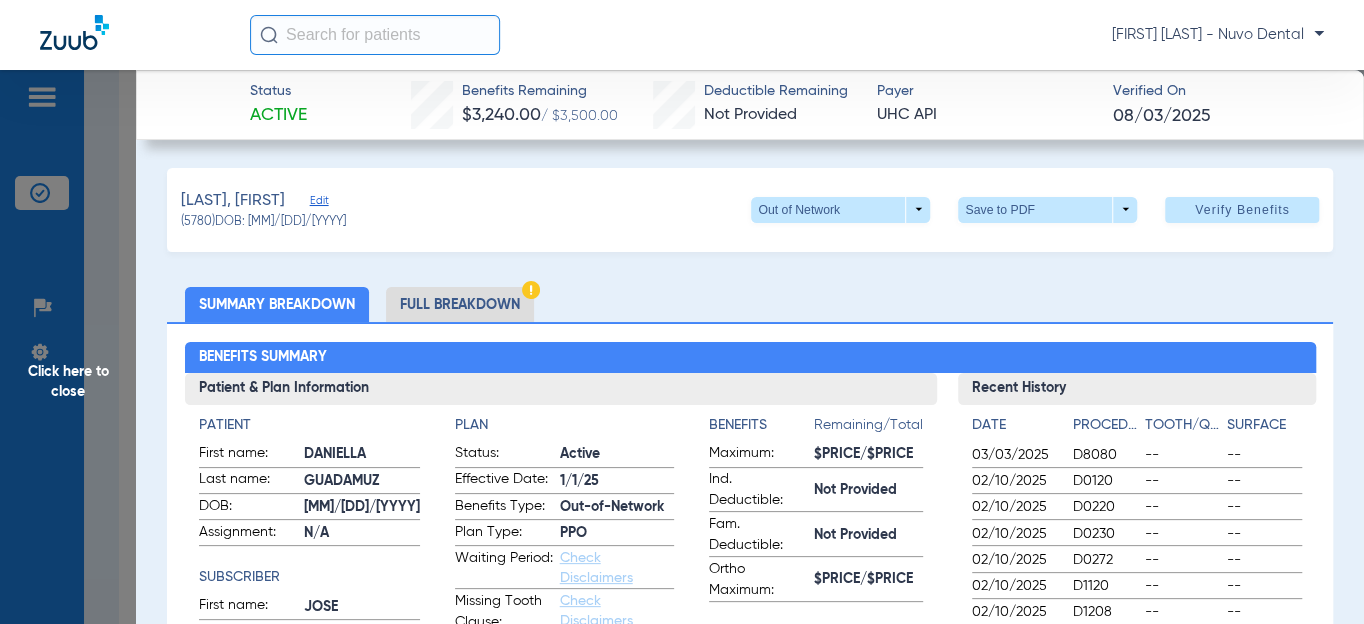 click on "Edit" 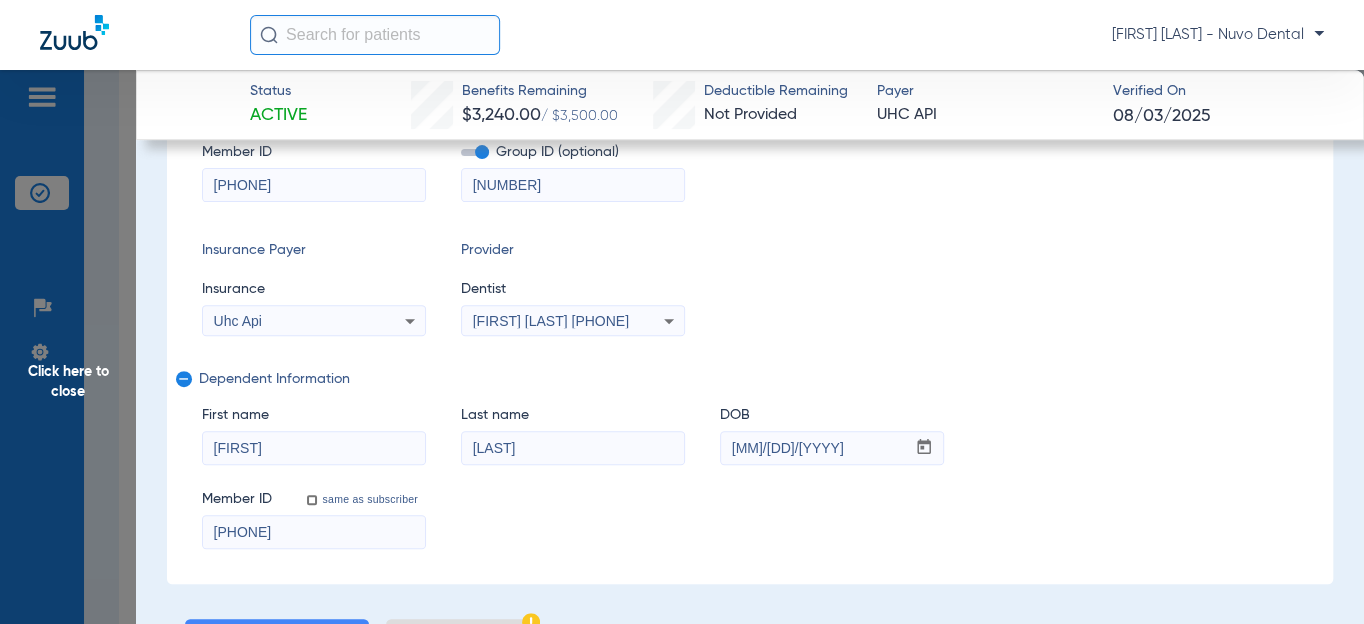 scroll, scrollTop: 272, scrollLeft: 0, axis: vertical 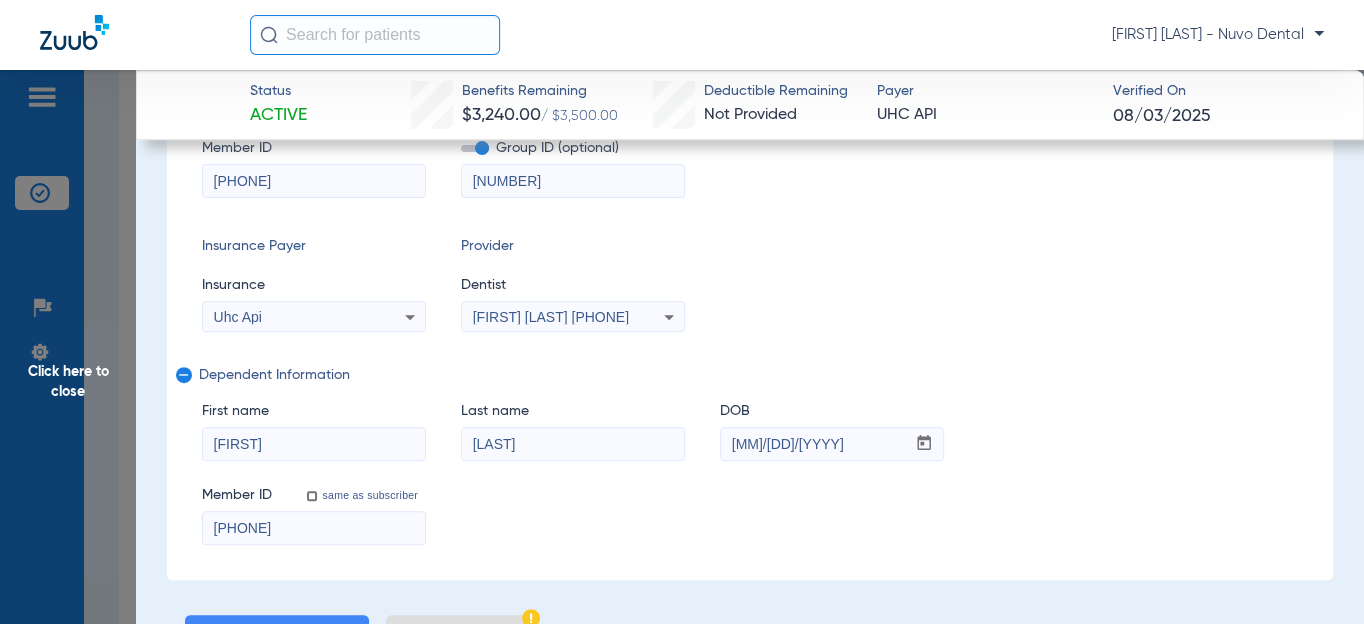 drag, startPoint x: 308, startPoint y: 176, endPoint x: 126, endPoint y: 173, distance: 182.02472 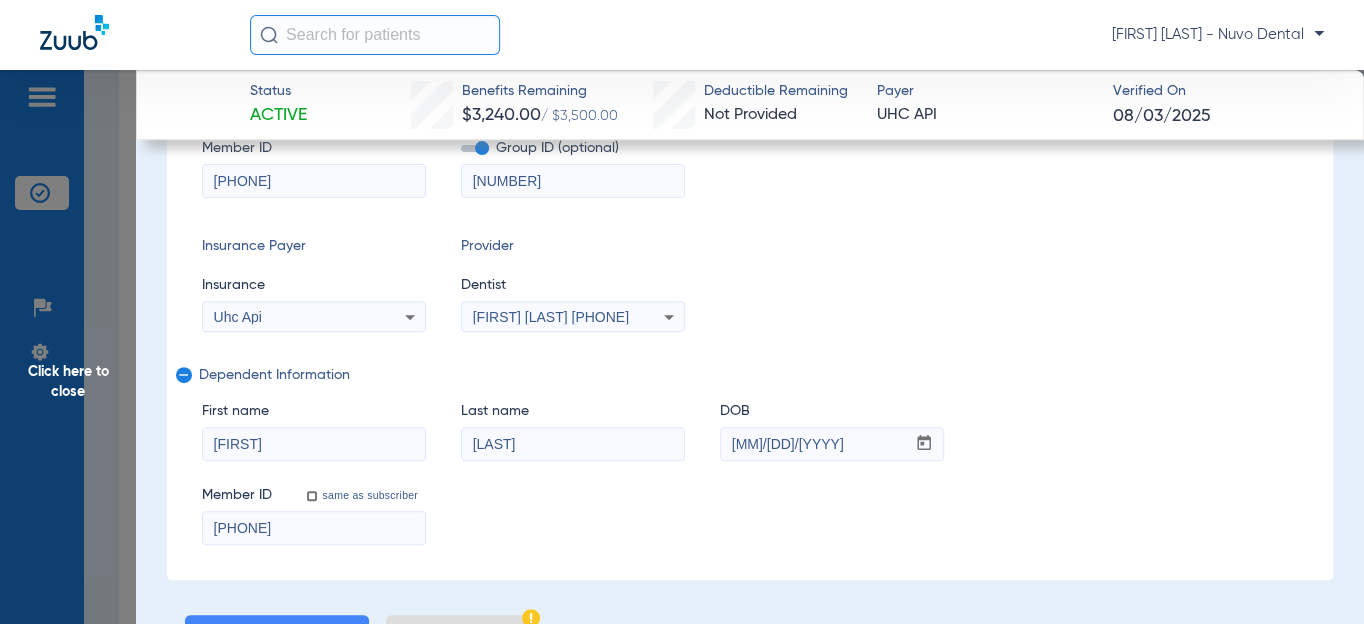 scroll, scrollTop: 181, scrollLeft: 0, axis: vertical 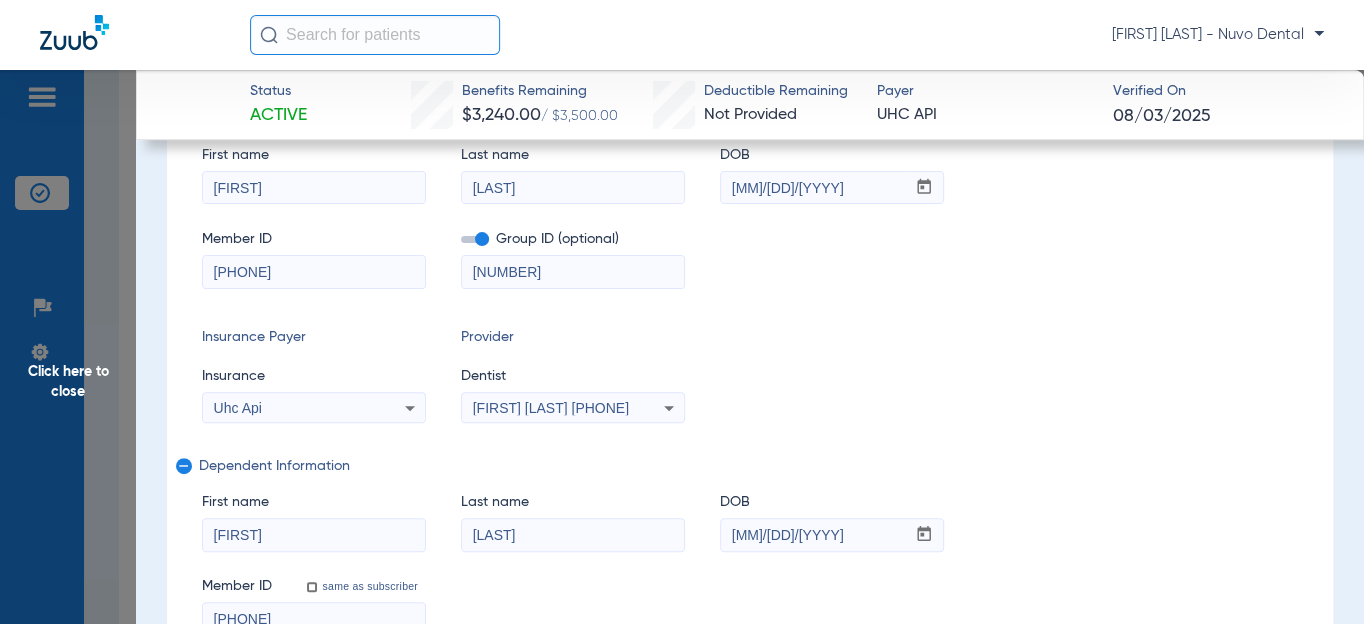 drag, startPoint x: 808, startPoint y: 534, endPoint x: 667, endPoint y: 515, distance: 142.27438 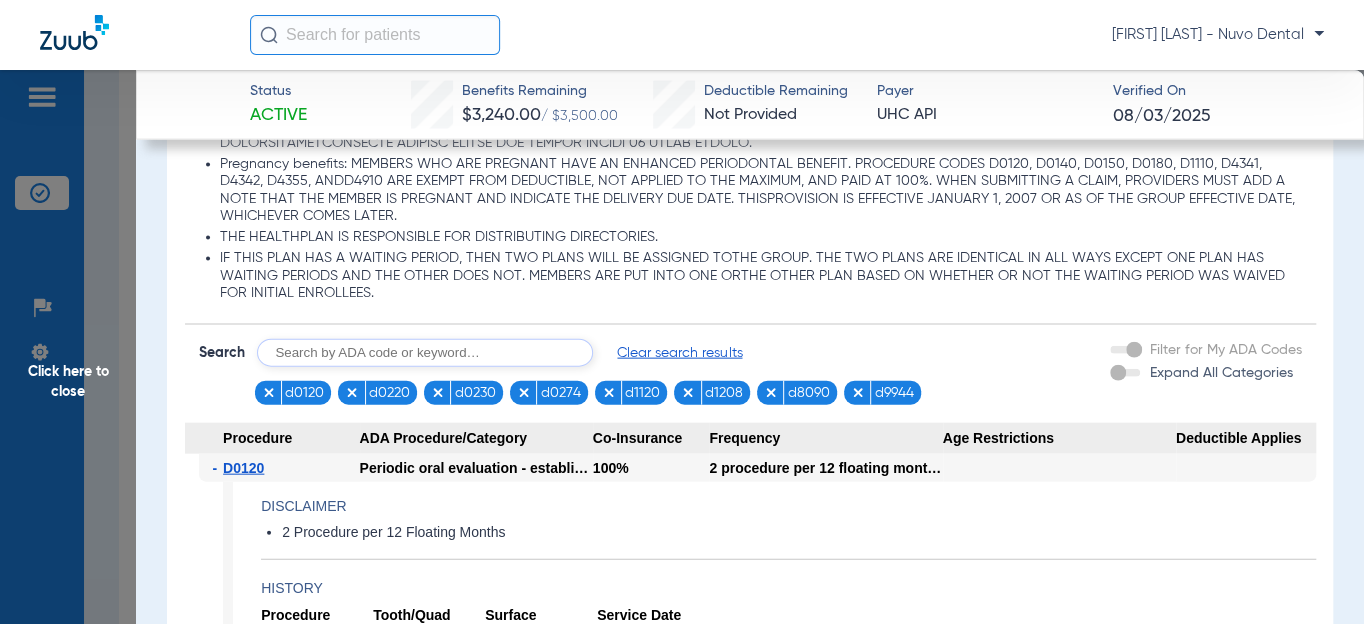scroll, scrollTop: 2000, scrollLeft: 0, axis: vertical 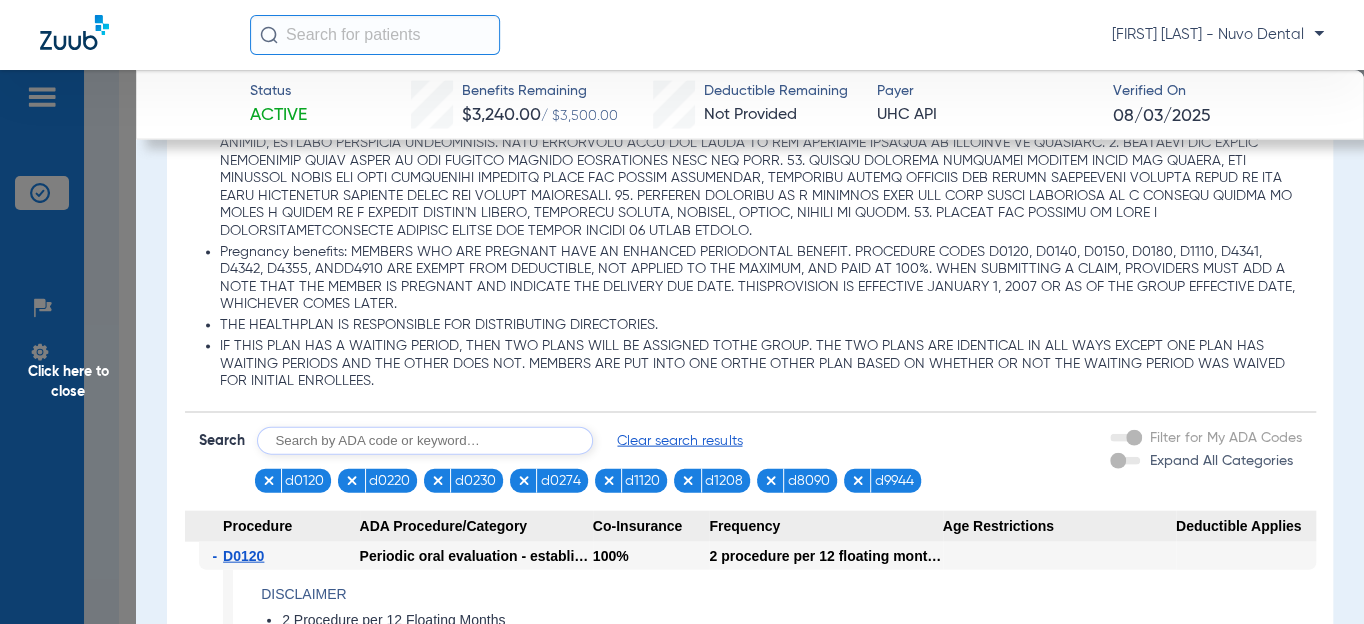 click 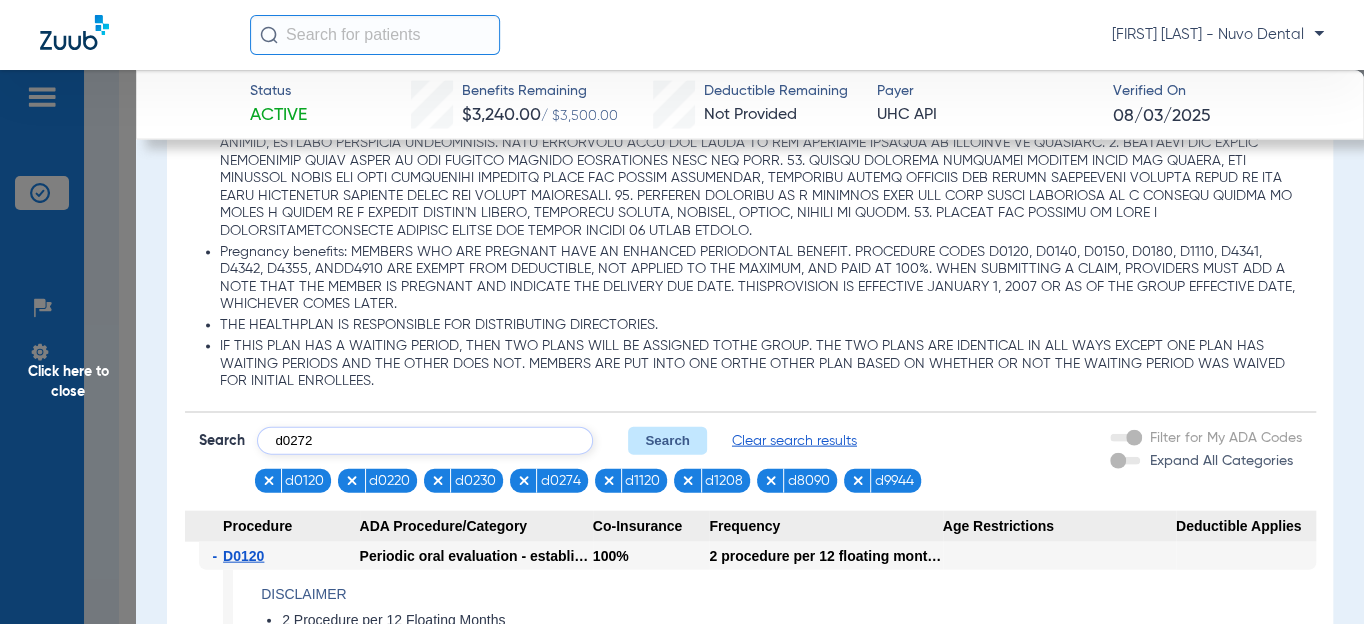 type on "d0272" 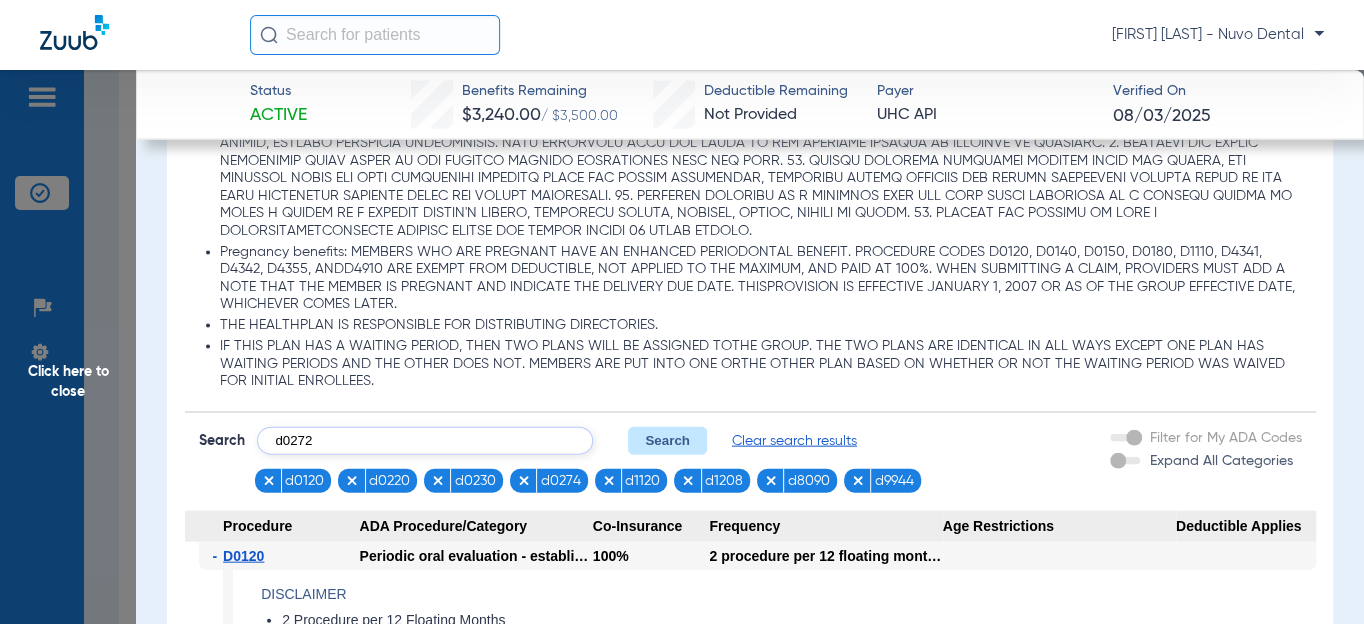click on "Search" 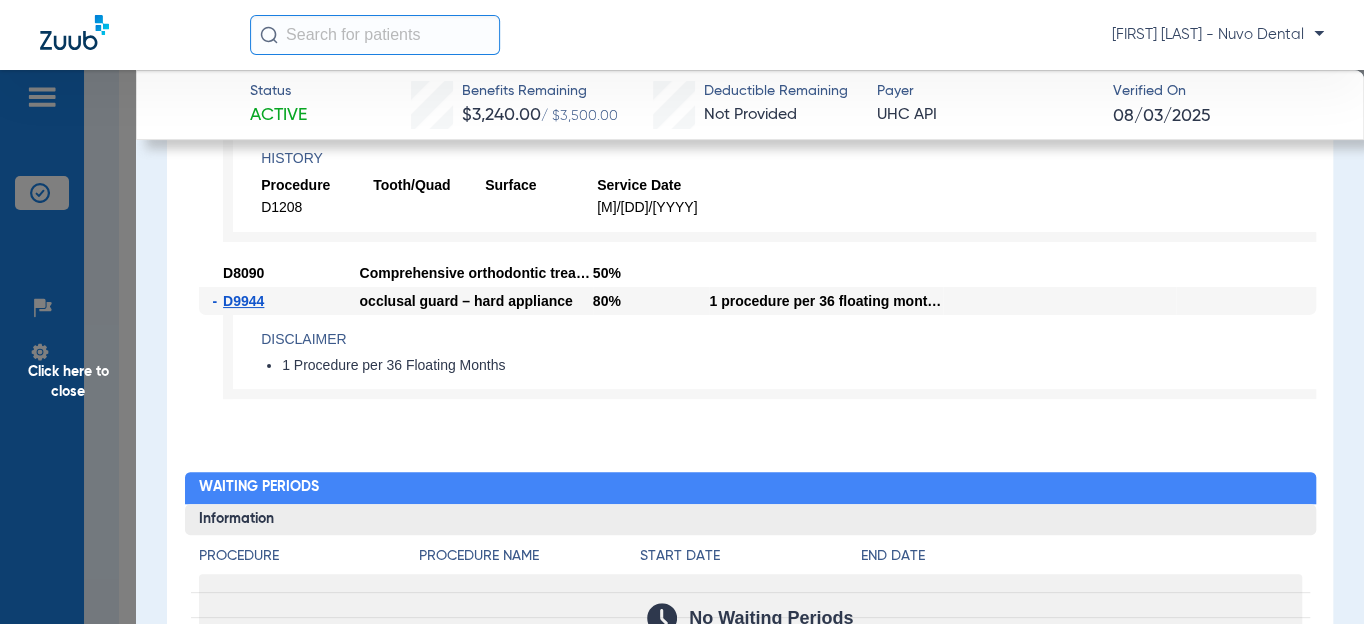 scroll, scrollTop: 3727, scrollLeft: 0, axis: vertical 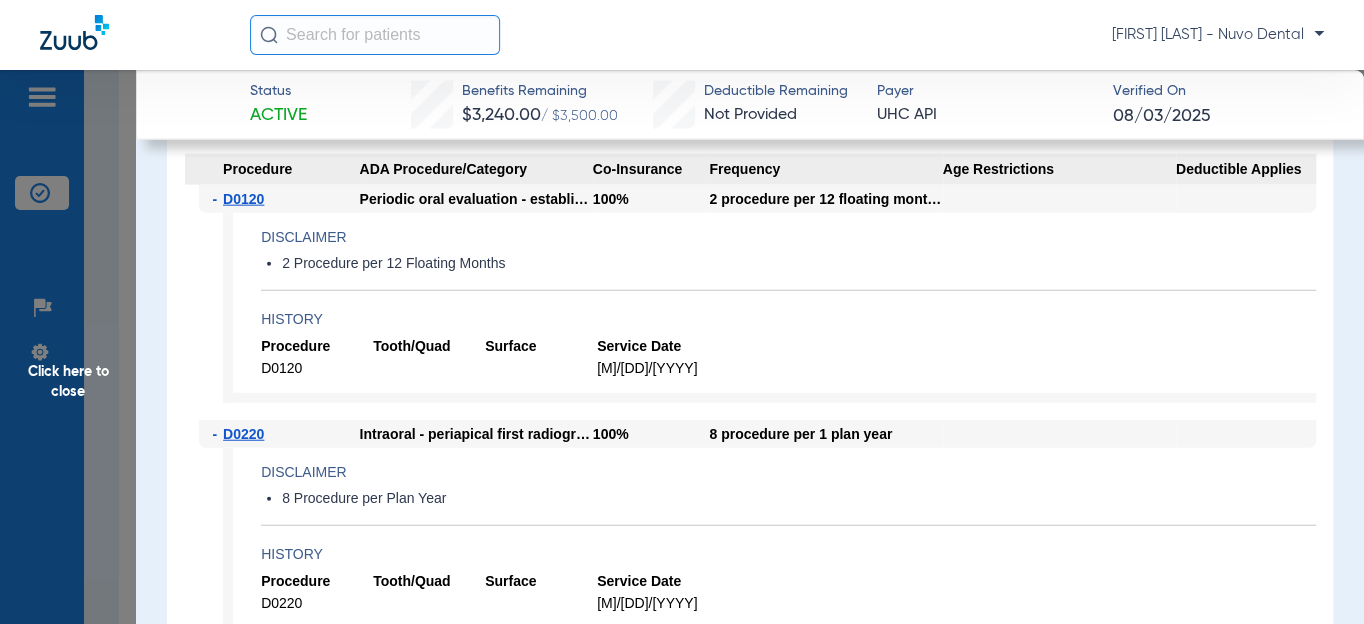 type on "C" 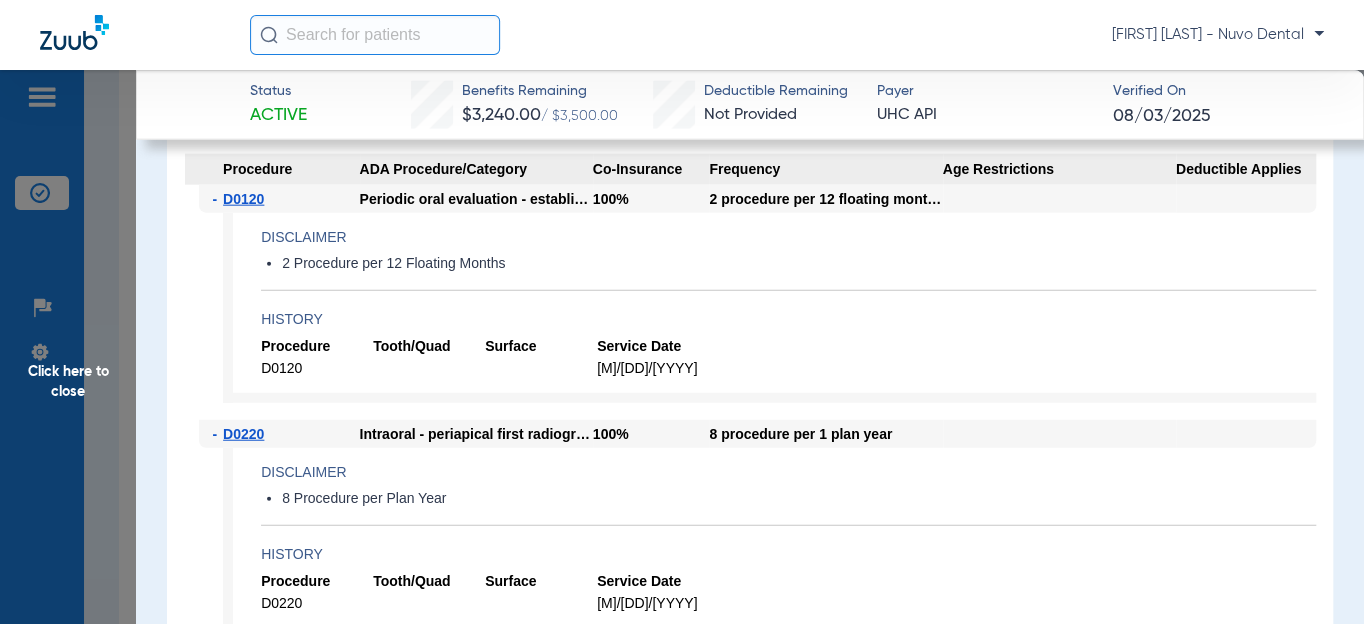 click on "Click here to close" 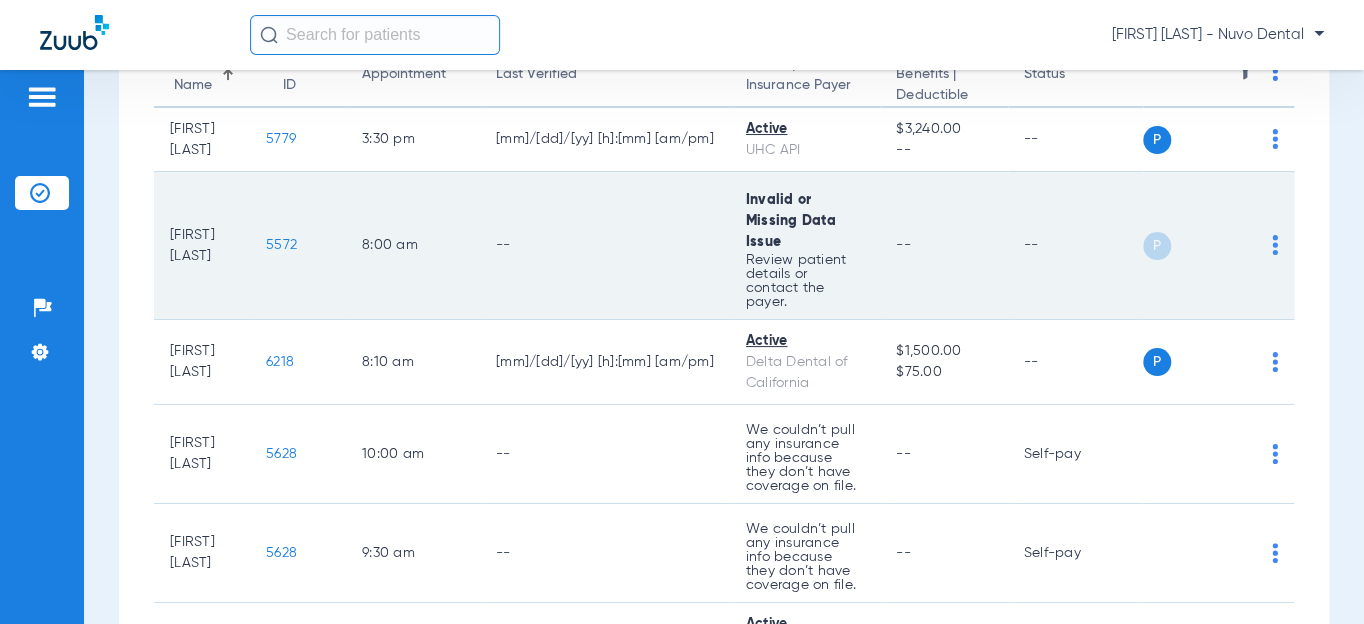 scroll, scrollTop: 90, scrollLeft: 0, axis: vertical 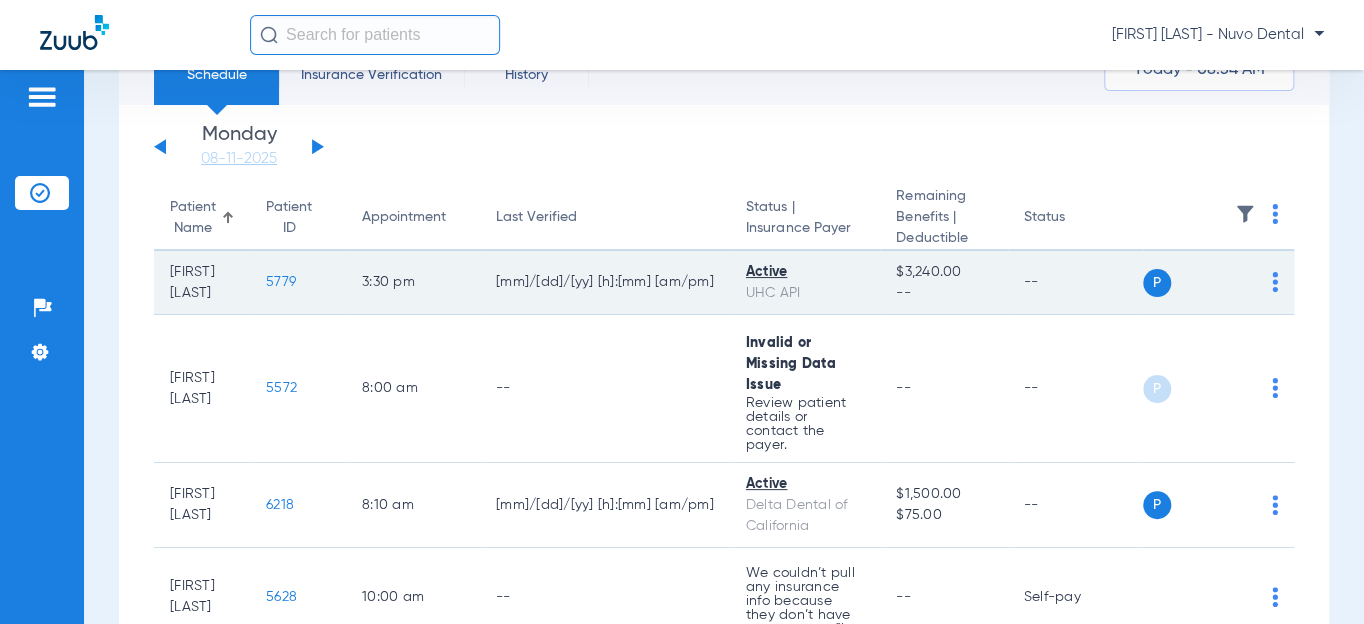 click on "5779" 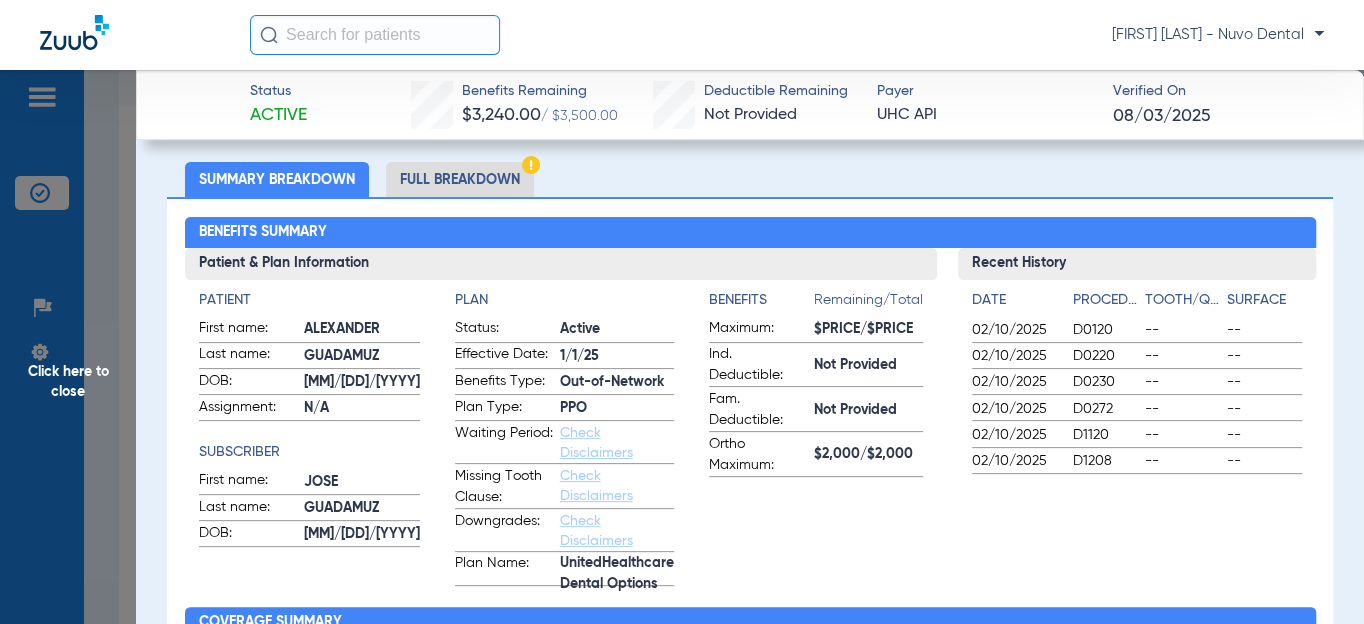scroll, scrollTop: 0, scrollLeft: 0, axis: both 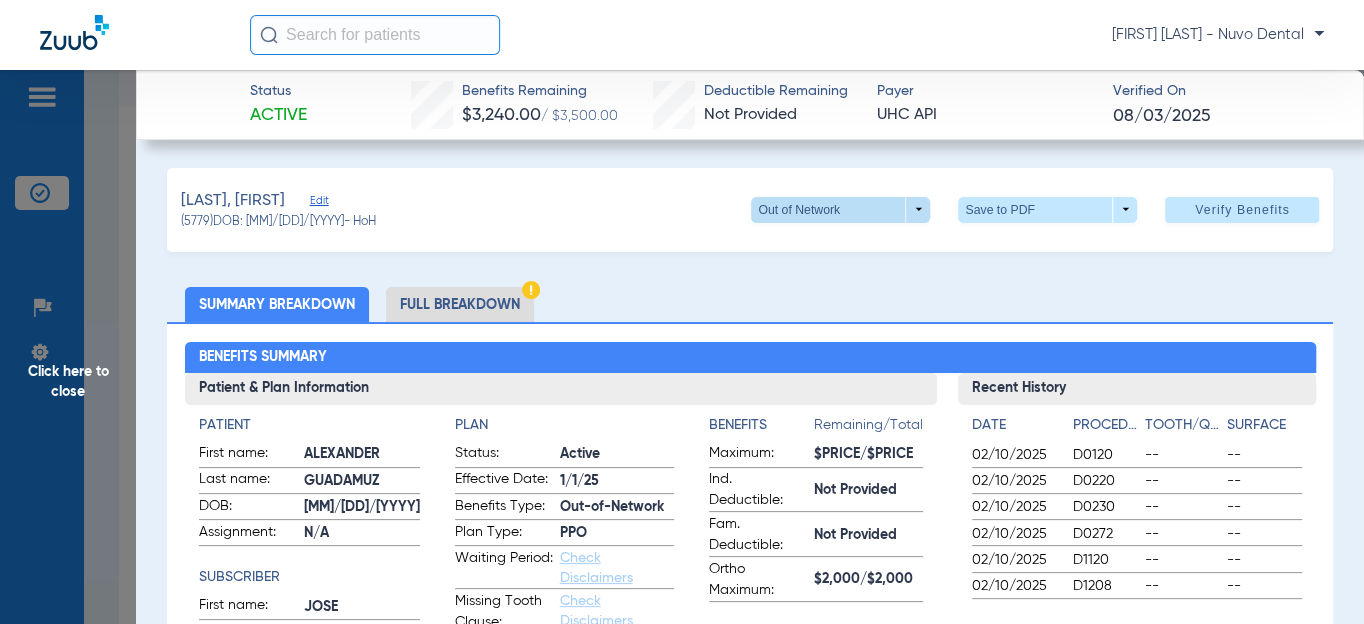 click 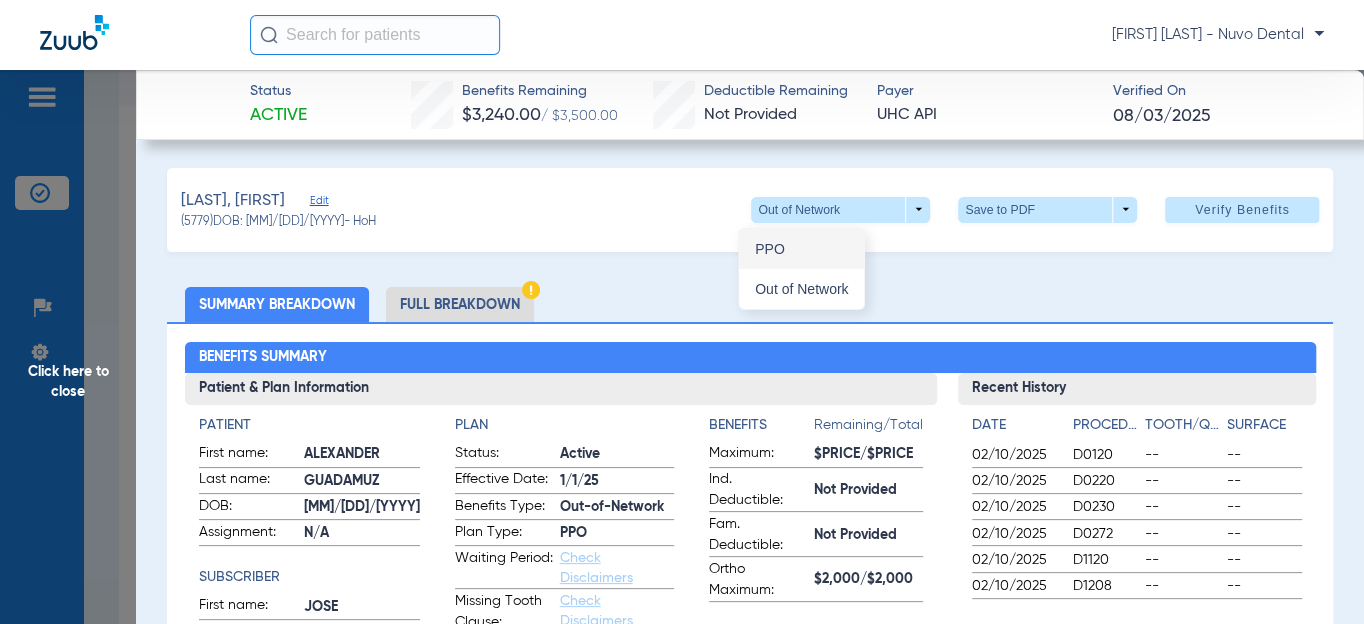 click on "PPO" at bounding box center (801, 249) 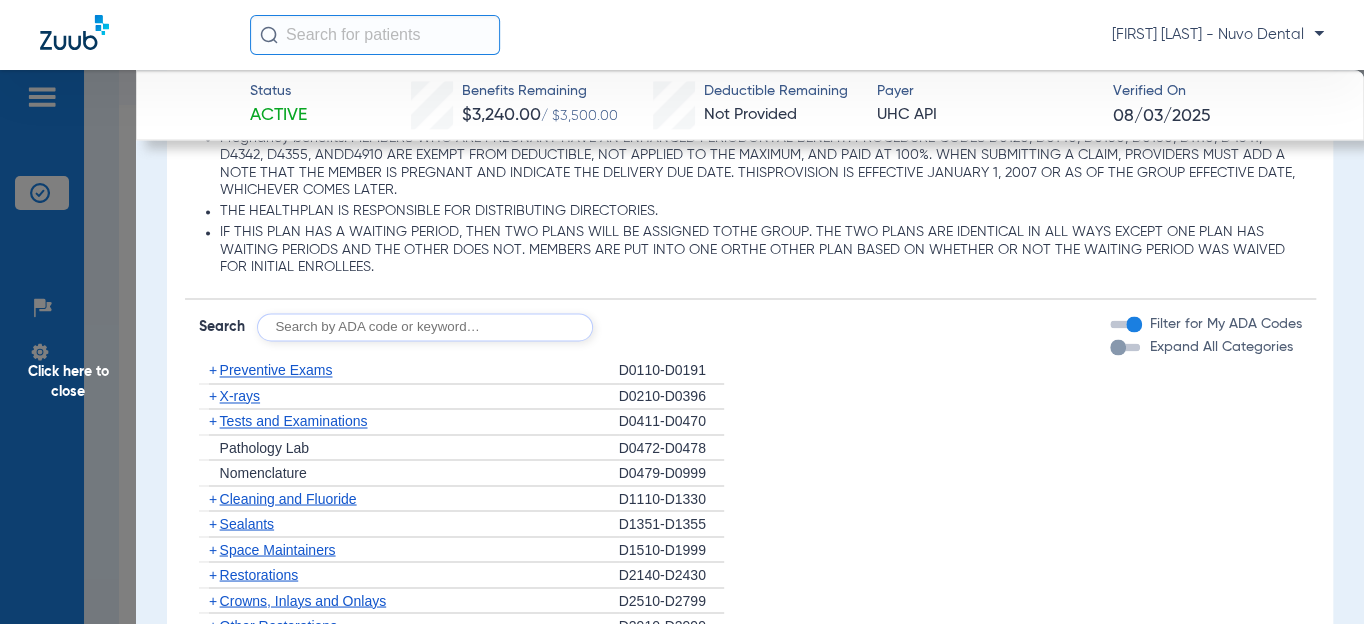 scroll, scrollTop: 1545, scrollLeft: 0, axis: vertical 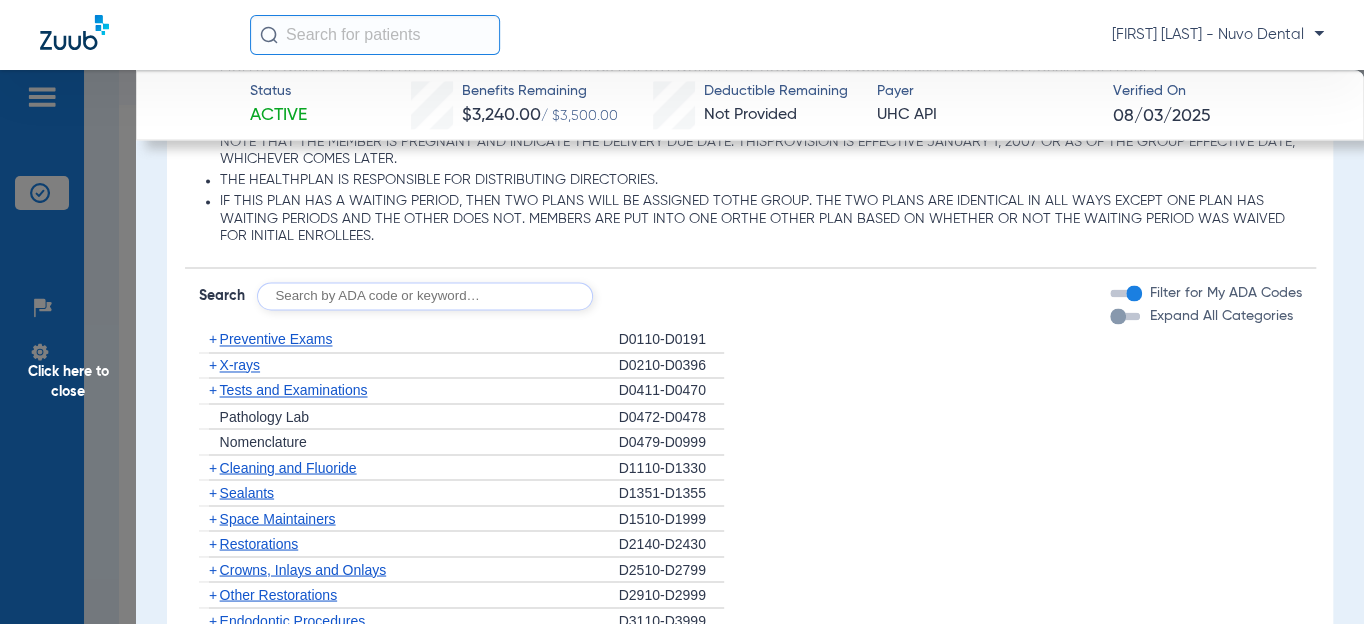 click 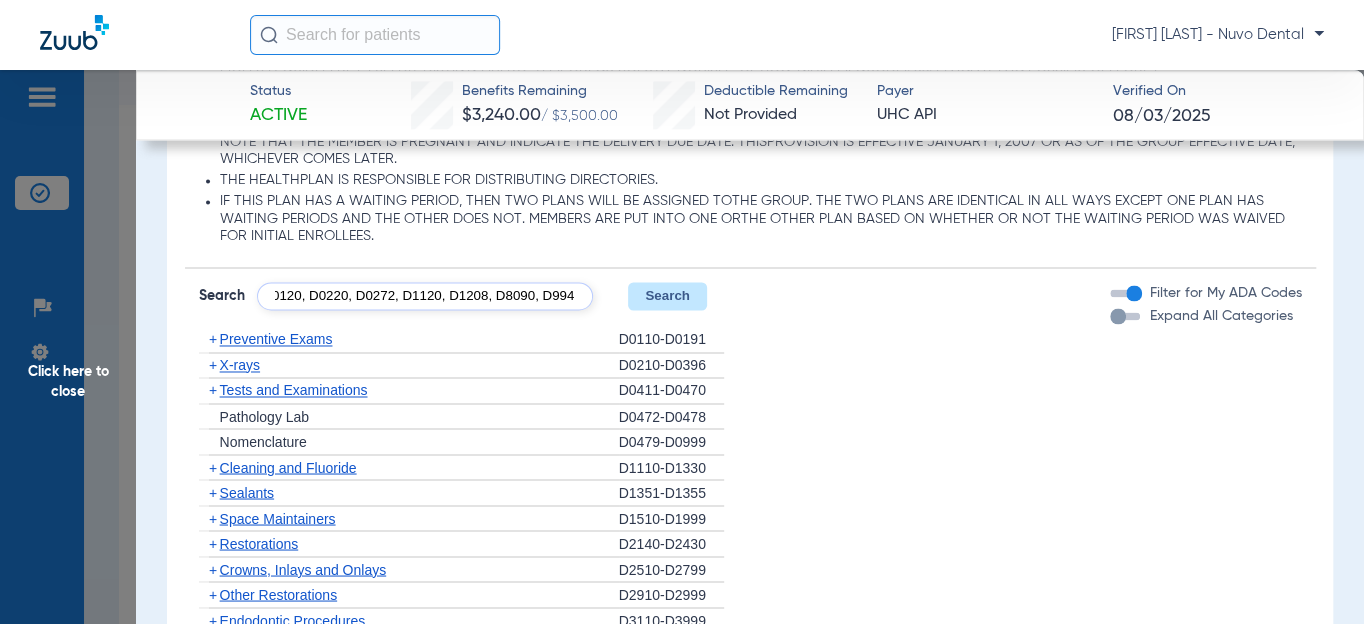 scroll, scrollTop: 0, scrollLeft: 114, axis: horizontal 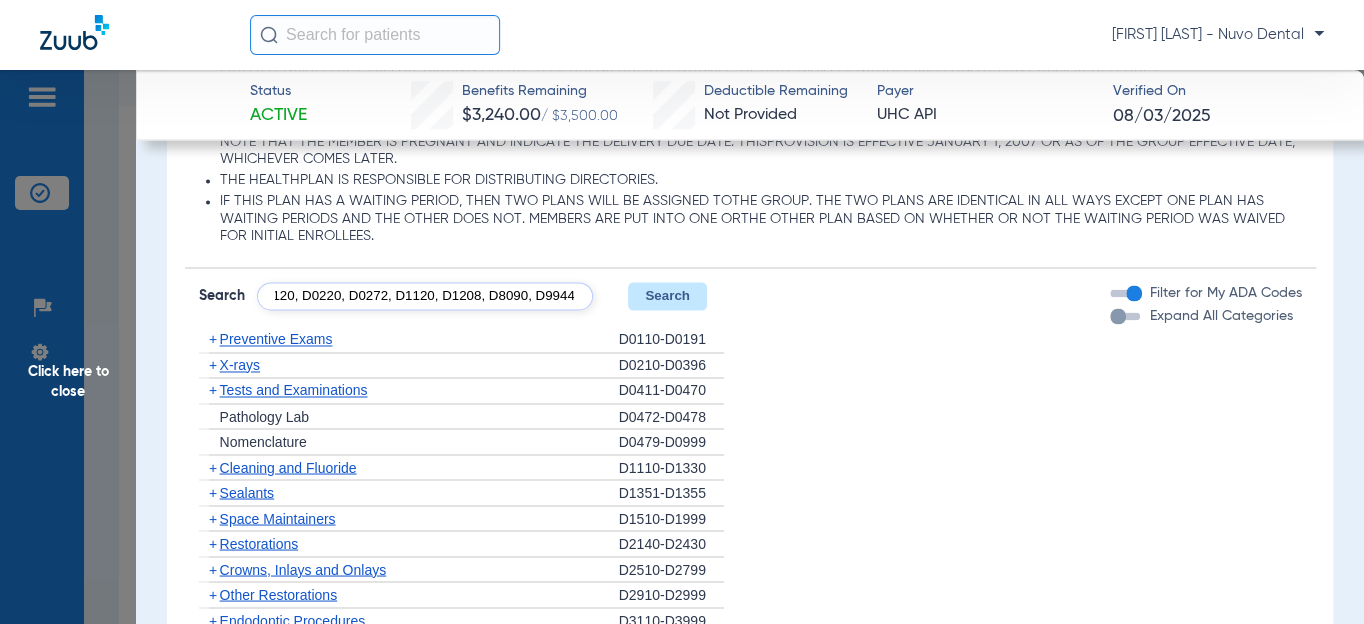 type on "D0120, D0220, D0272, D1120, D1208, D8090, D9944" 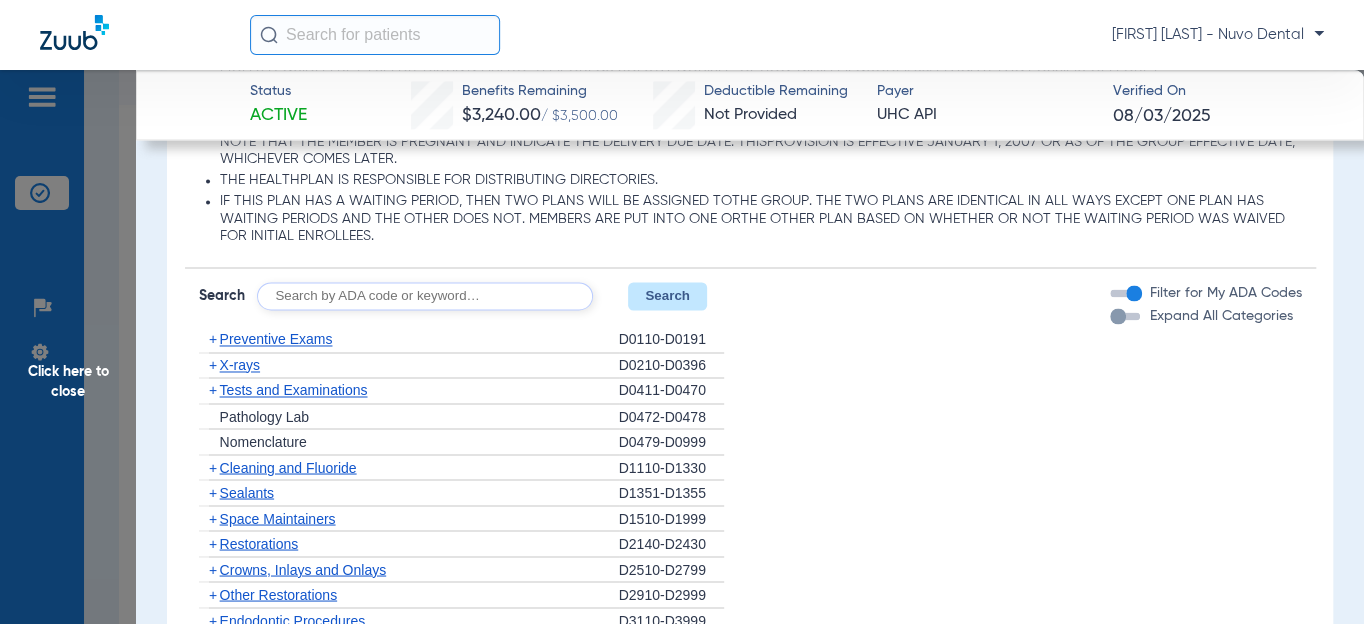 scroll, scrollTop: 0, scrollLeft: 0, axis: both 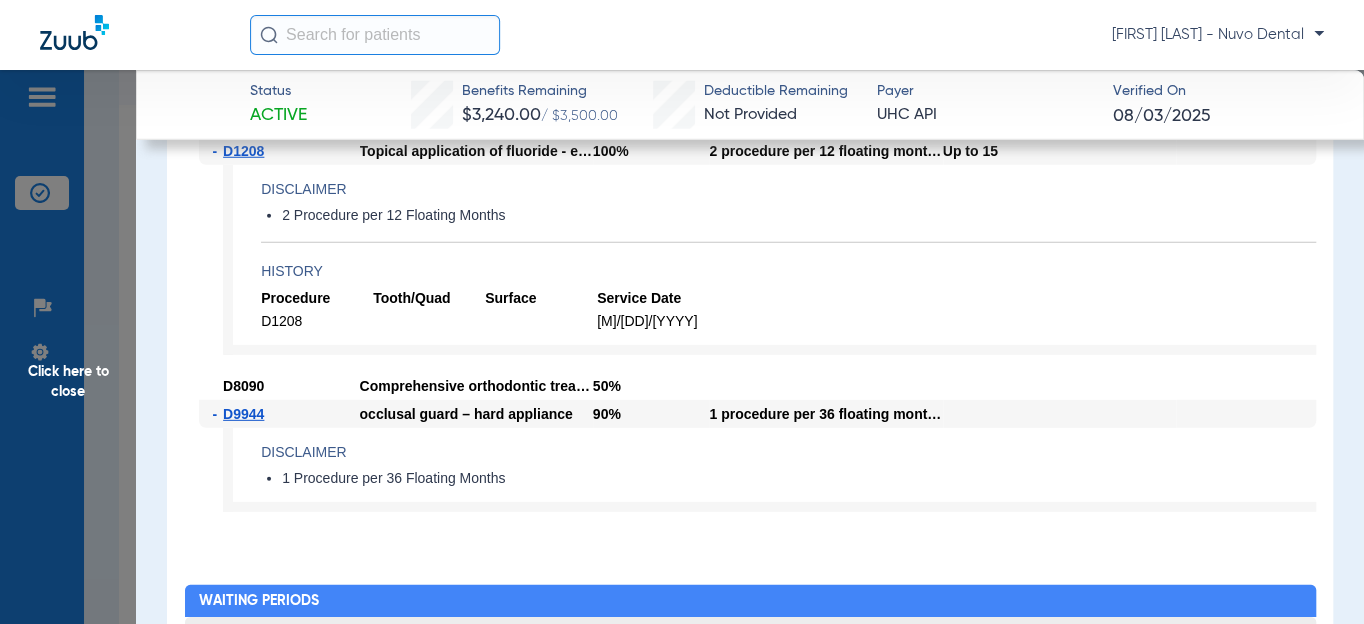 click on "History" 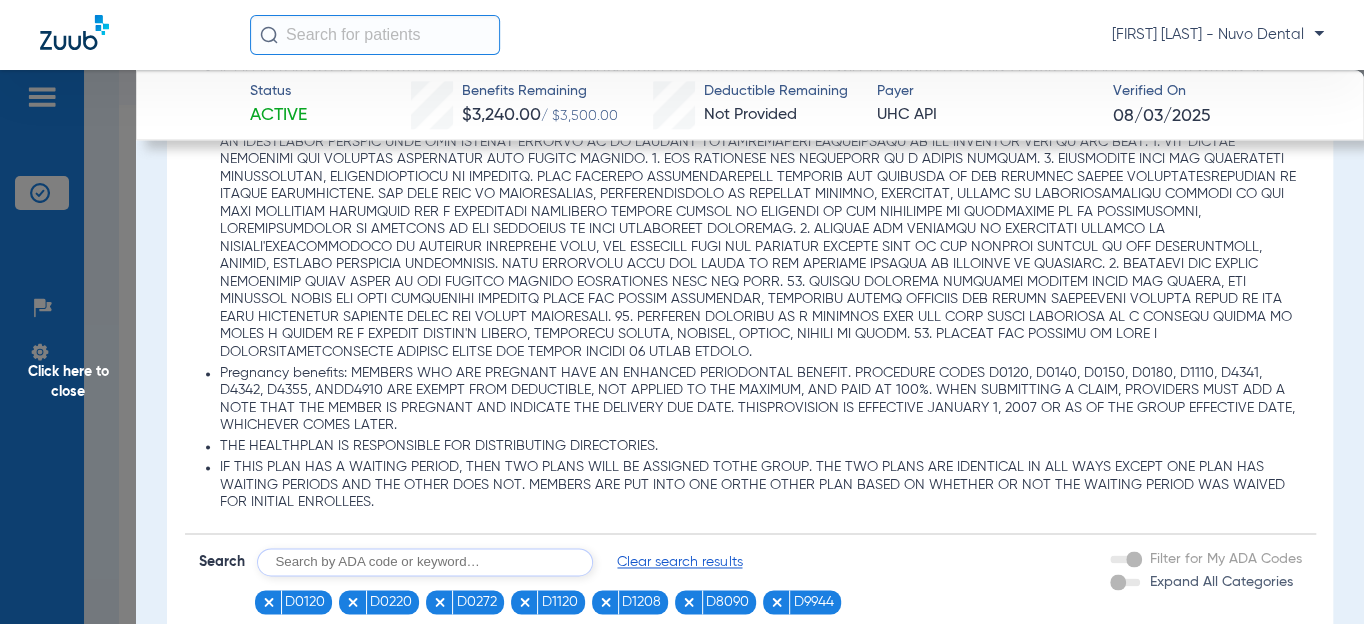 scroll, scrollTop: 1472, scrollLeft: 0, axis: vertical 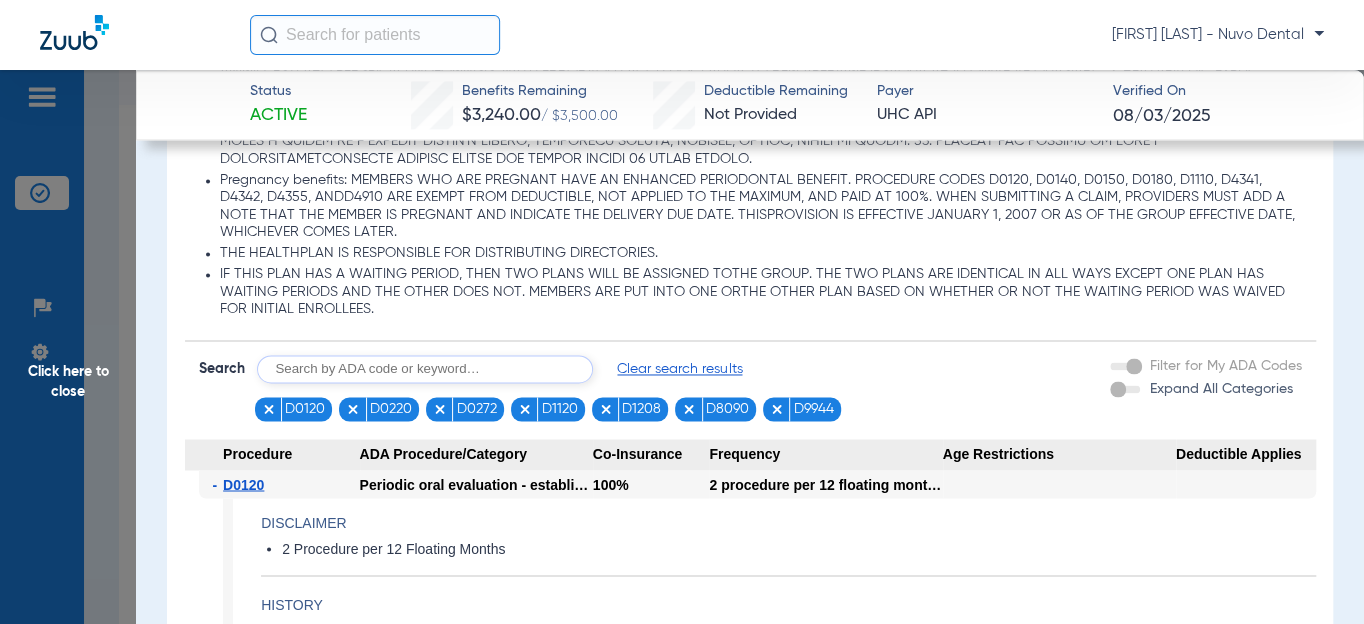 click 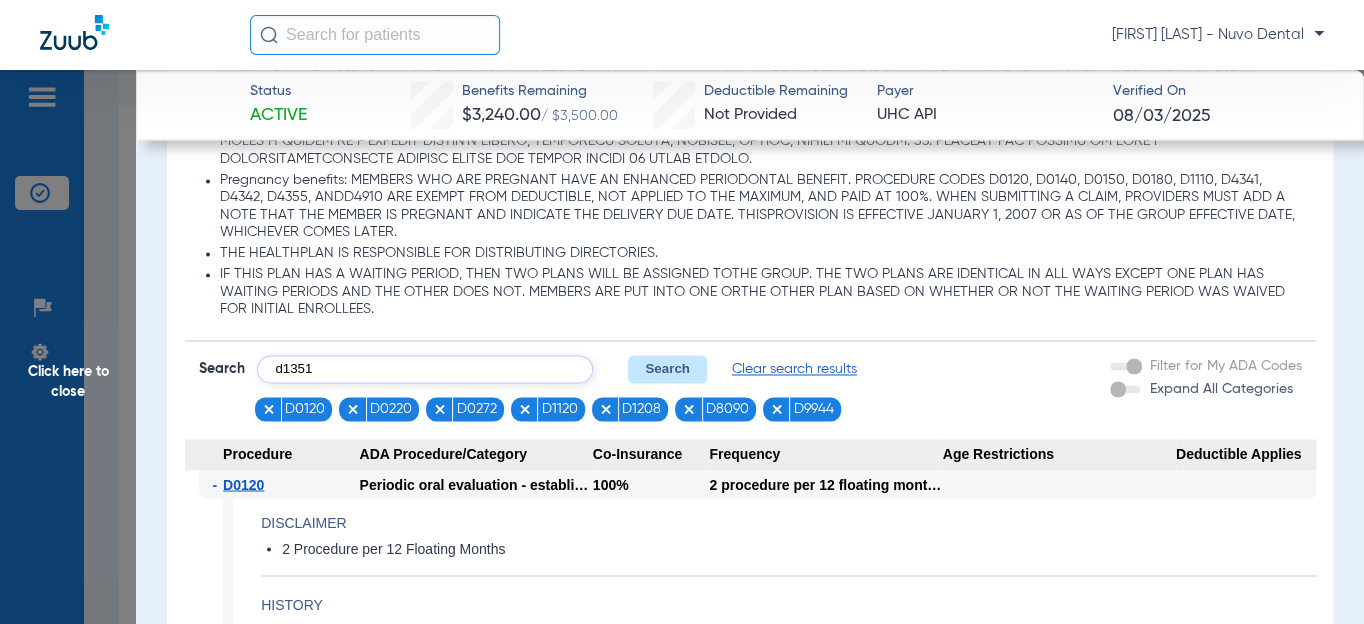 type on "d1351" 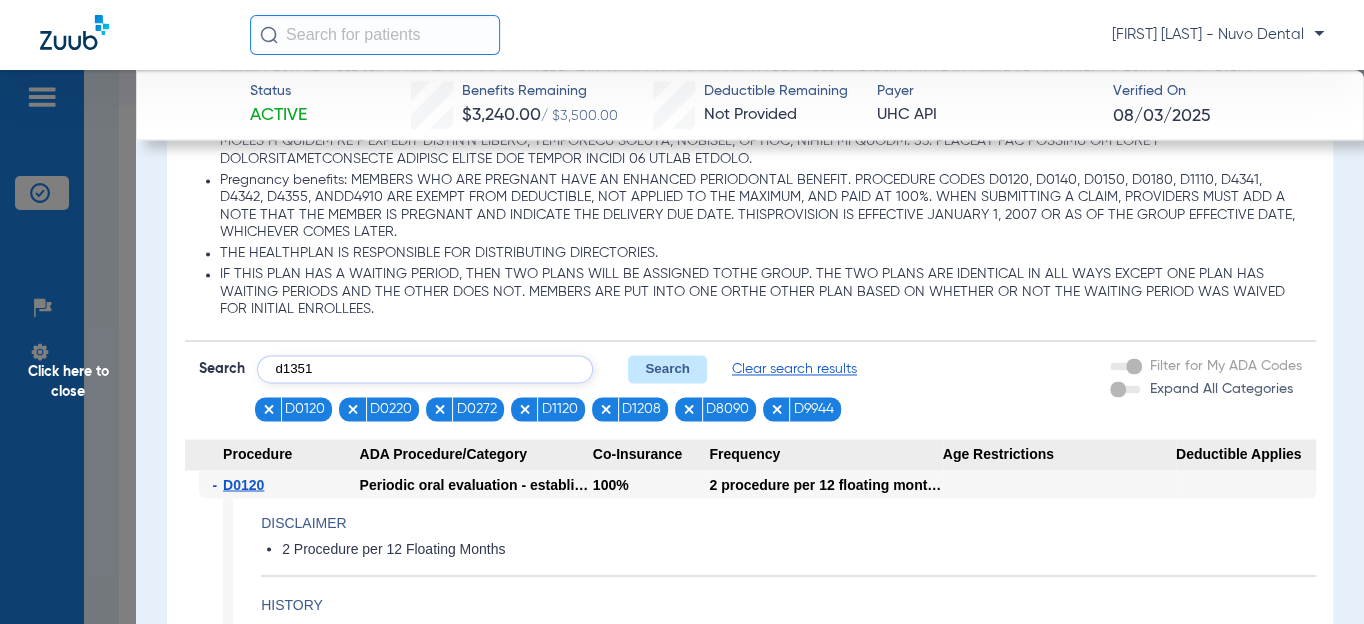 click on "Search" 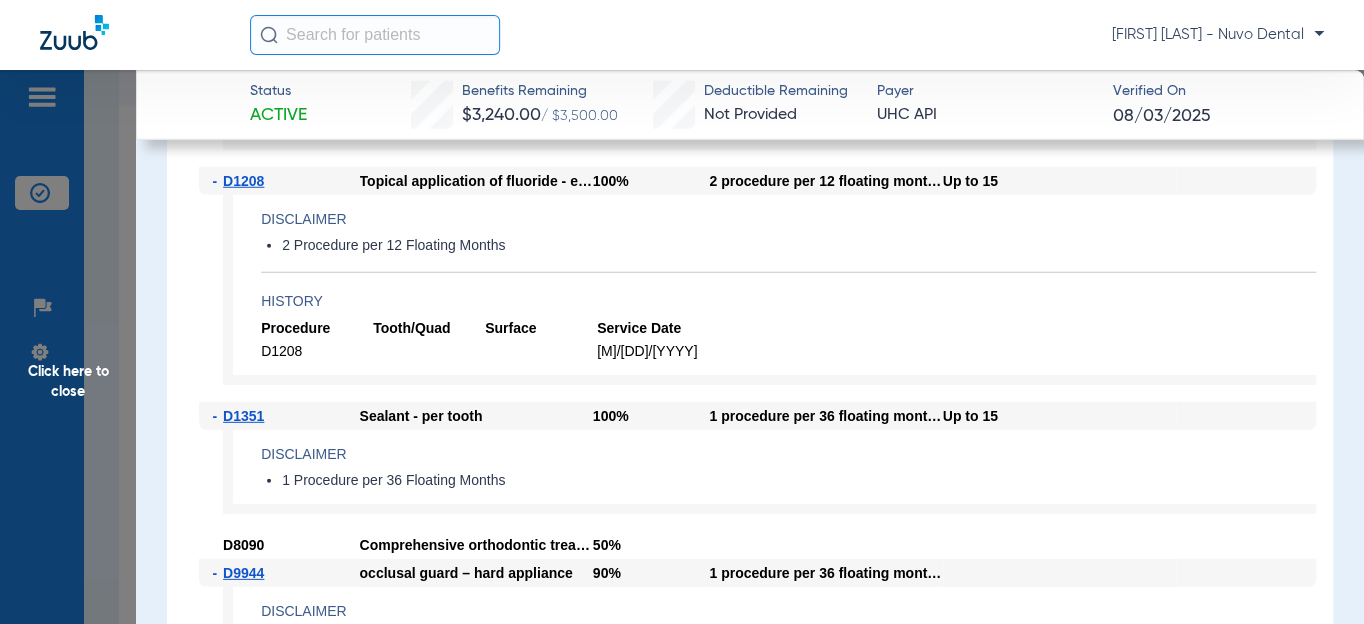 scroll, scrollTop: 2745, scrollLeft: 0, axis: vertical 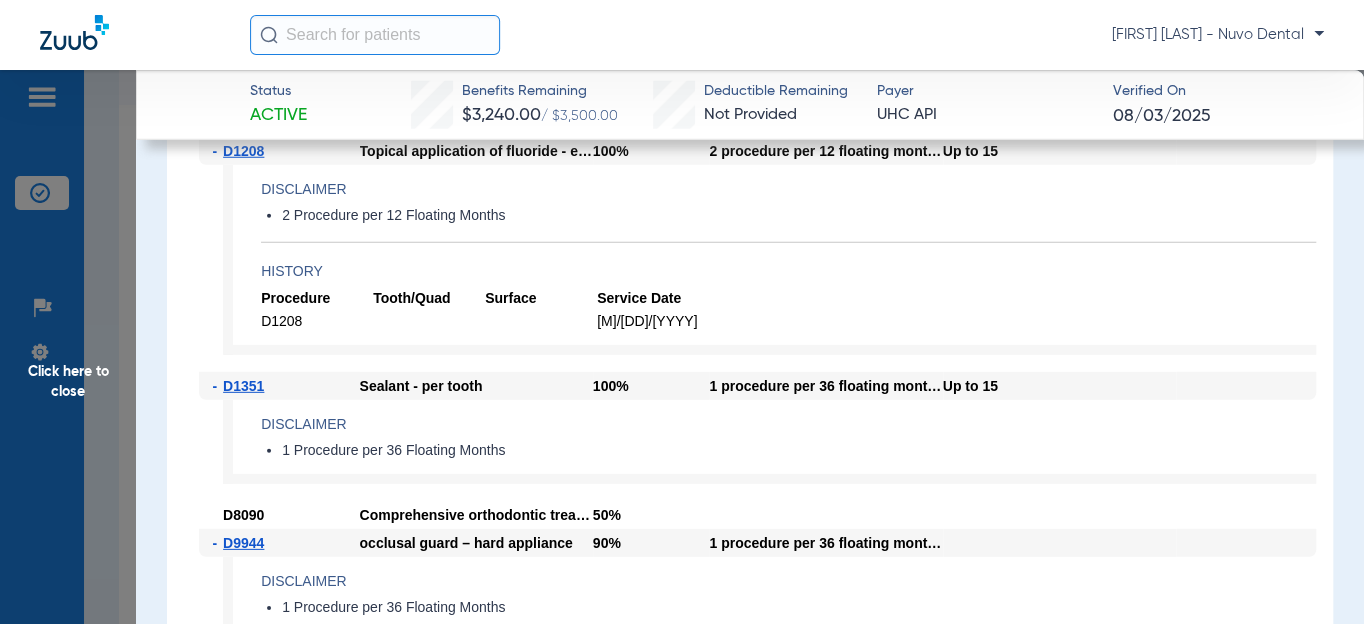 click on "Click here to close" 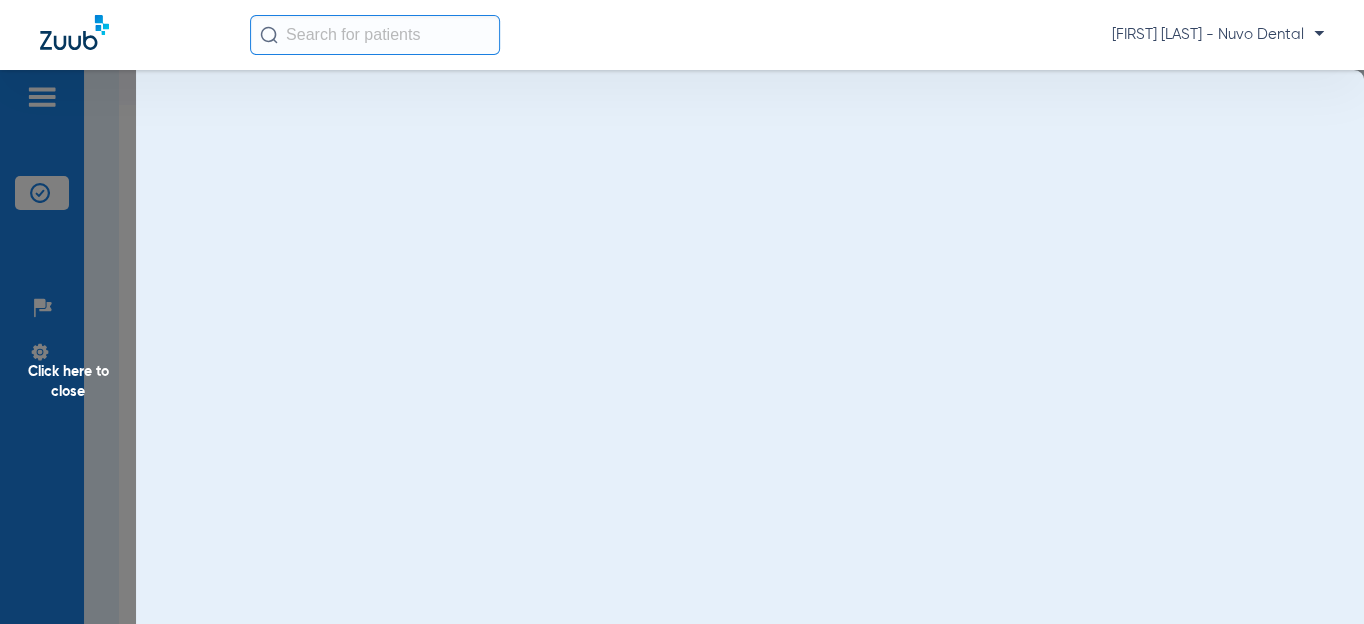 scroll, scrollTop: 0, scrollLeft: 0, axis: both 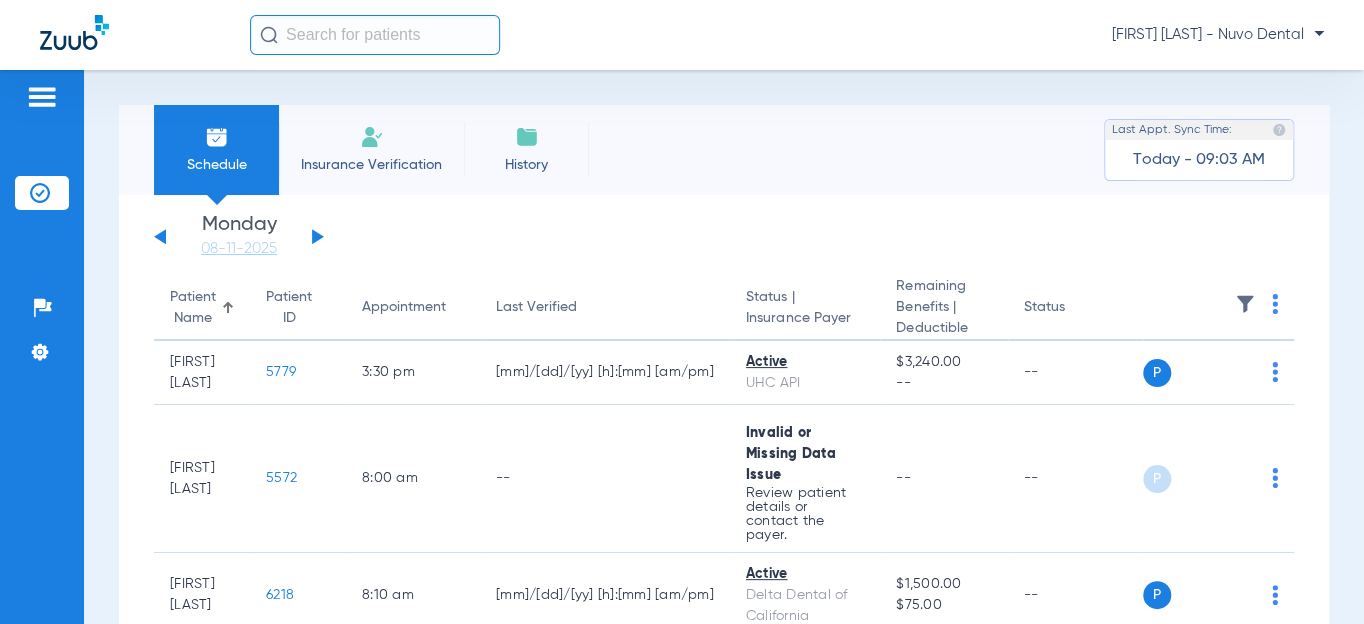 click 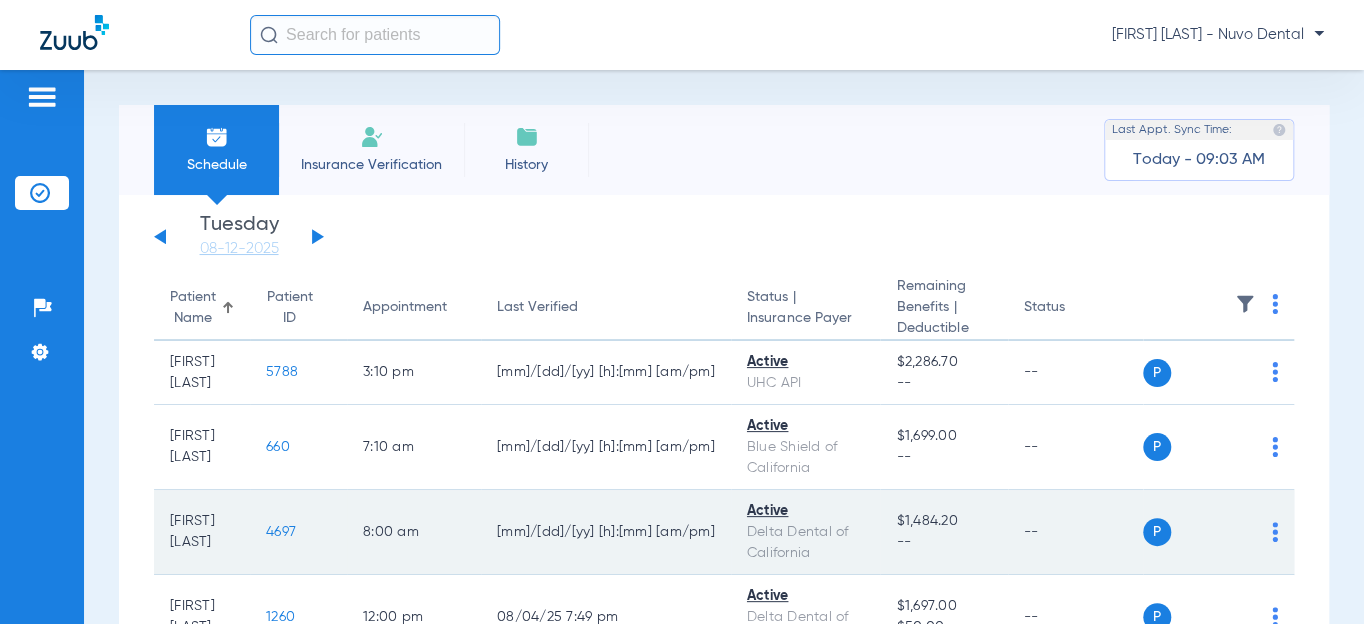 click on "4697" 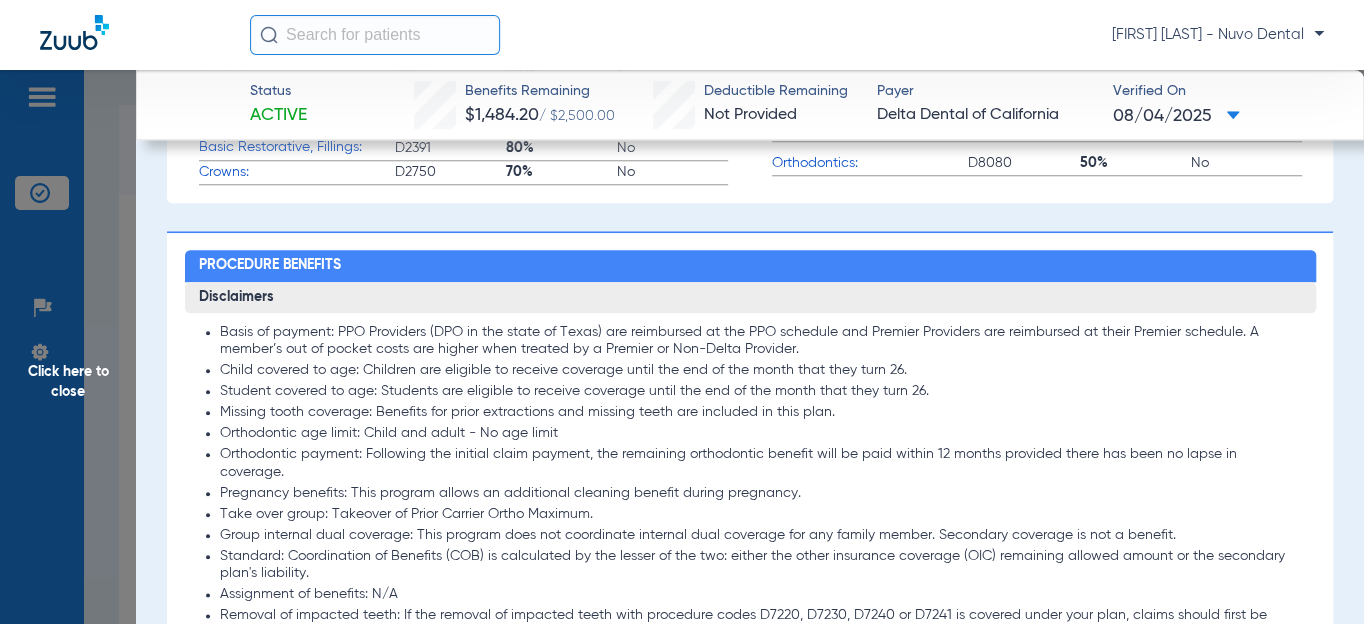 scroll, scrollTop: 1272, scrollLeft: 0, axis: vertical 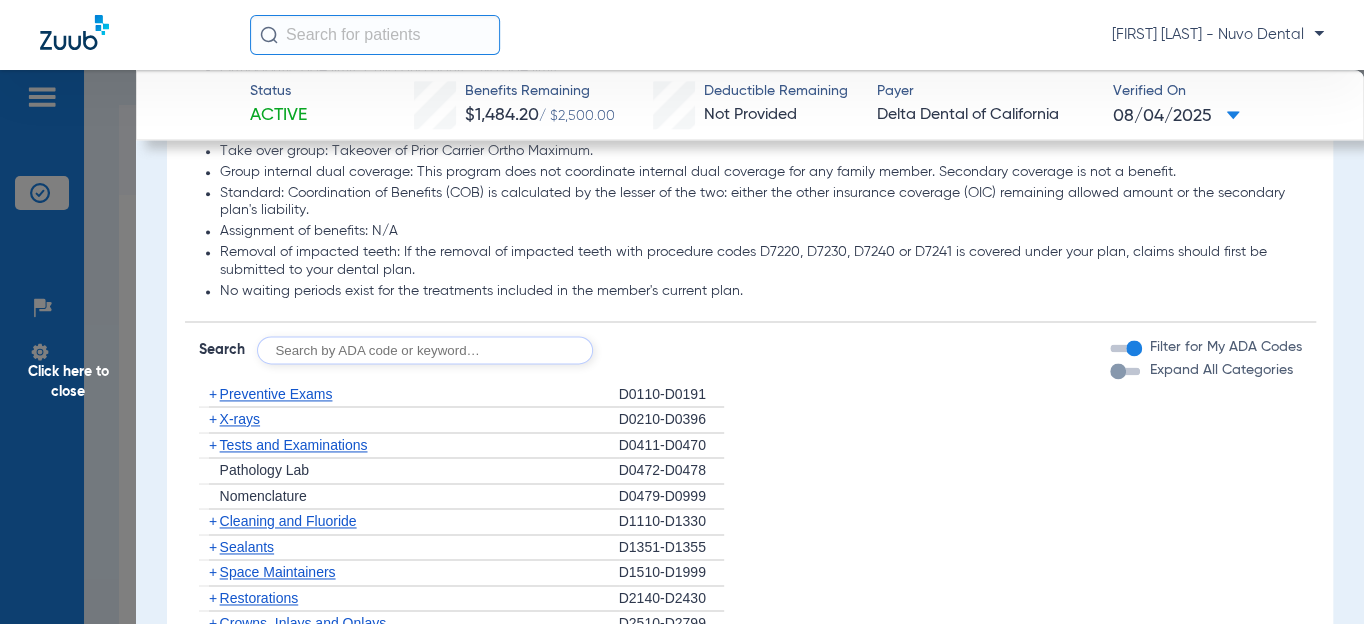 click 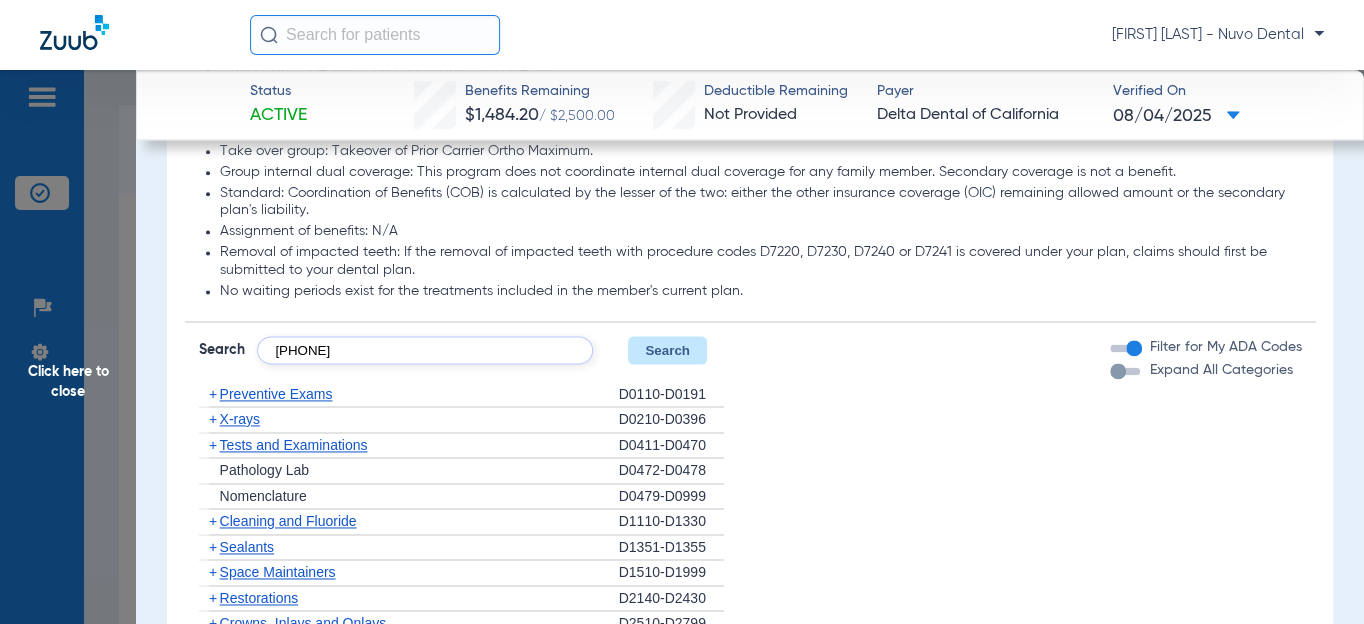 type on "[PHONE]" 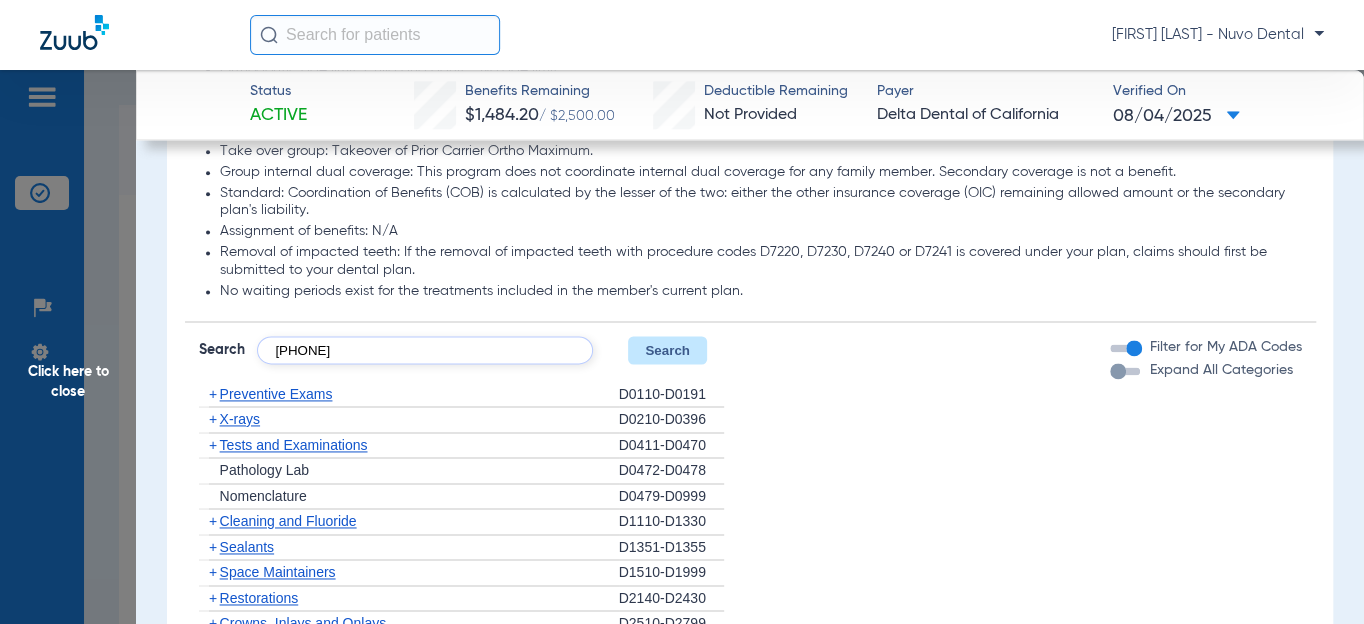 click on "Search" 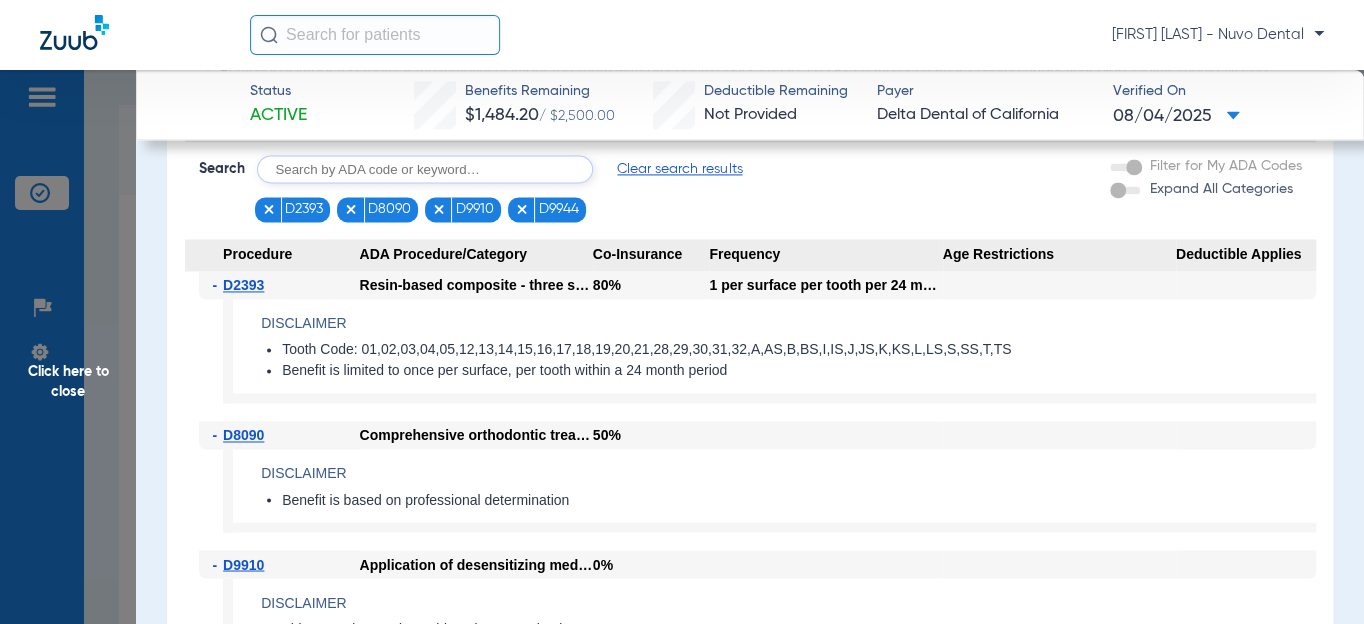 scroll, scrollTop: 1443, scrollLeft: 0, axis: vertical 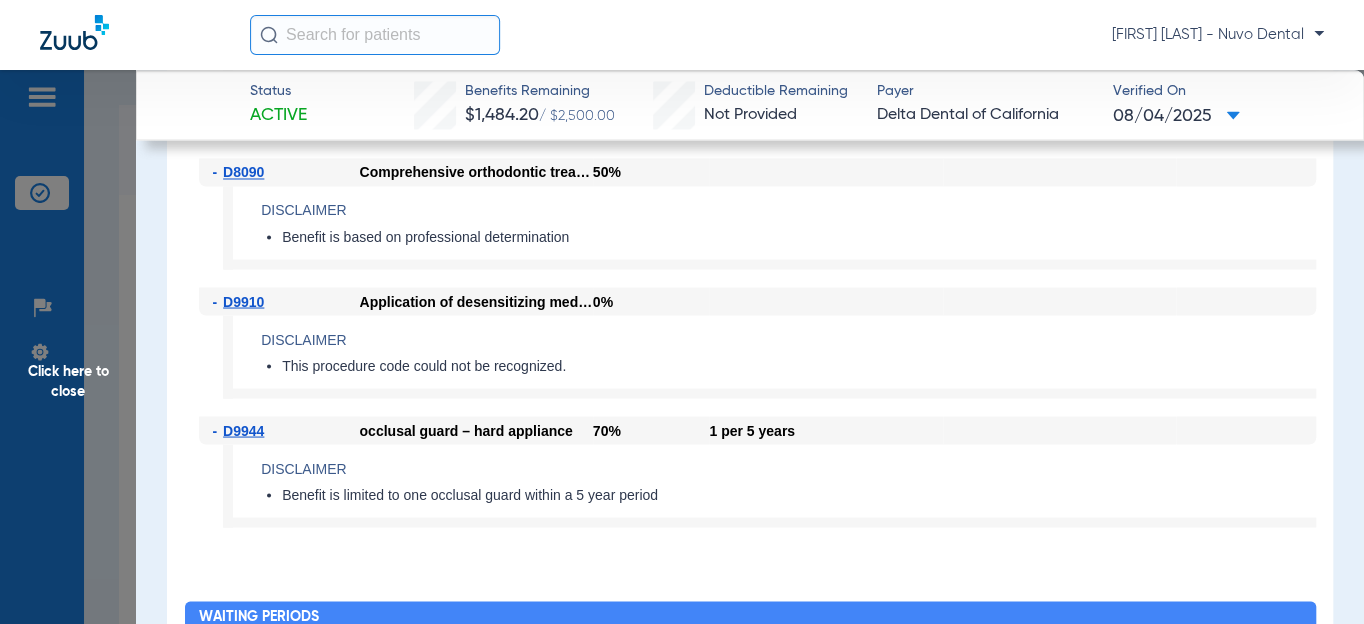 click on "Click here to close" 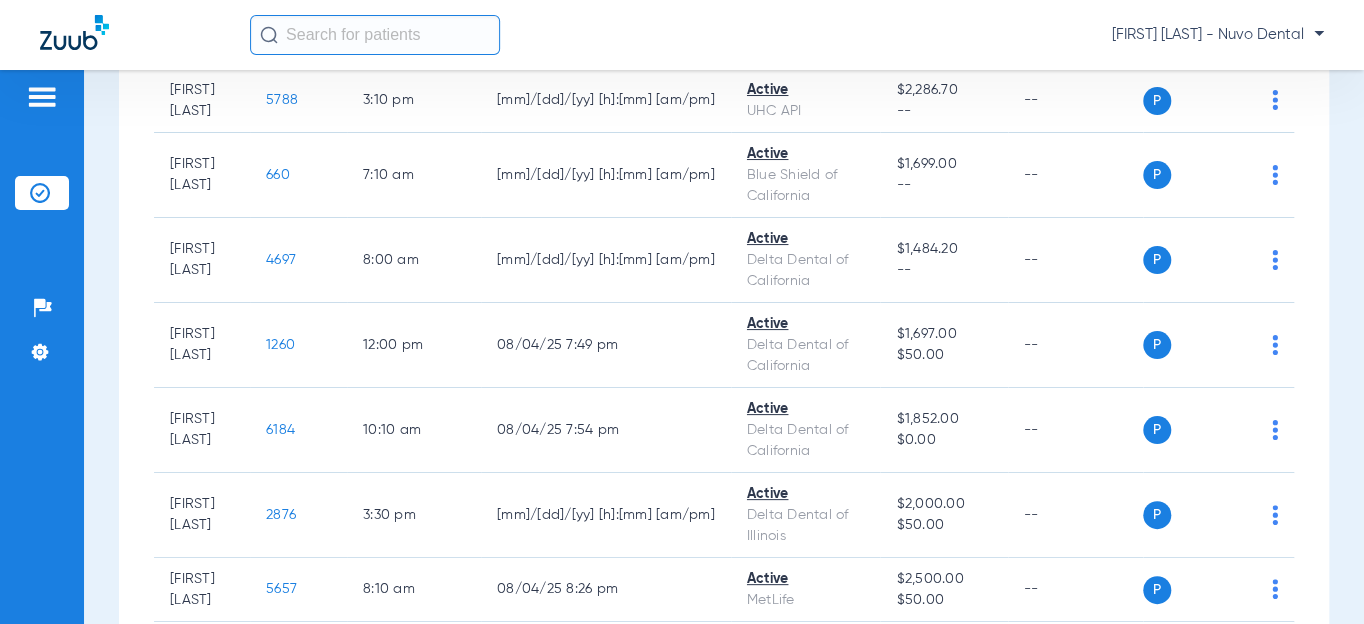 scroll, scrollTop: 636, scrollLeft: 0, axis: vertical 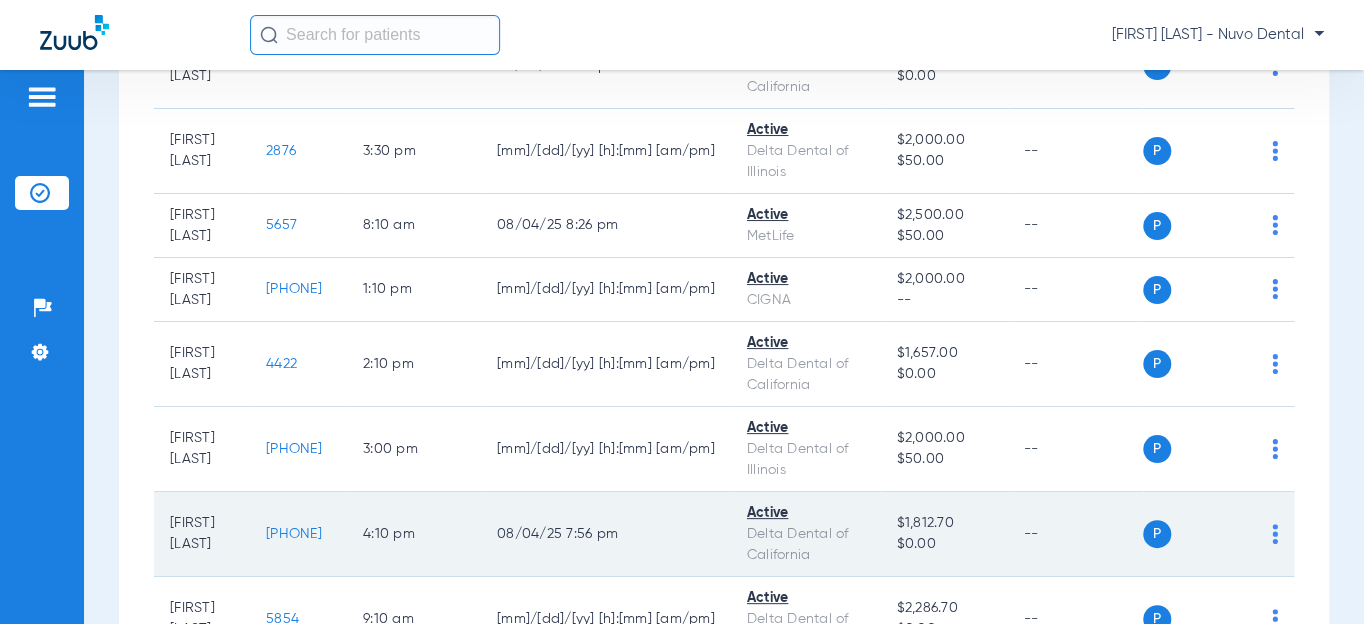 click on "[PHONE]" 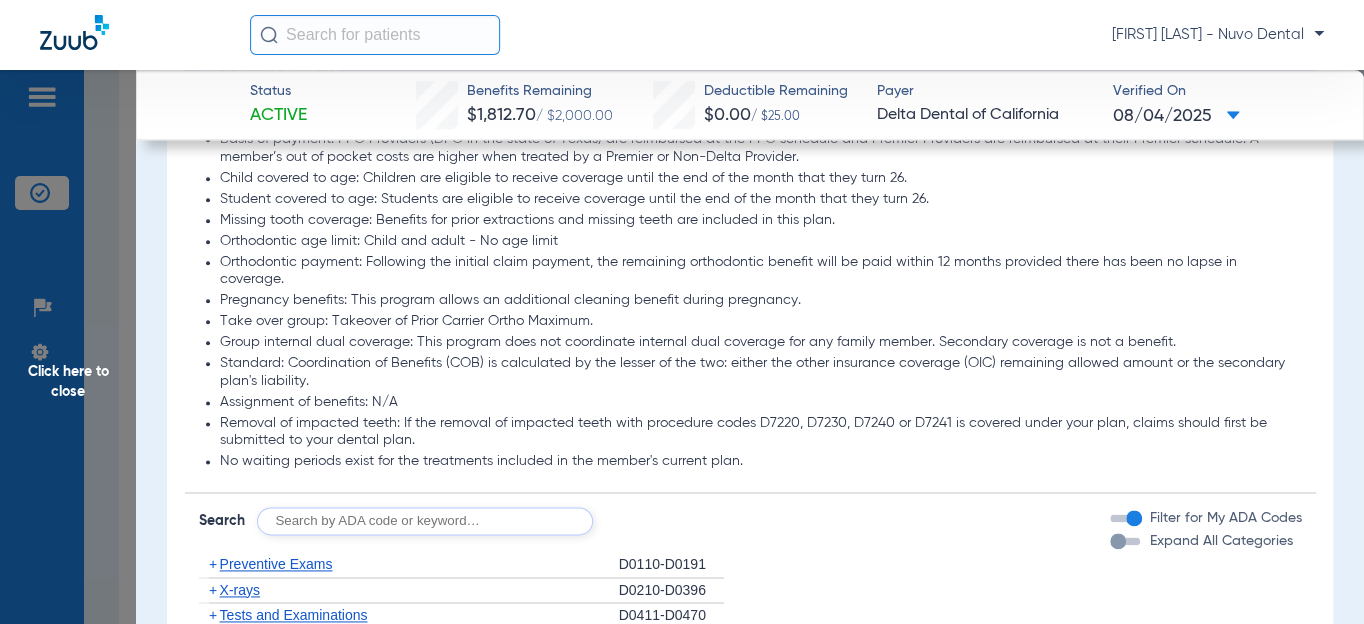 scroll, scrollTop: 1363, scrollLeft: 0, axis: vertical 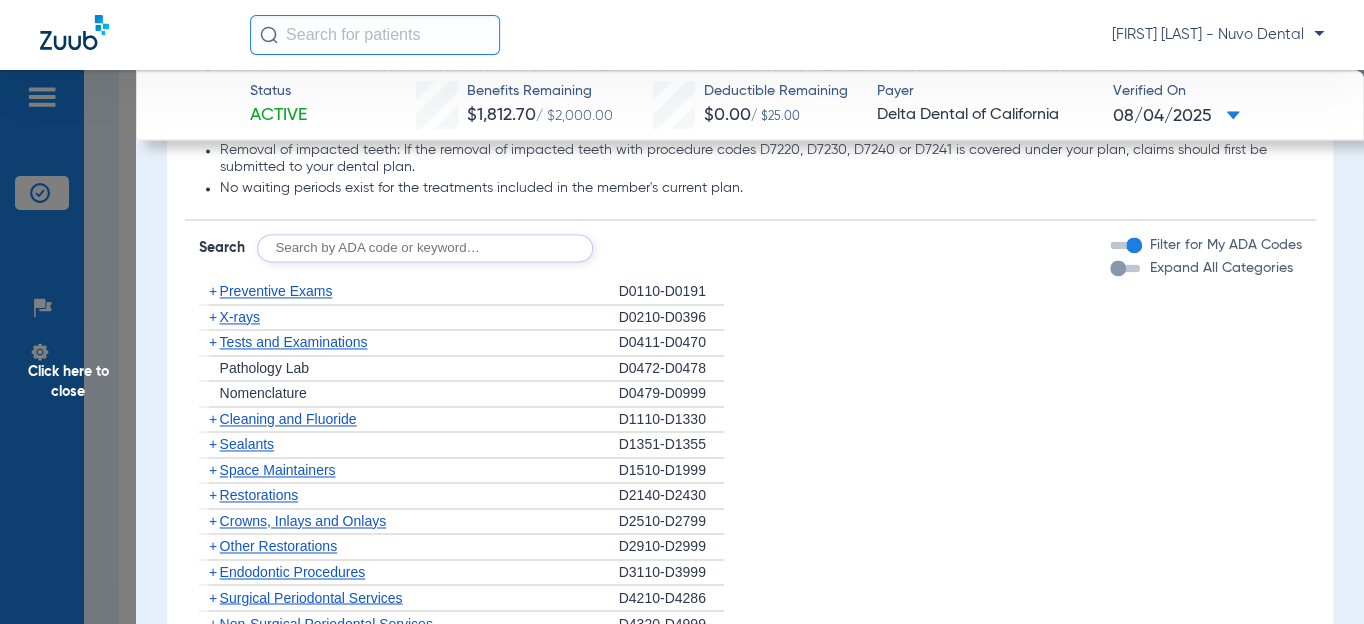 click 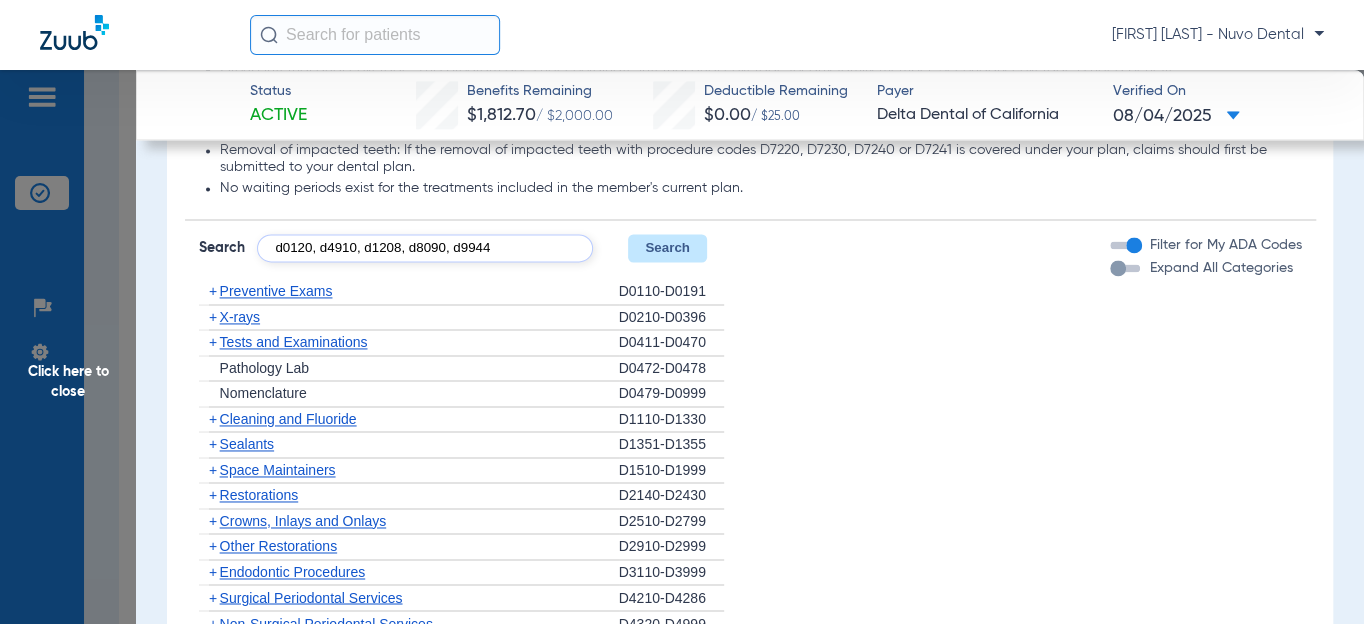 type on "d0120, d4910, d1208, d8090, d9944" 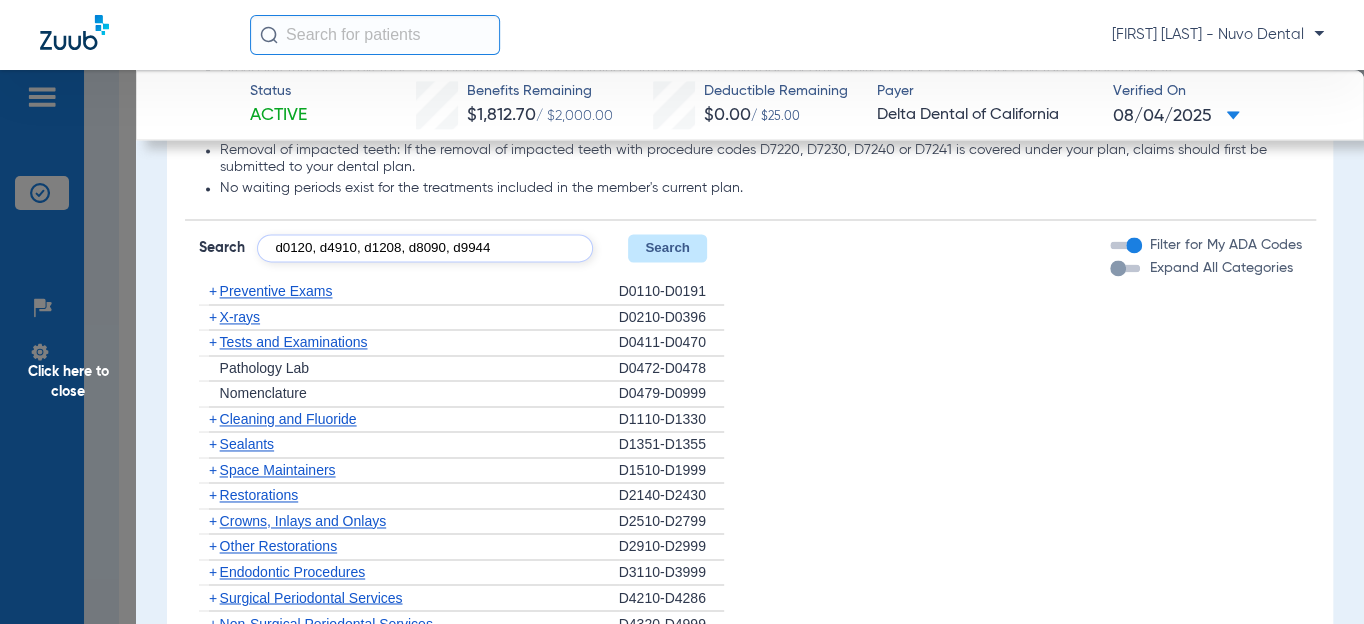 click on "Search" 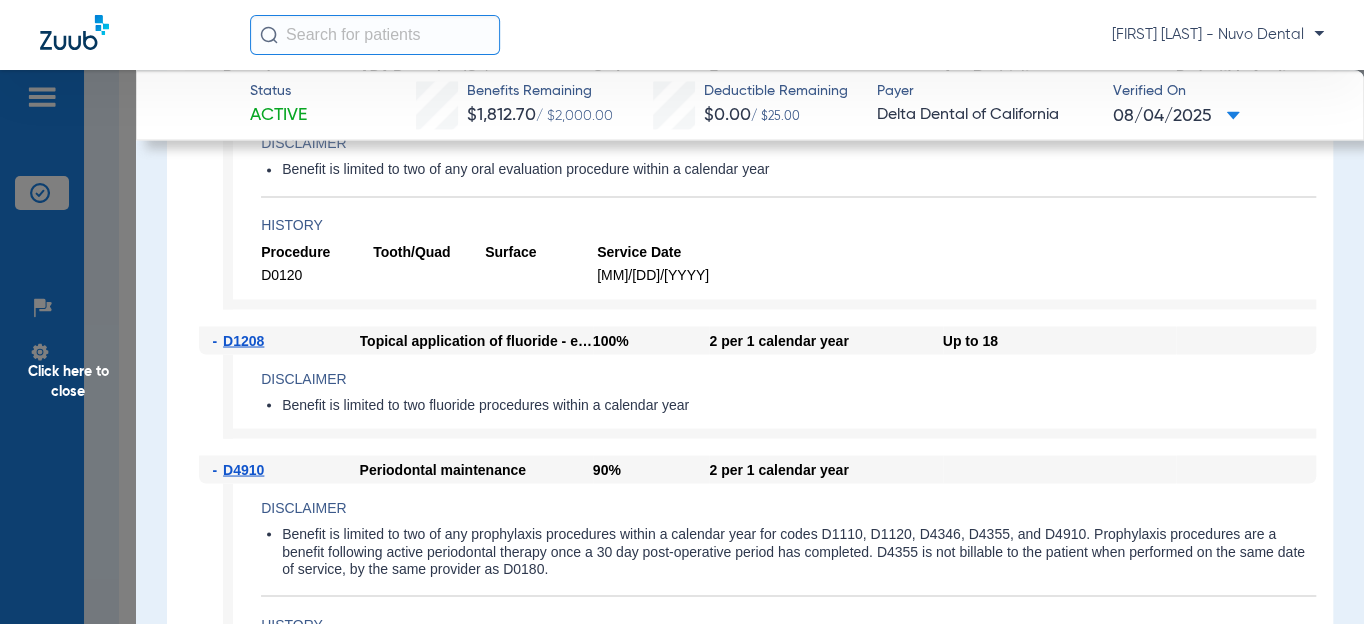 scroll, scrollTop: 1636, scrollLeft: 0, axis: vertical 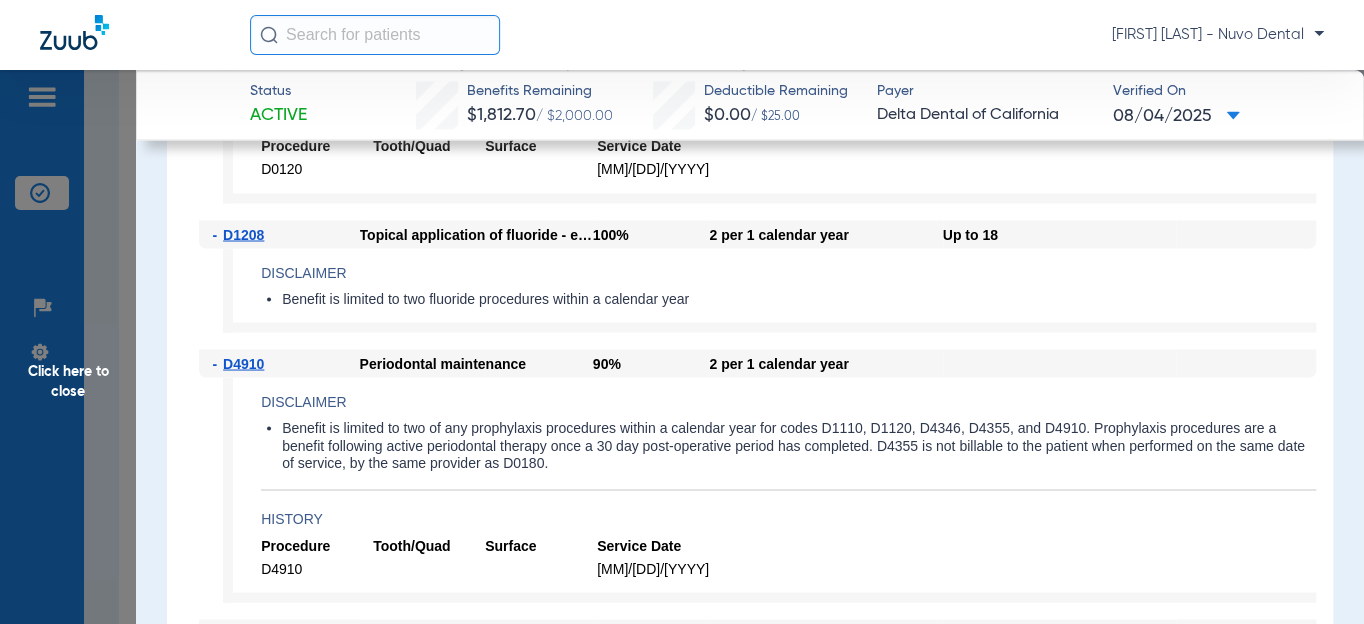 click 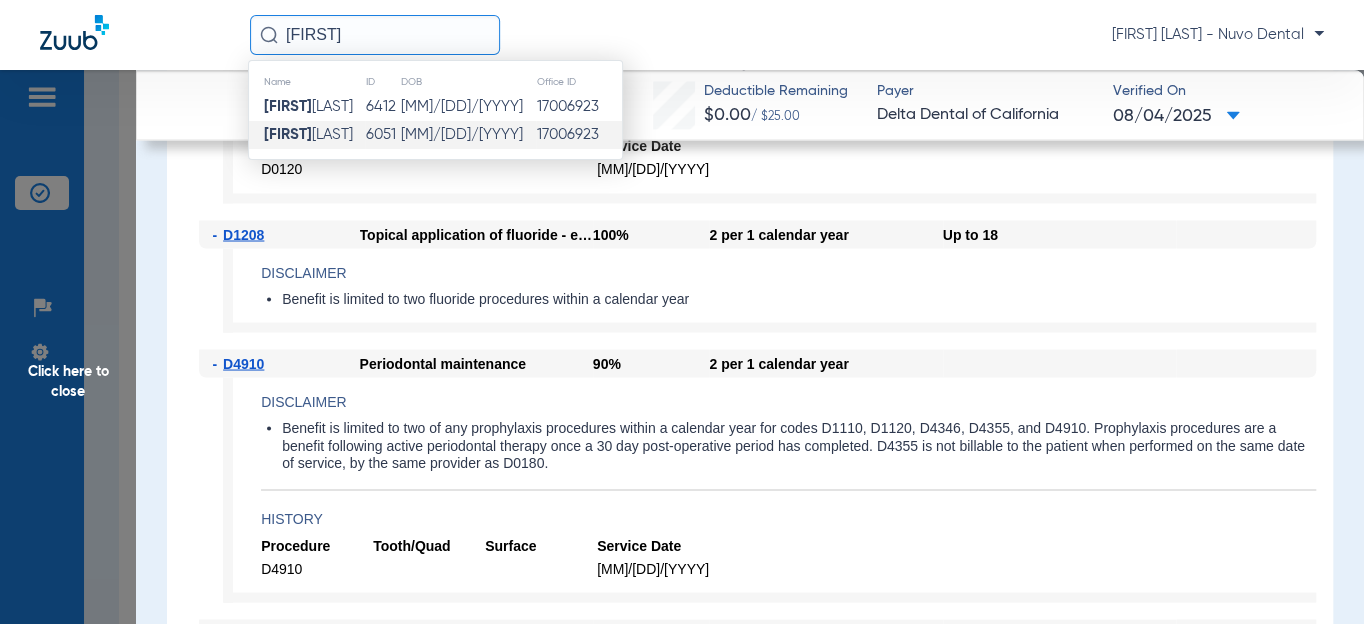 type on "[FIRST]" 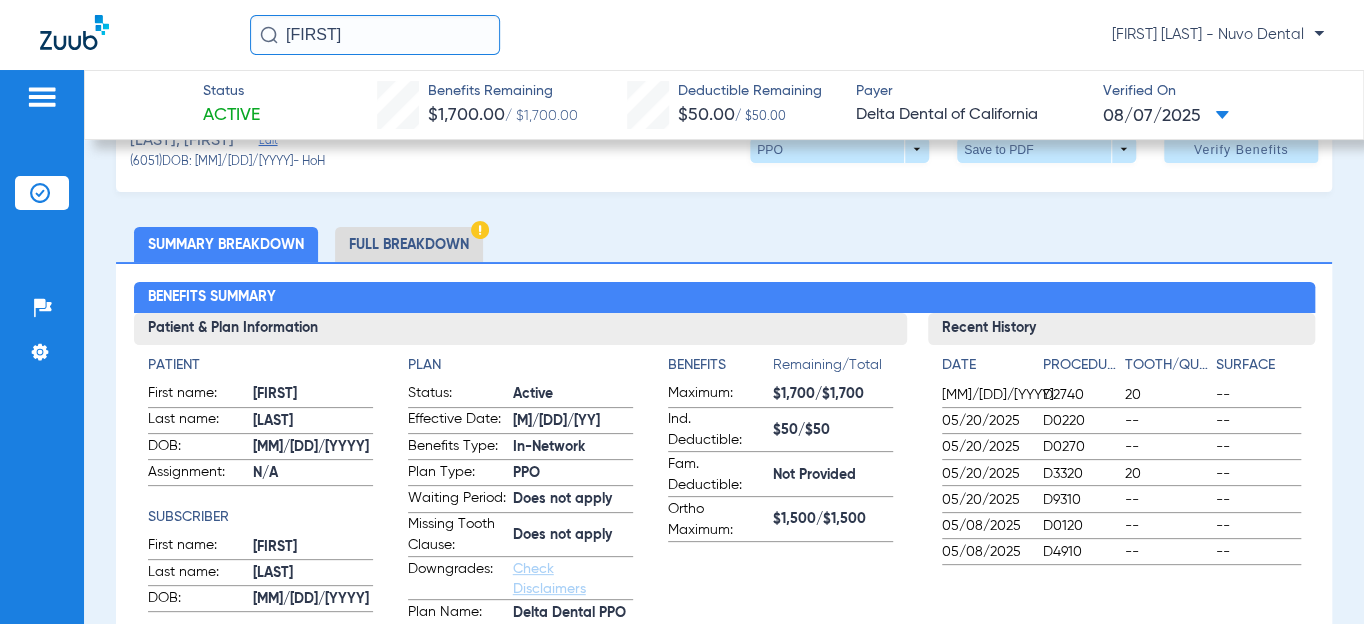 scroll, scrollTop: 0, scrollLeft: 0, axis: both 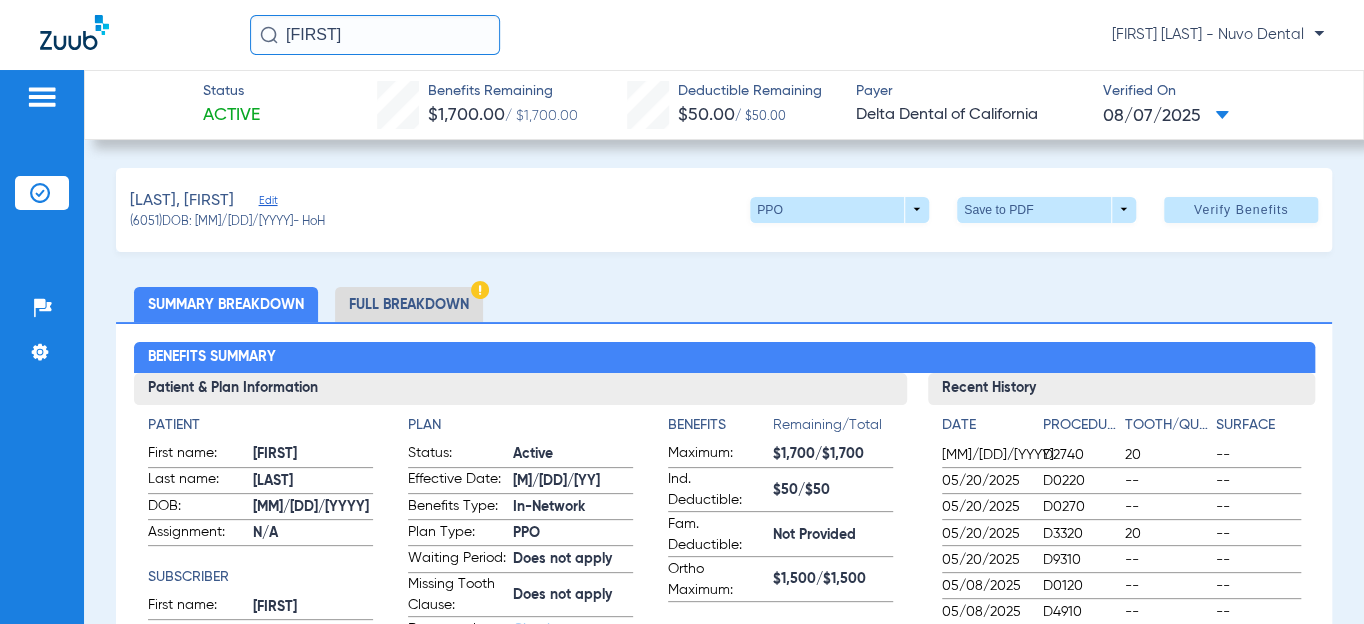 drag, startPoint x: 360, startPoint y: 23, endPoint x: 74, endPoint y: -8, distance: 287.67517 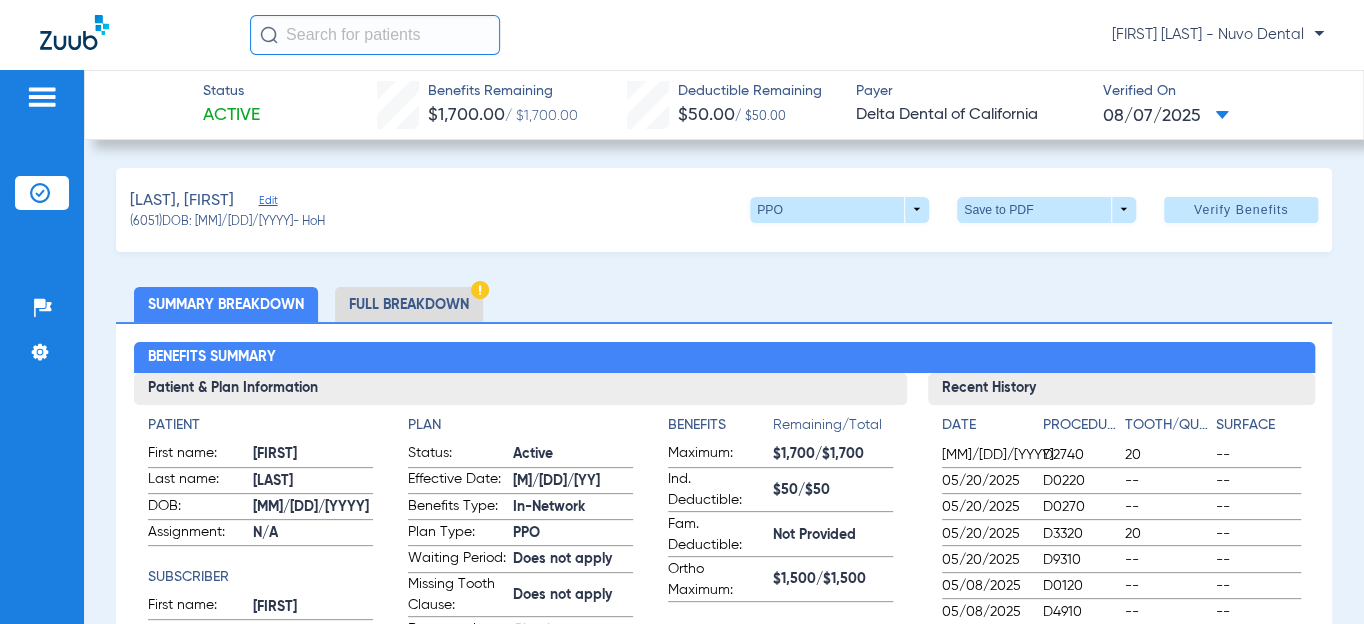 type 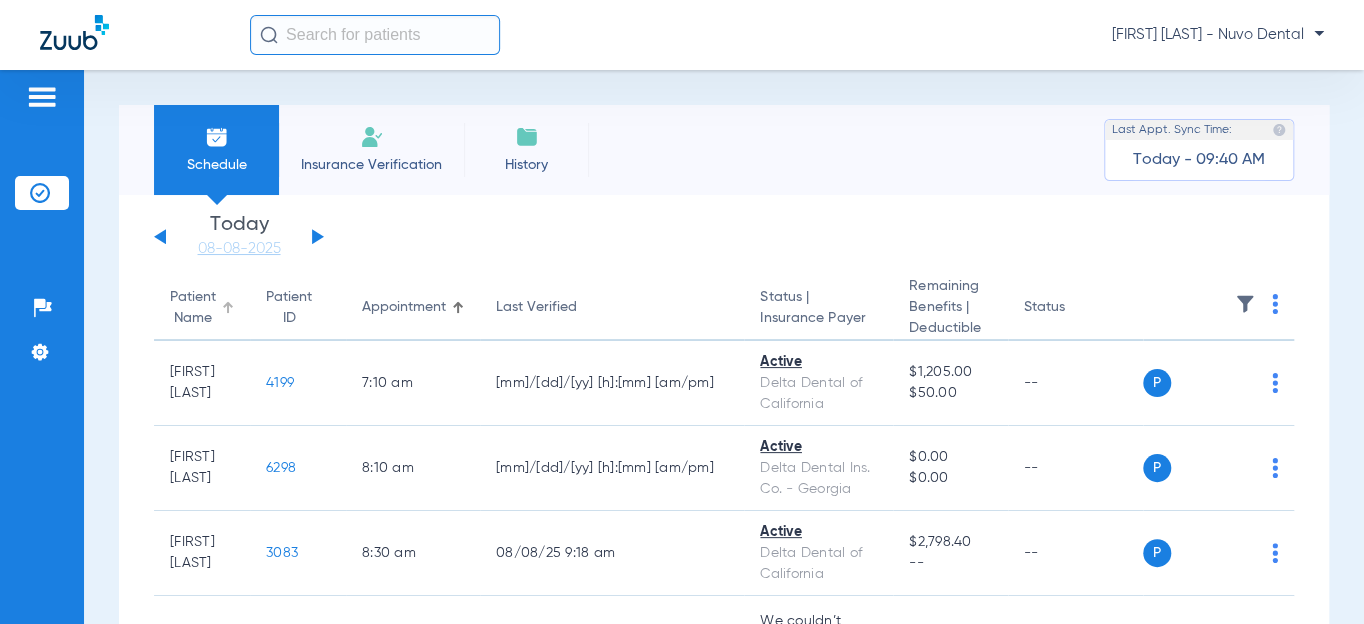 click on "Patient Name" 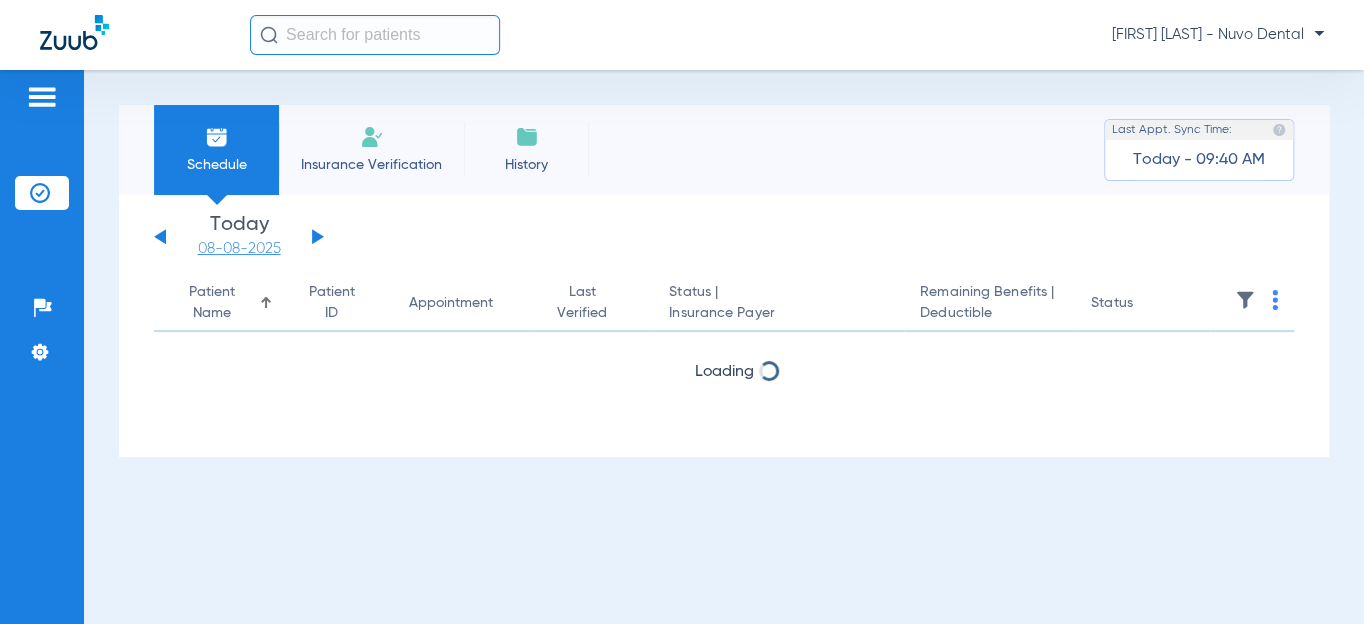 click on "08-08-2025" 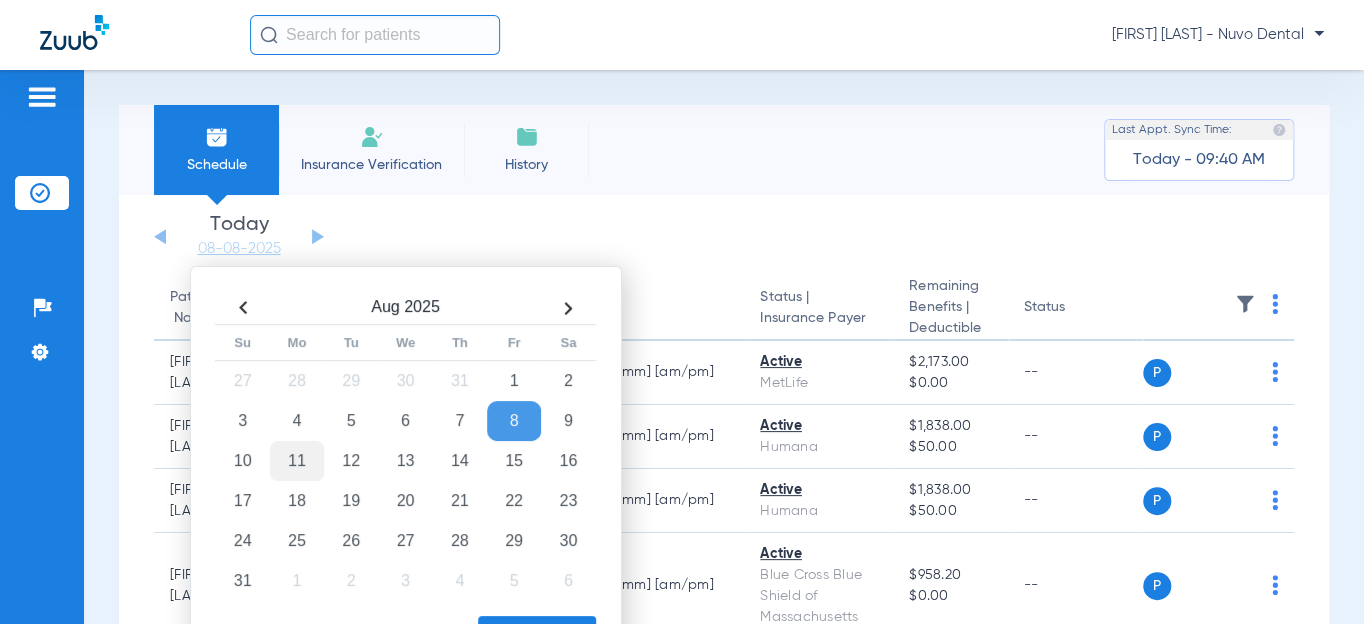 click on "11" 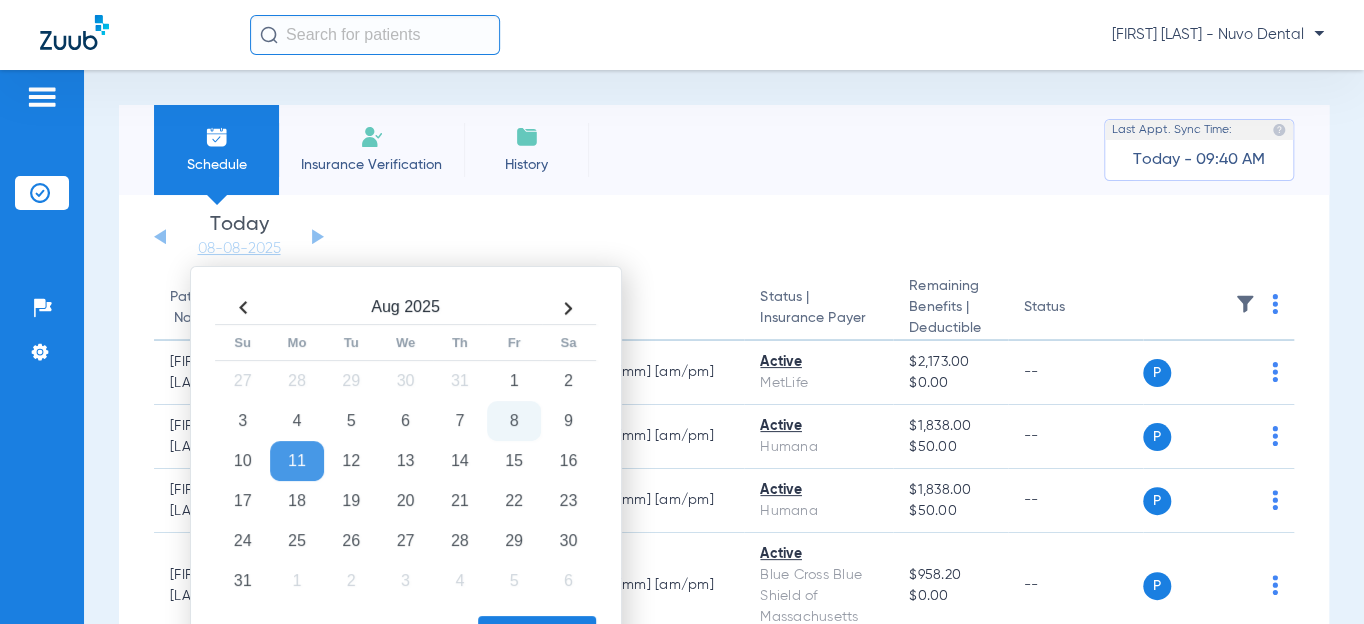 click on "Apply" 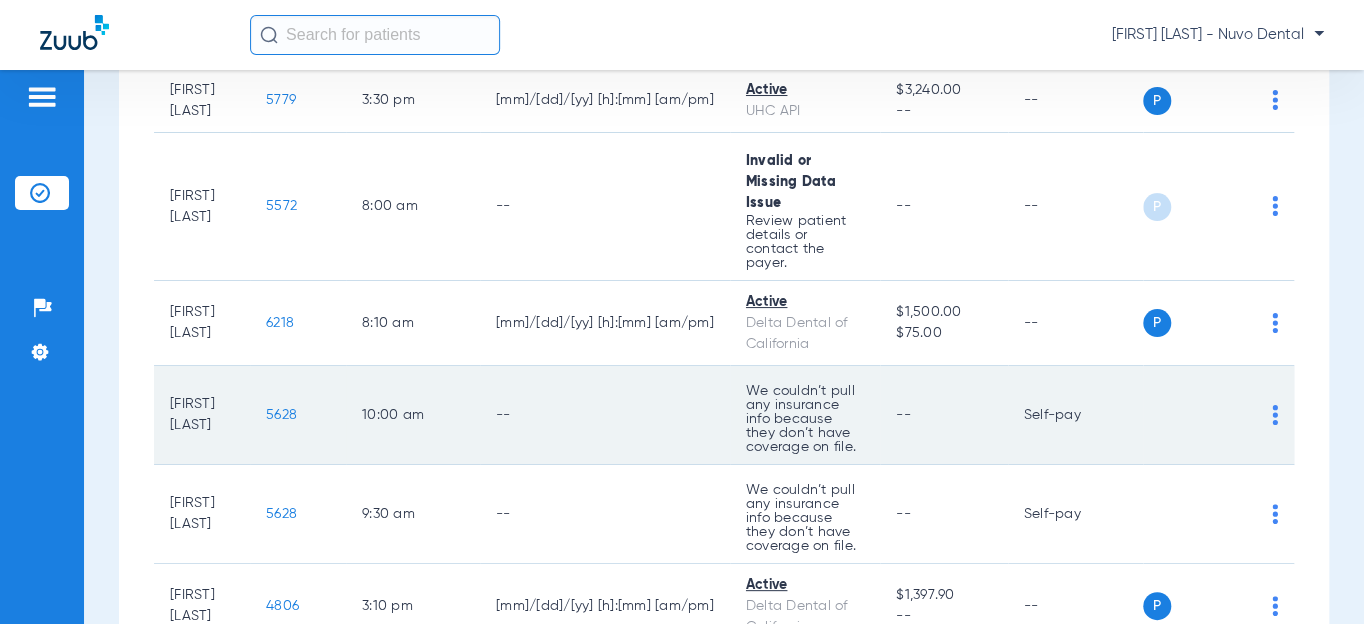 scroll, scrollTop: 0, scrollLeft: 0, axis: both 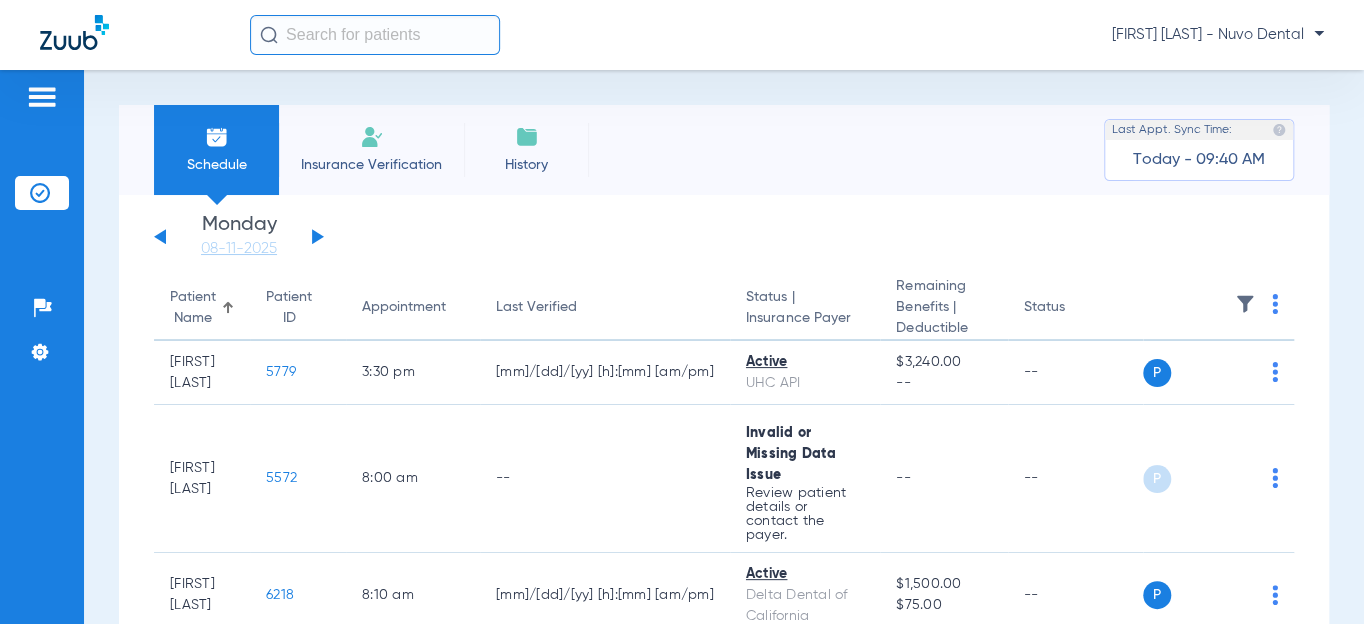 click on "Wednesday   06-04-2025   Thursday   06-05-2025   Friday   06-06-2025   Saturday   06-07-2025   Sunday   06-08-2025   Monday   06-09-2025   Tuesday   06-10-2025   Wednesday   06-11-2025   Thursday   06-12-2025   Friday   06-13-2025   Saturday   06-14-2025   Sunday   06-15-2025   Monday   06-16-2025   Tuesday   06-17-2025   Wednesday   06-18-2025   Thursday   06-19-2025   Friday   06-20-2025   Saturday   06-21-2025   Sunday   06-22-2025   Monday   06-23-2025   Tuesday   06-24-2025   Wednesday   06-25-2025   Thursday   06-26-2025   Friday   06-27-2025   Saturday   06-28-2025   Sunday   06-29-2025   Monday   06-30-2025   Tuesday   07-01-2025   Wednesday   07-02-2025   Thursday   07-03-2025   Friday   07-04-2025   Saturday   07-05-2025   Sunday   07-06-2025   Monday   07-07-2025   Tuesday   07-08-2025   Wednesday   07-09-2025   Thursday   07-10-2025   Friday   07-11-2025   Saturday   07-12-2025   Sunday   07-13-2025   Monday   07-14-2025   Tuesday   07-15-2025   Wednesday   07-16-2025   Thursday   07-17-2025" 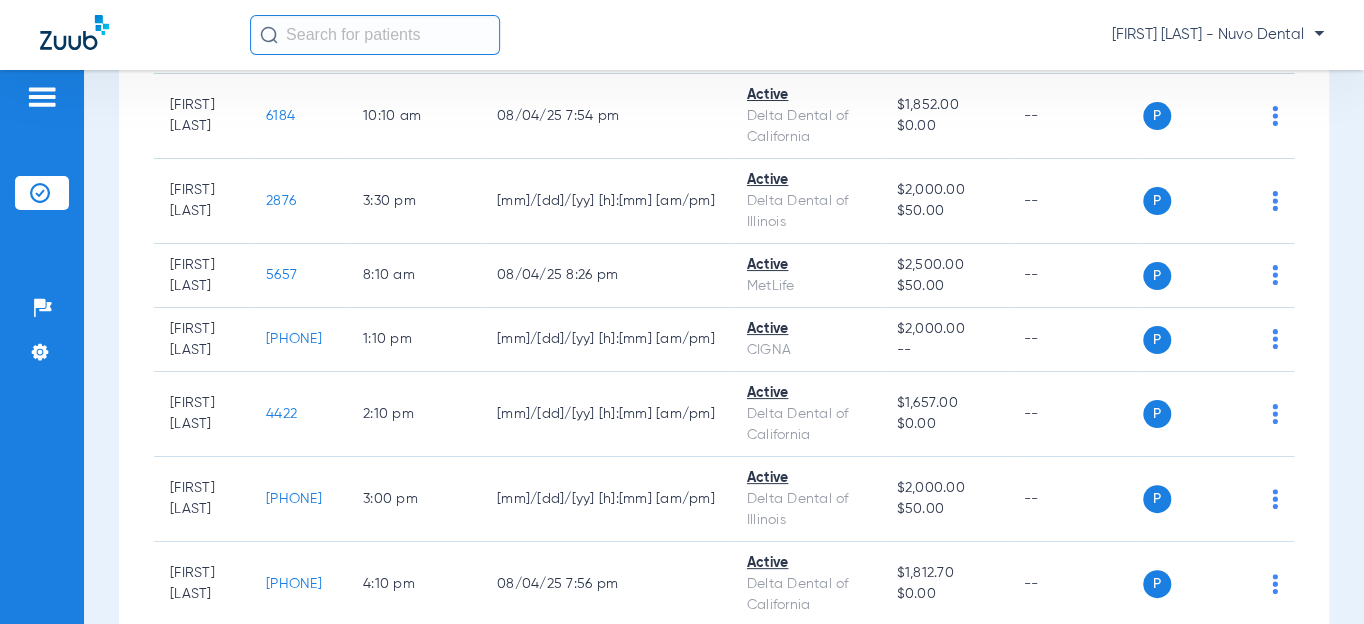 scroll, scrollTop: 617, scrollLeft: 0, axis: vertical 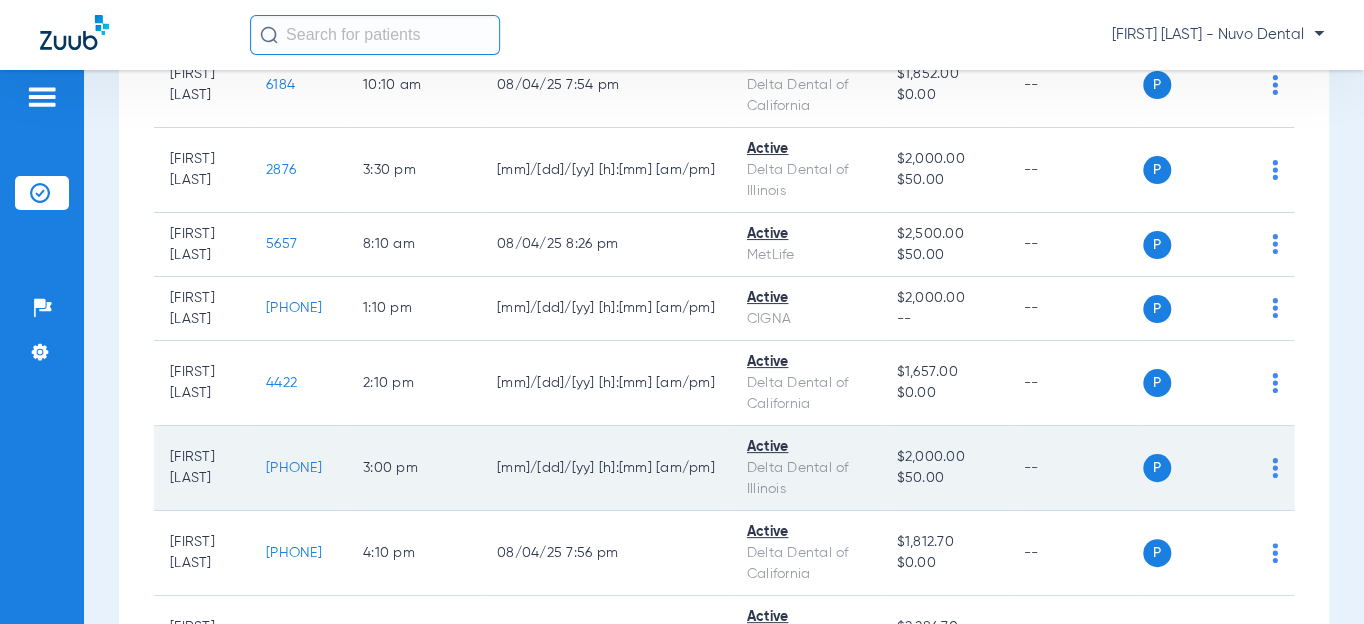 click on "[PHONE]" 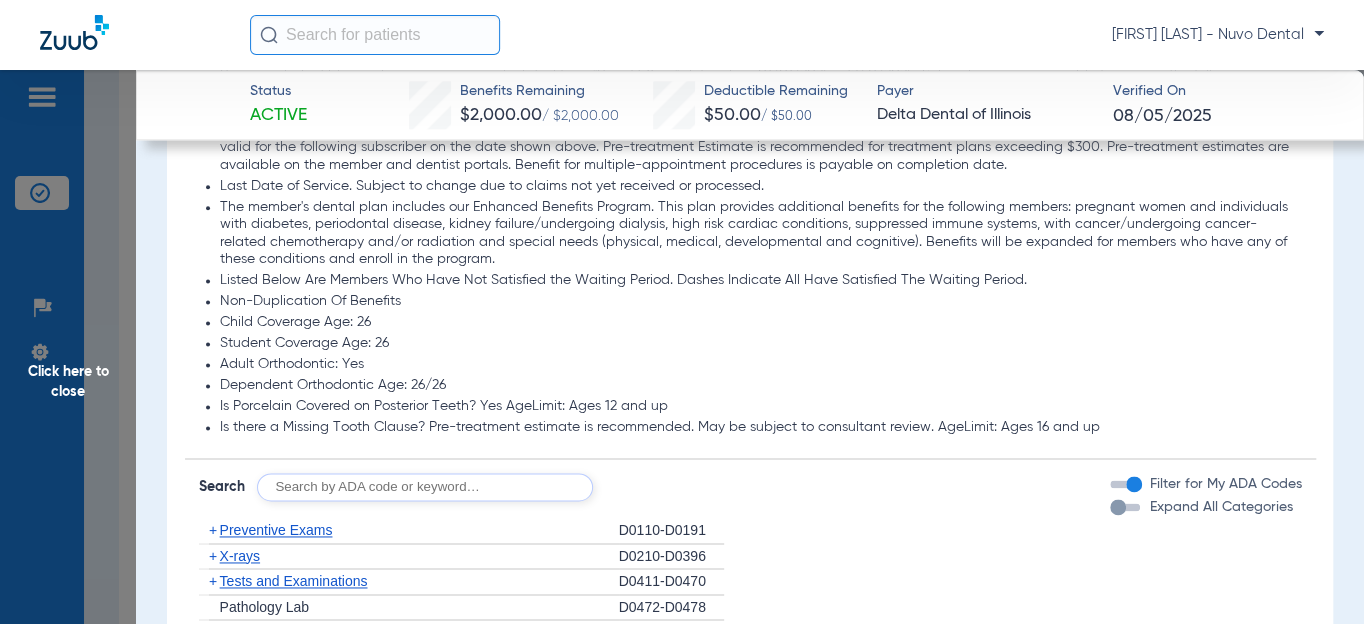 scroll, scrollTop: 1363, scrollLeft: 0, axis: vertical 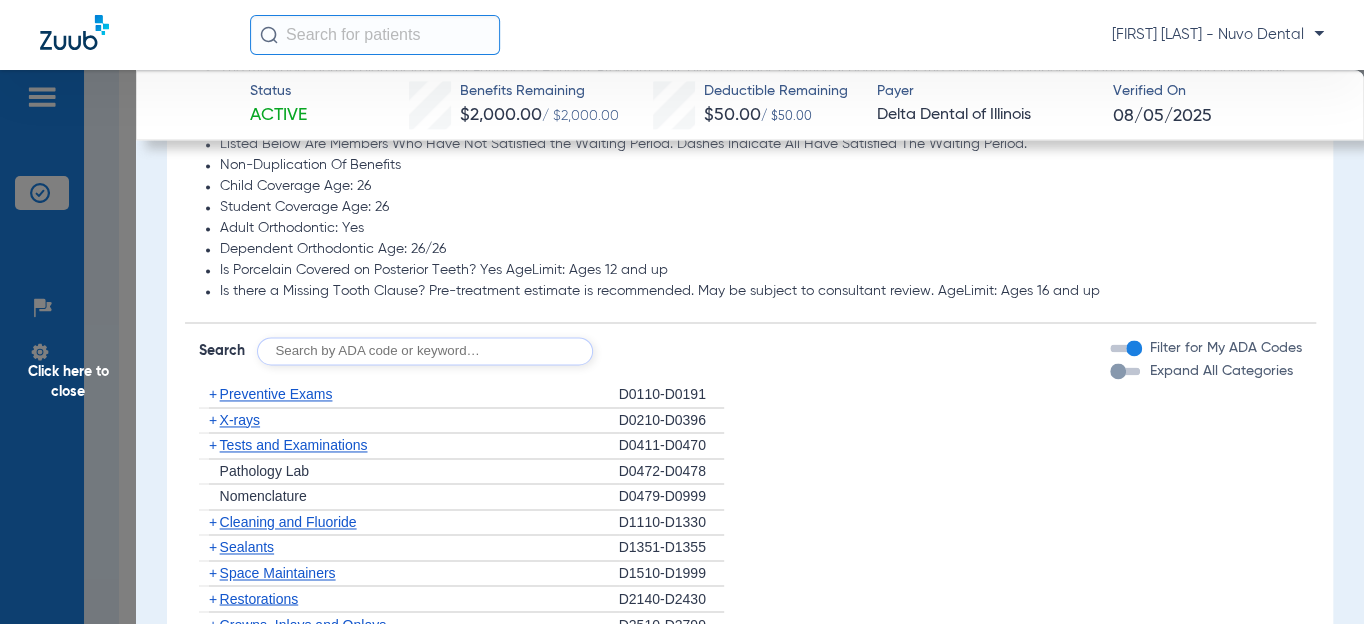 click on "Click here to close" 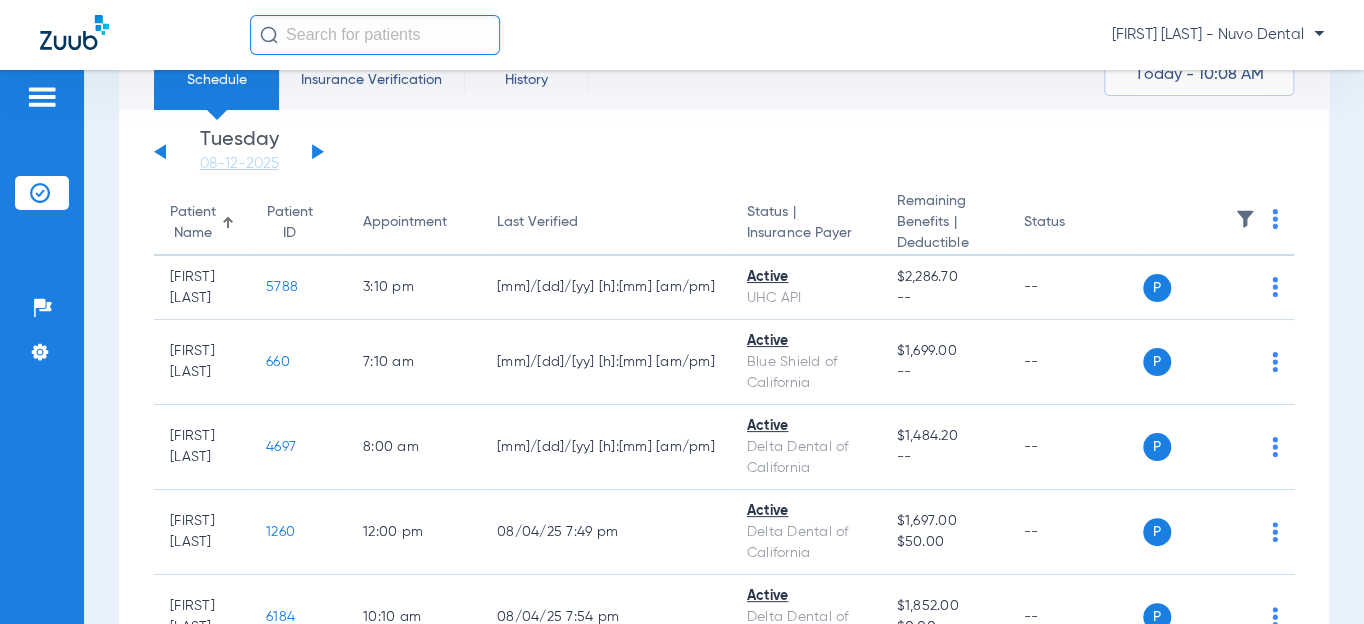 scroll, scrollTop: 0, scrollLeft: 0, axis: both 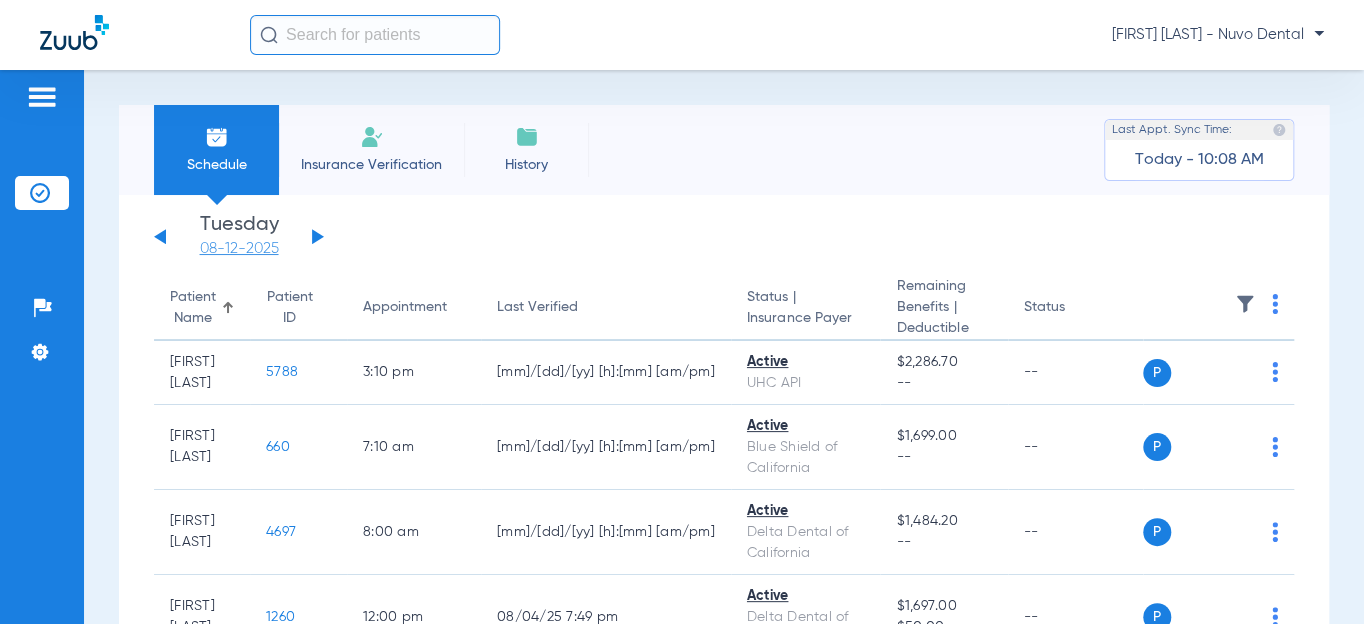 click on "08-12-2025" 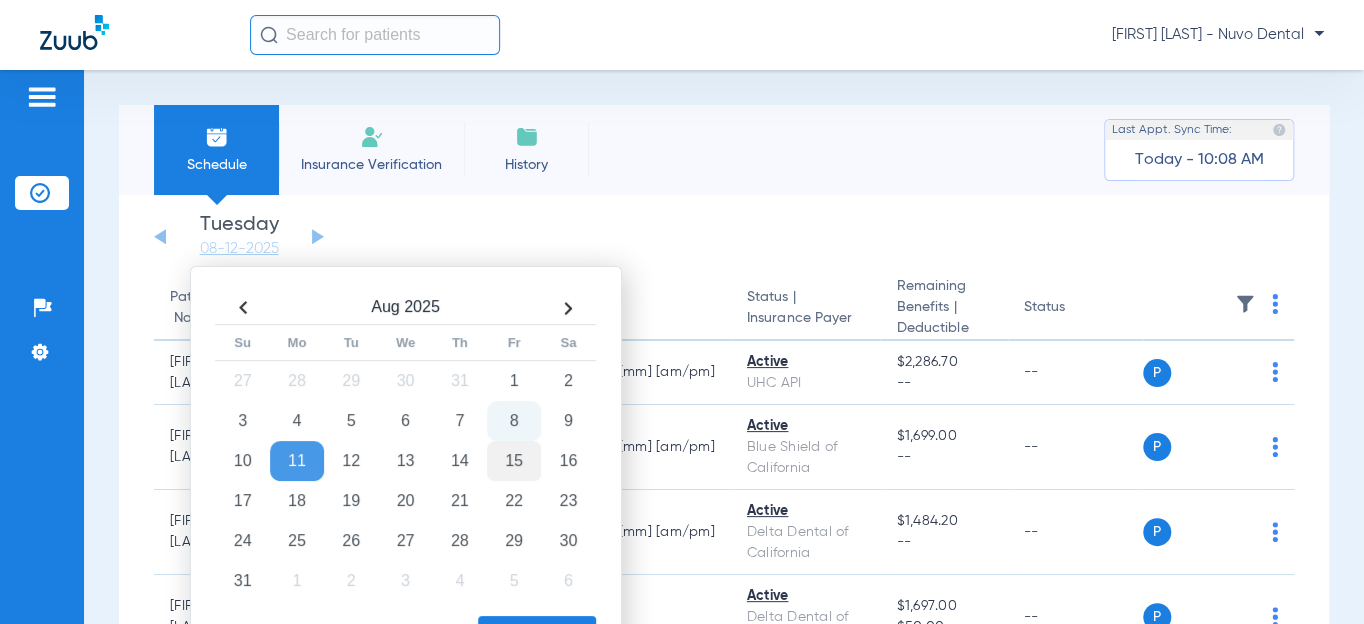 drag, startPoint x: 507, startPoint y: 421, endPoint x: 509, endPoint y: 451, distance: 30.066593 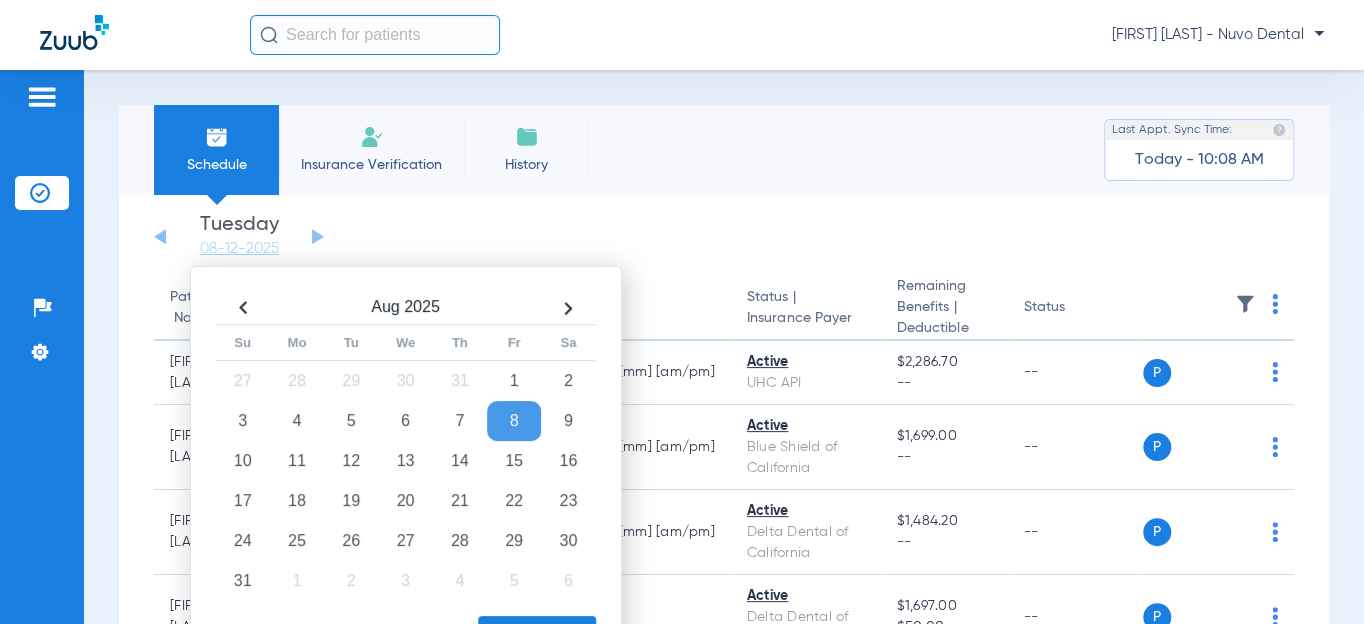 click on "Apply" 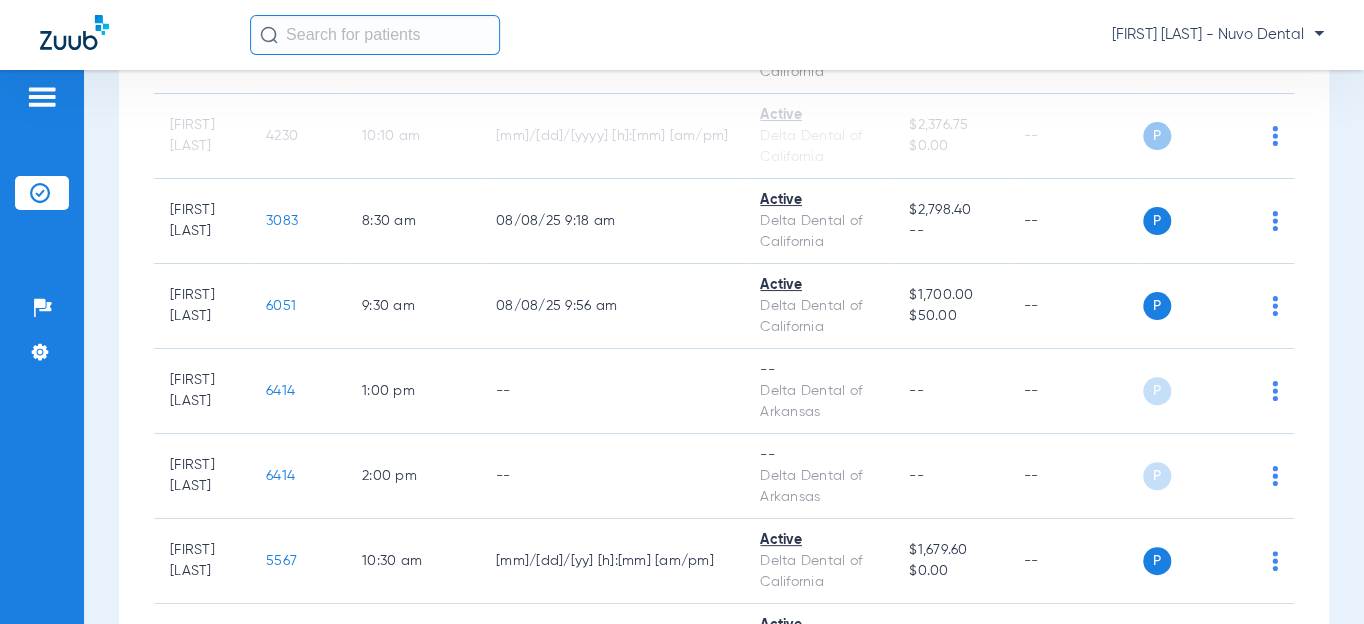 scroll, scrollTop: 636, scrollLeft: 0, axis: vertical 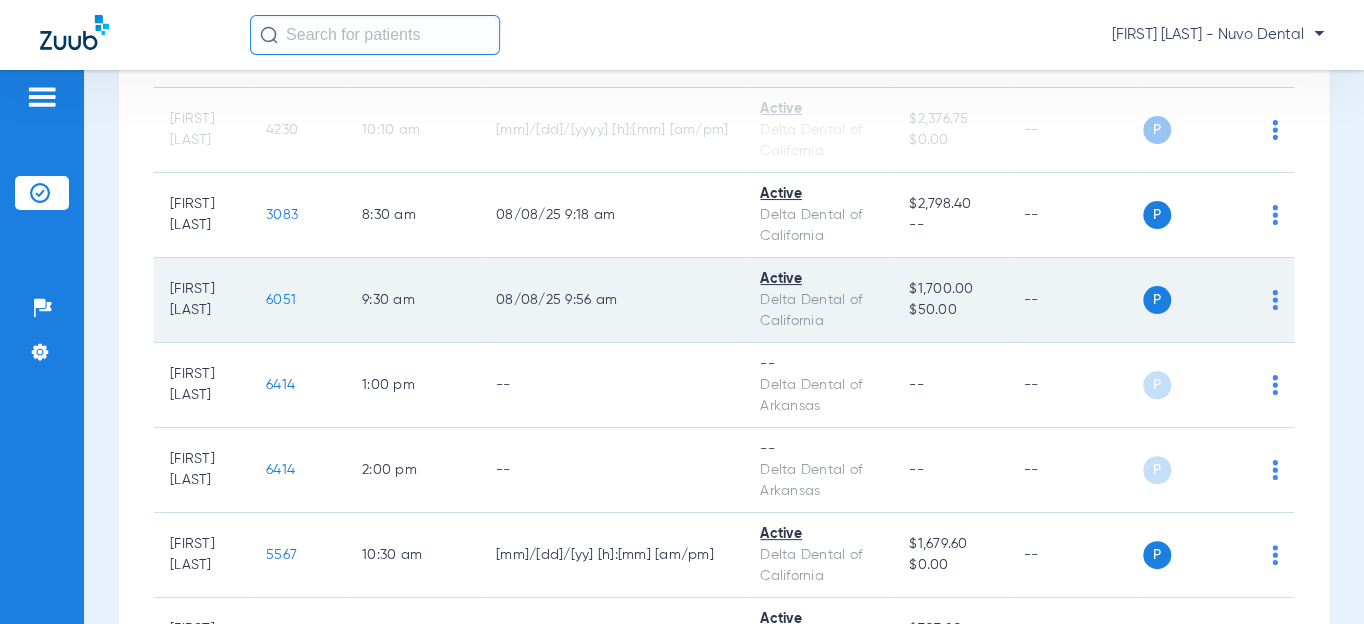 click on "6051" 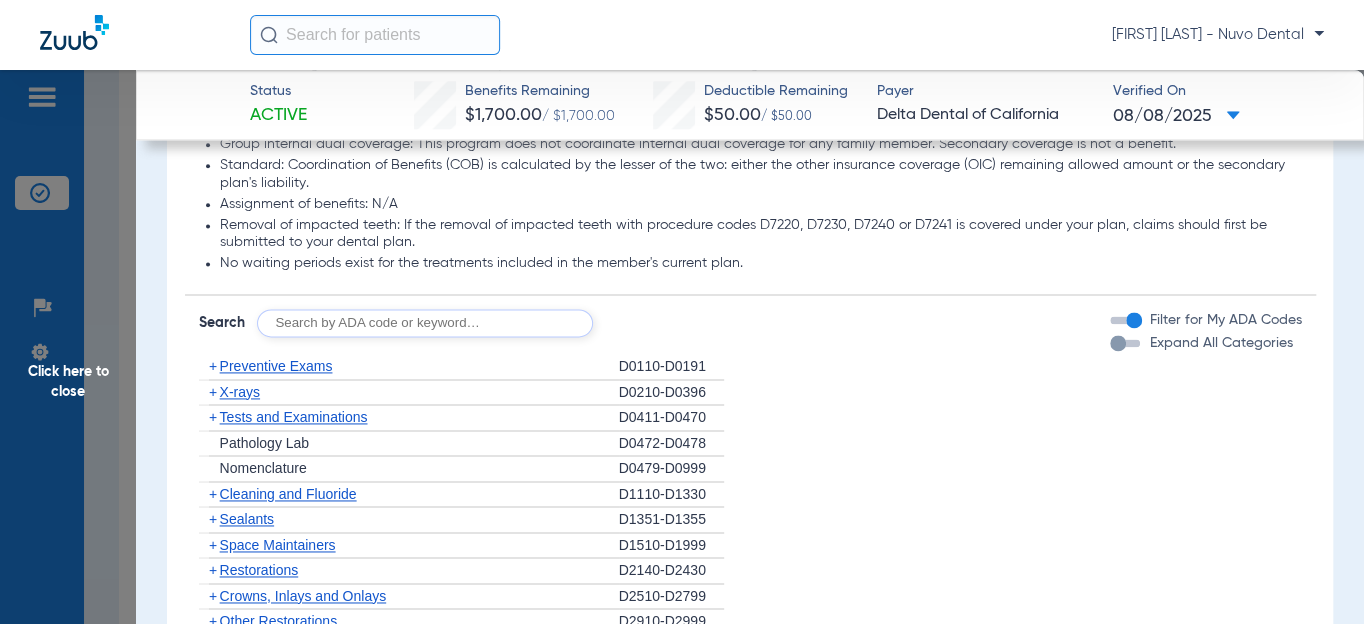 scroll, scrollTop: 1272, scrollLeft: 0, axis: vertical 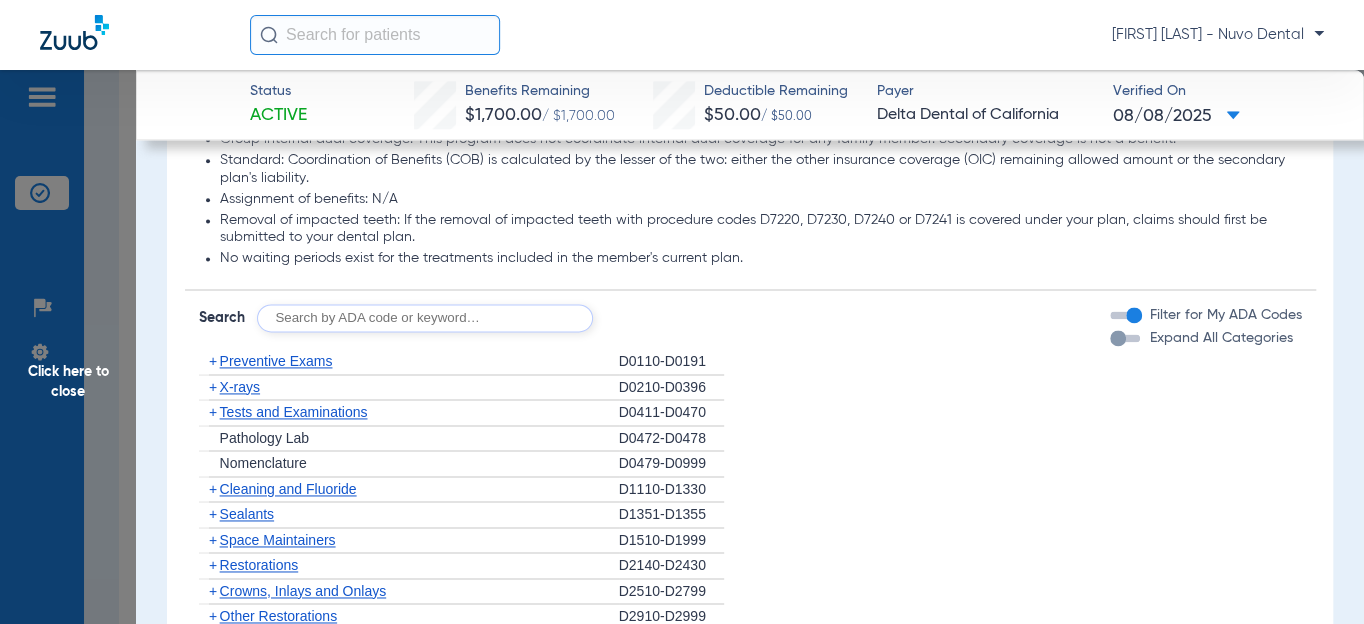 click 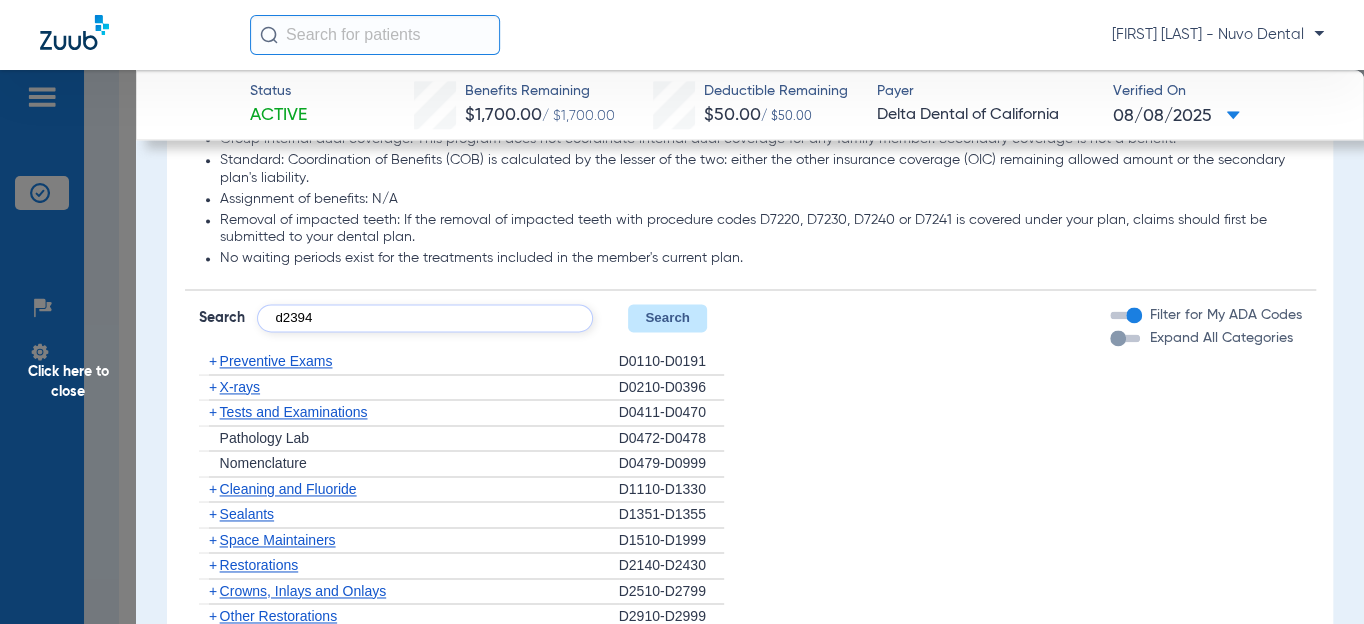 type on "d2394" 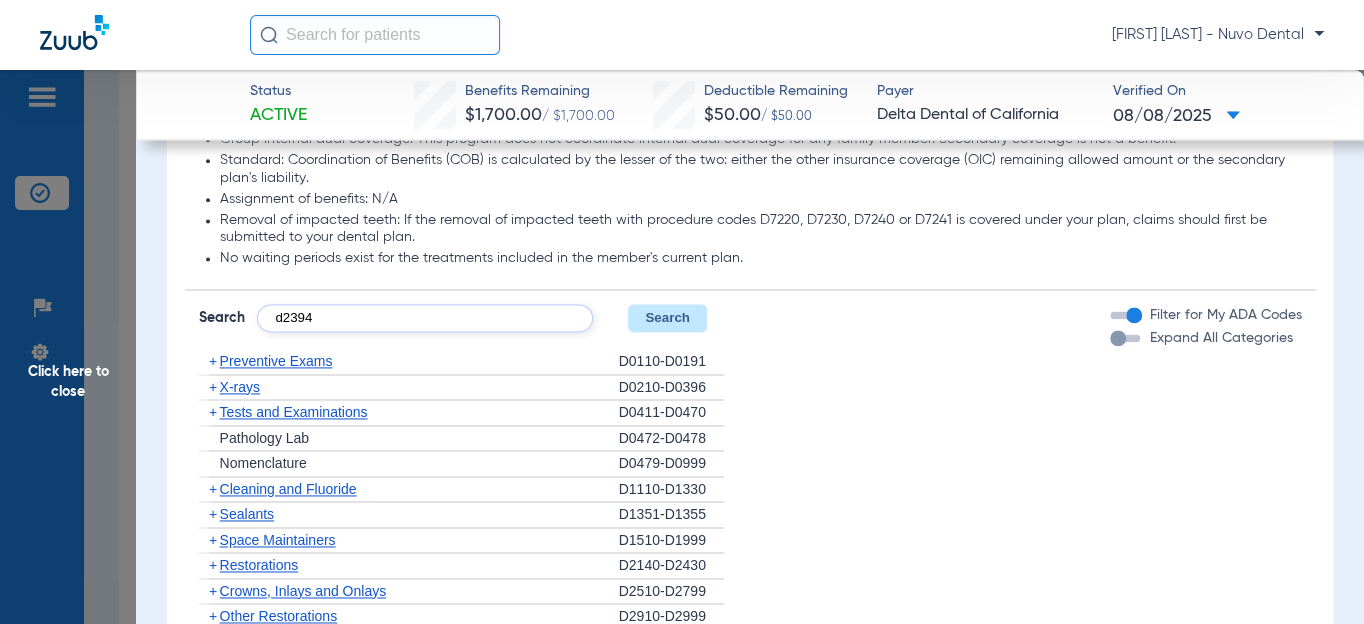 click on "Search" 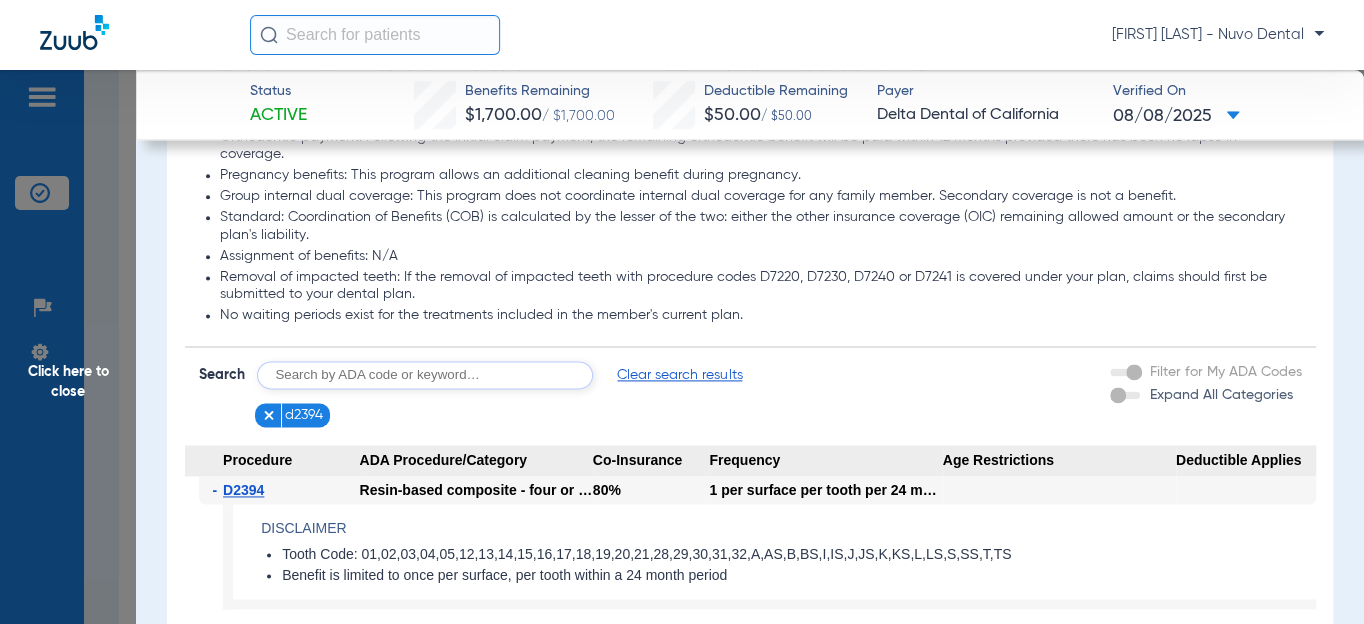 scroll, scrollTop: 1397, scrollLeft: 0, axis: vertical 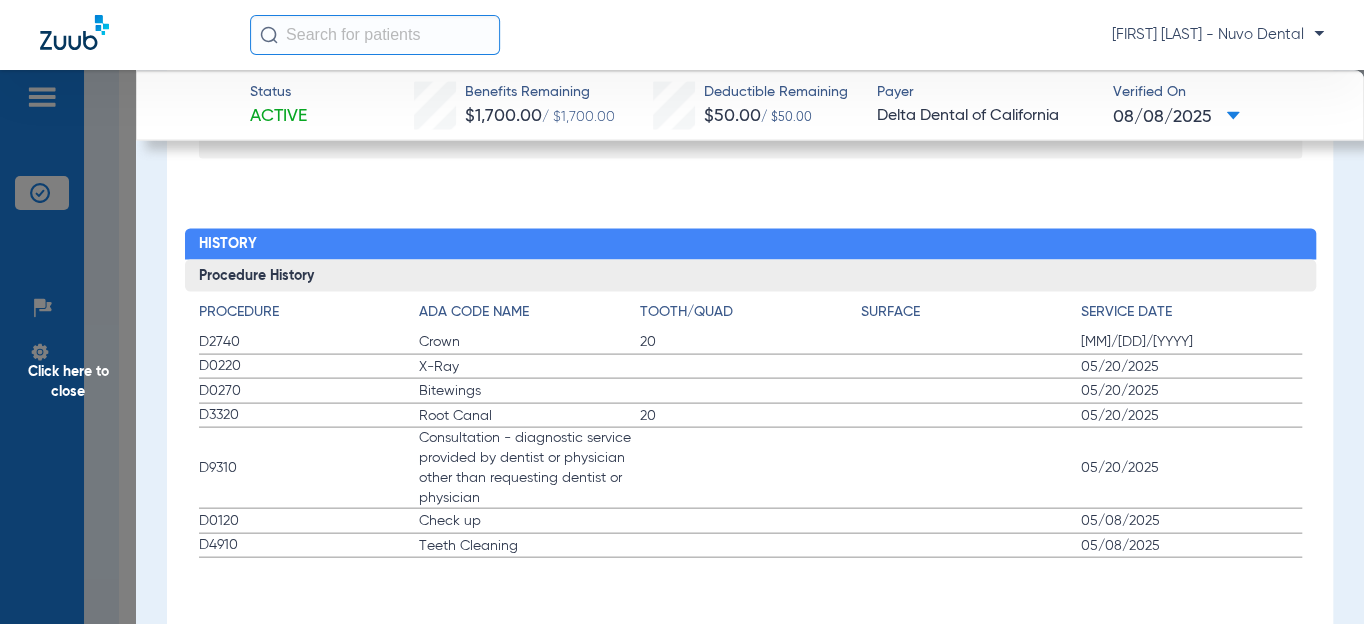 click 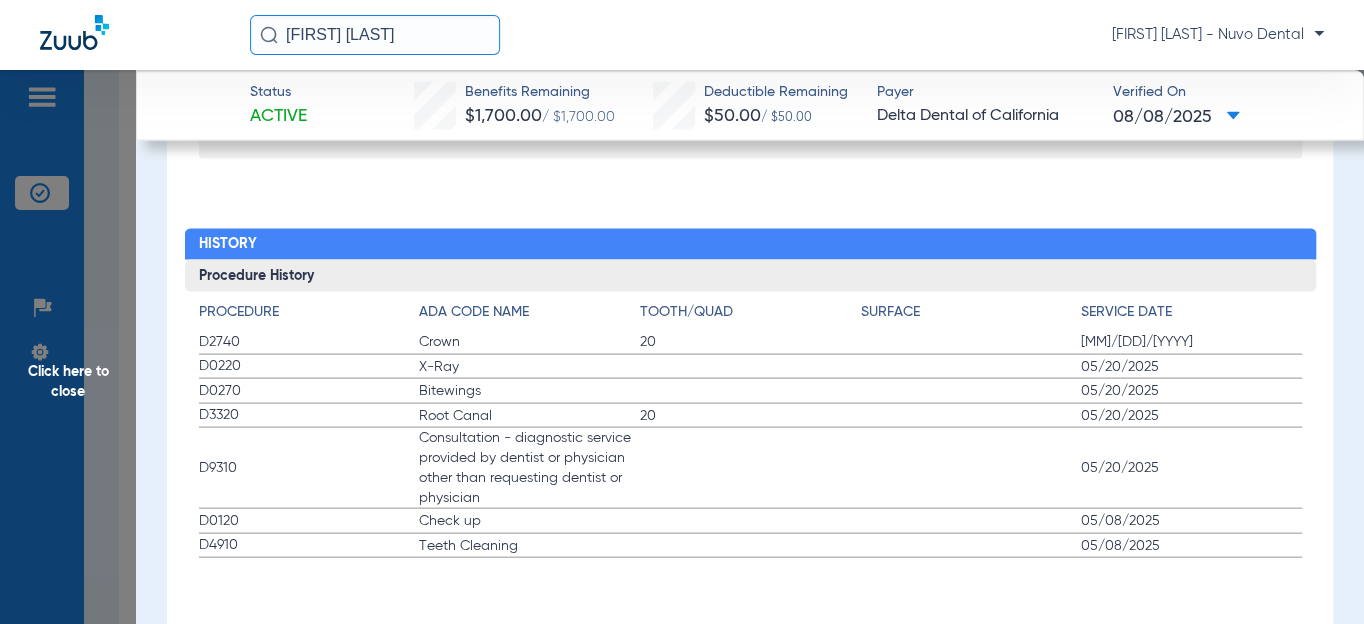 type on "[FIRST] [LAST]" 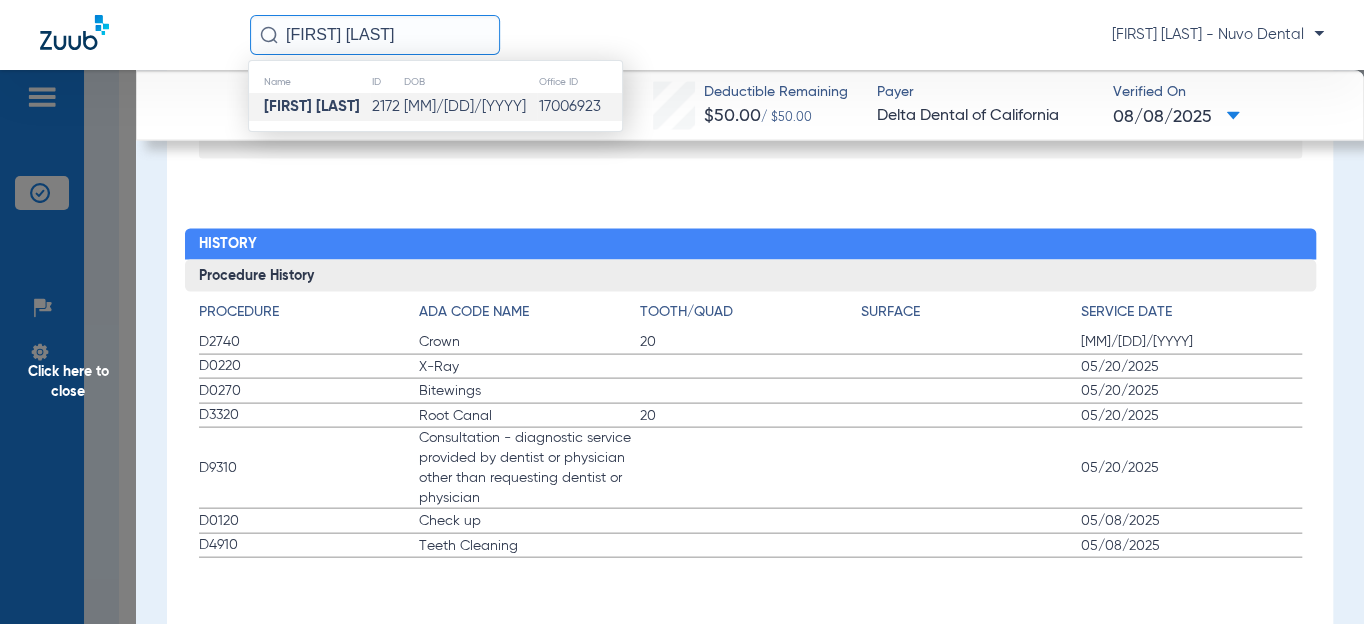 click on "[FIRST] [LAST]" 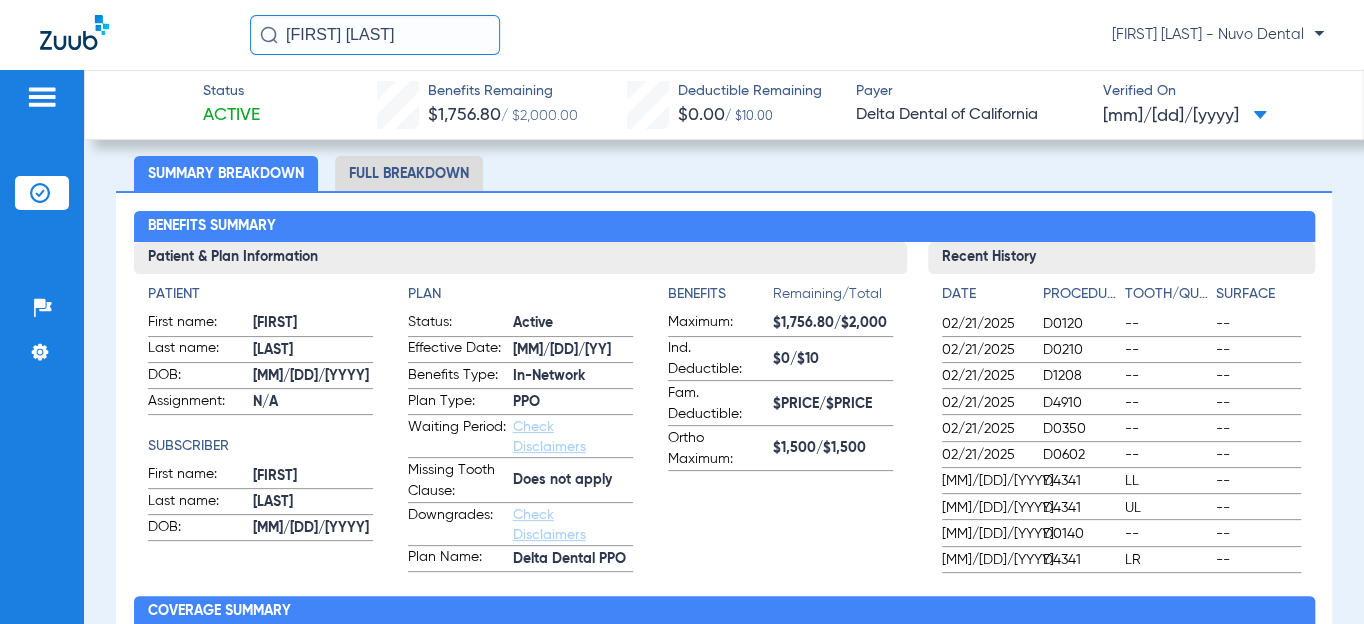 scroll, scrollTop: 0, scrollLeft: 0, axis: both 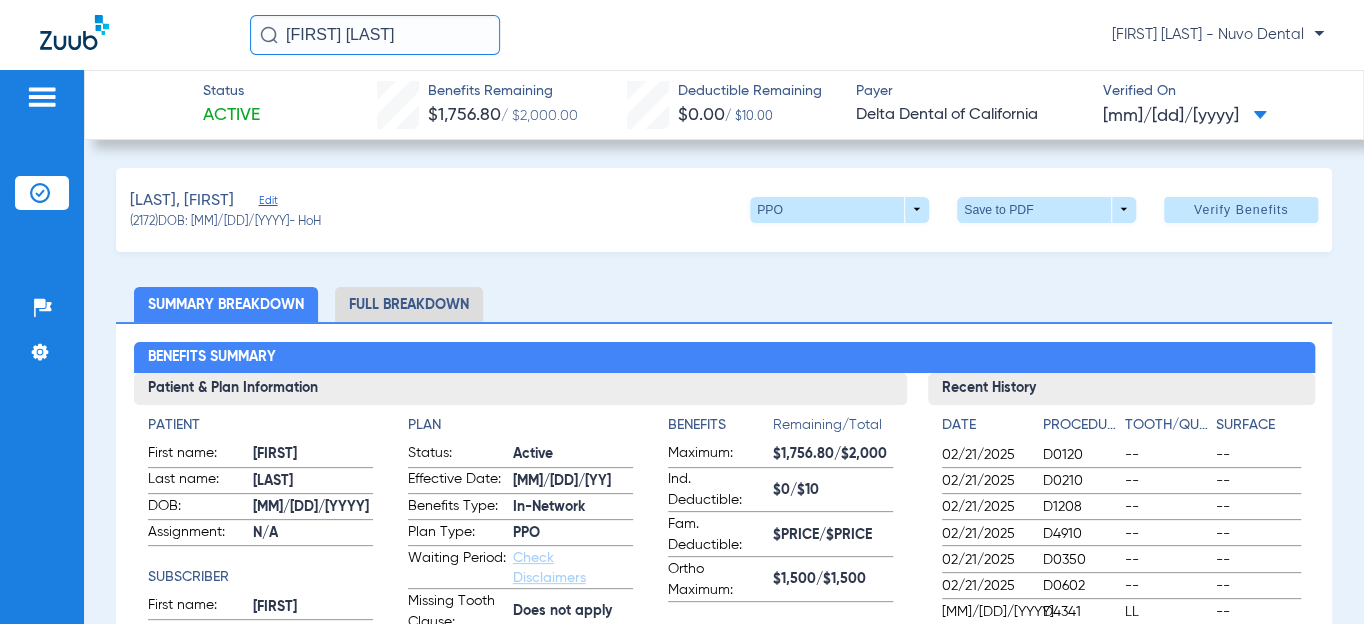 click on "[MM]/[DD]/[YYYY]" 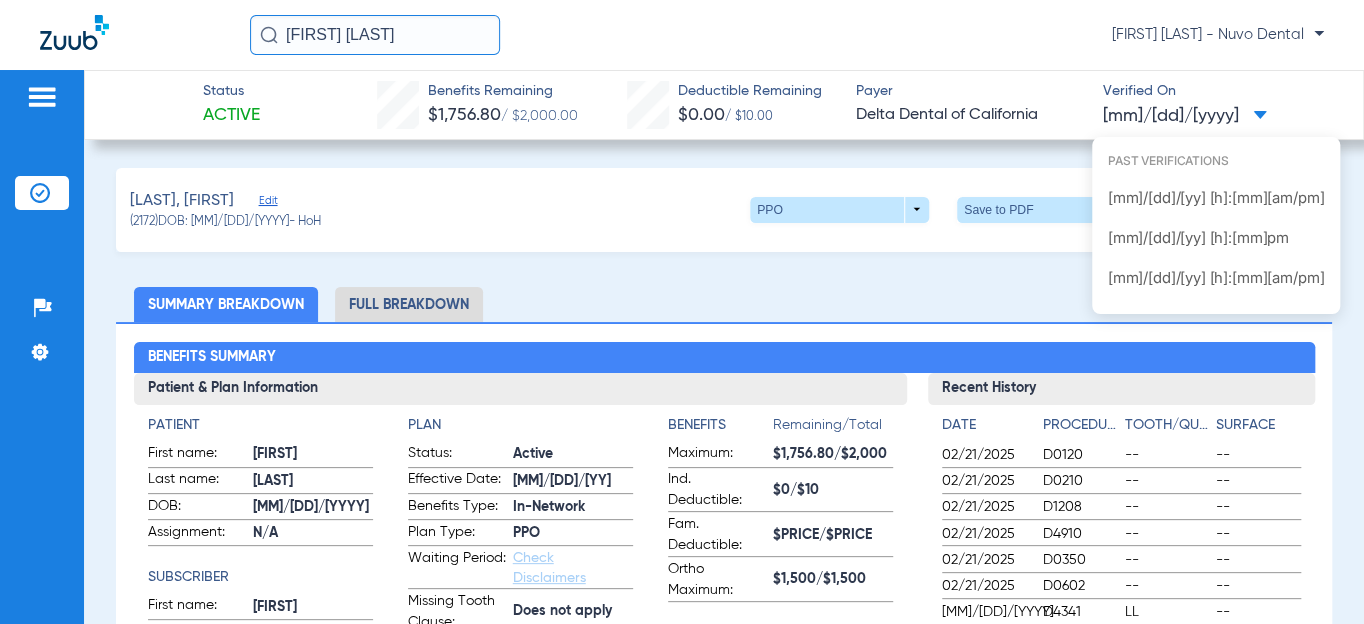 click at bounding box center (682, 312) 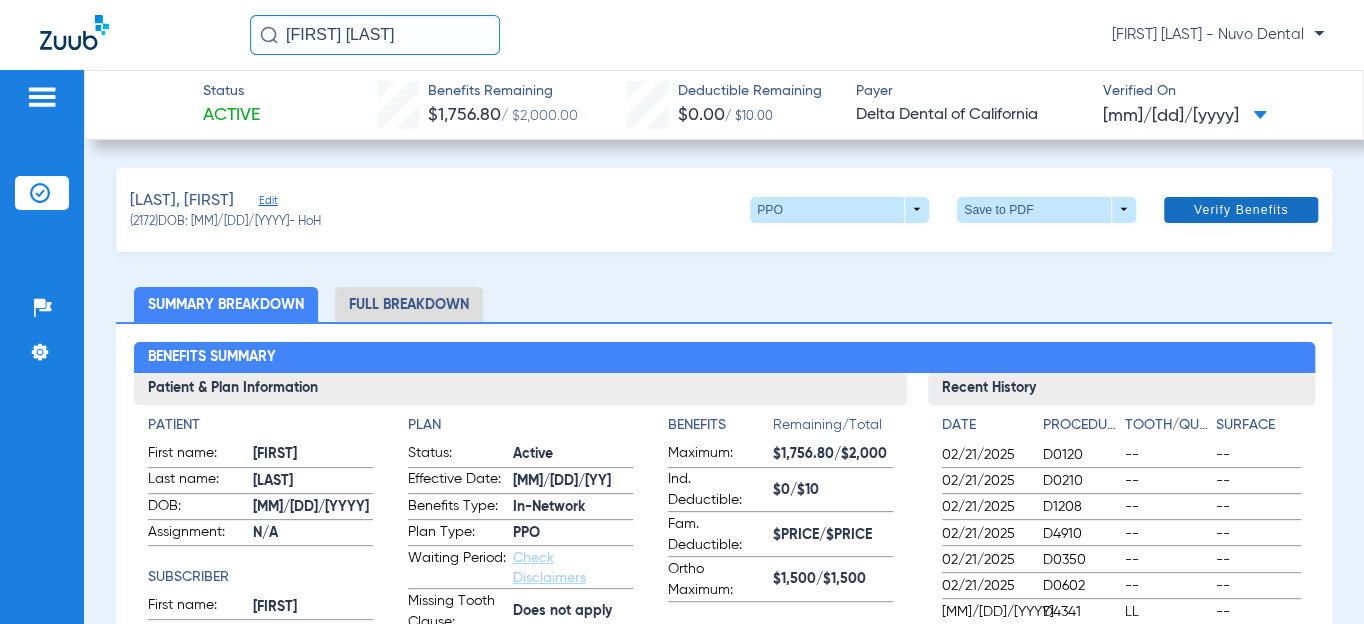 click on "Verify Benefits" 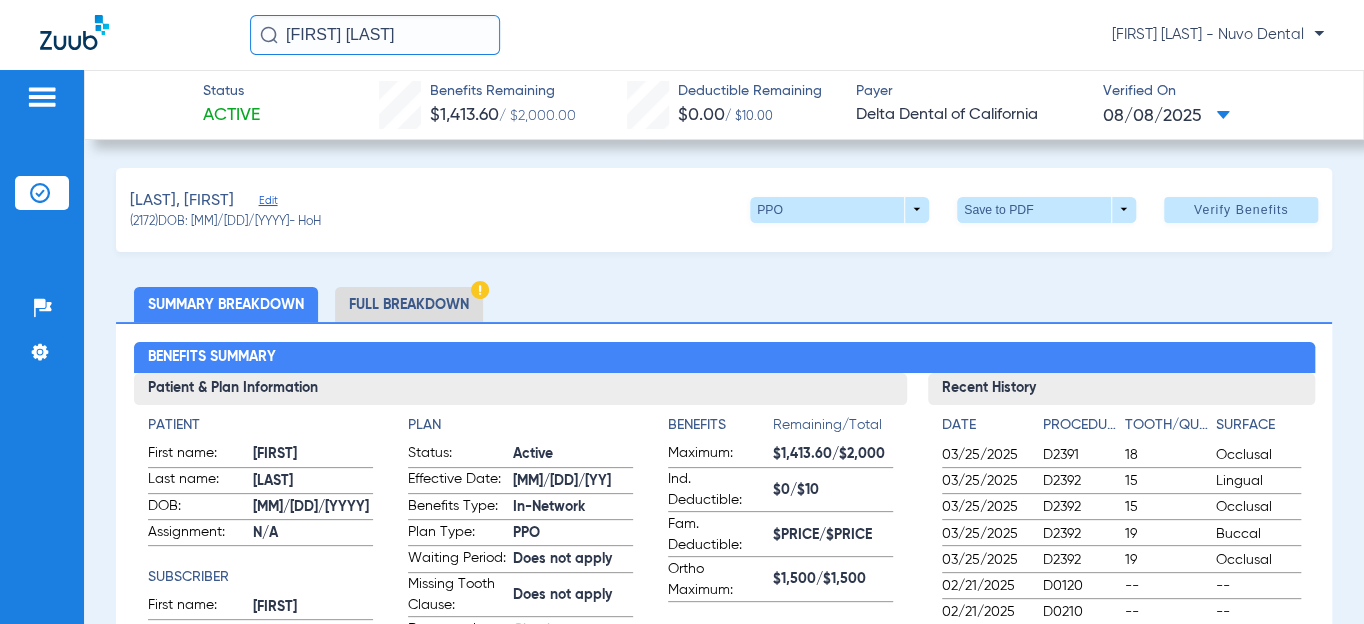 click on "Insurance Verification" 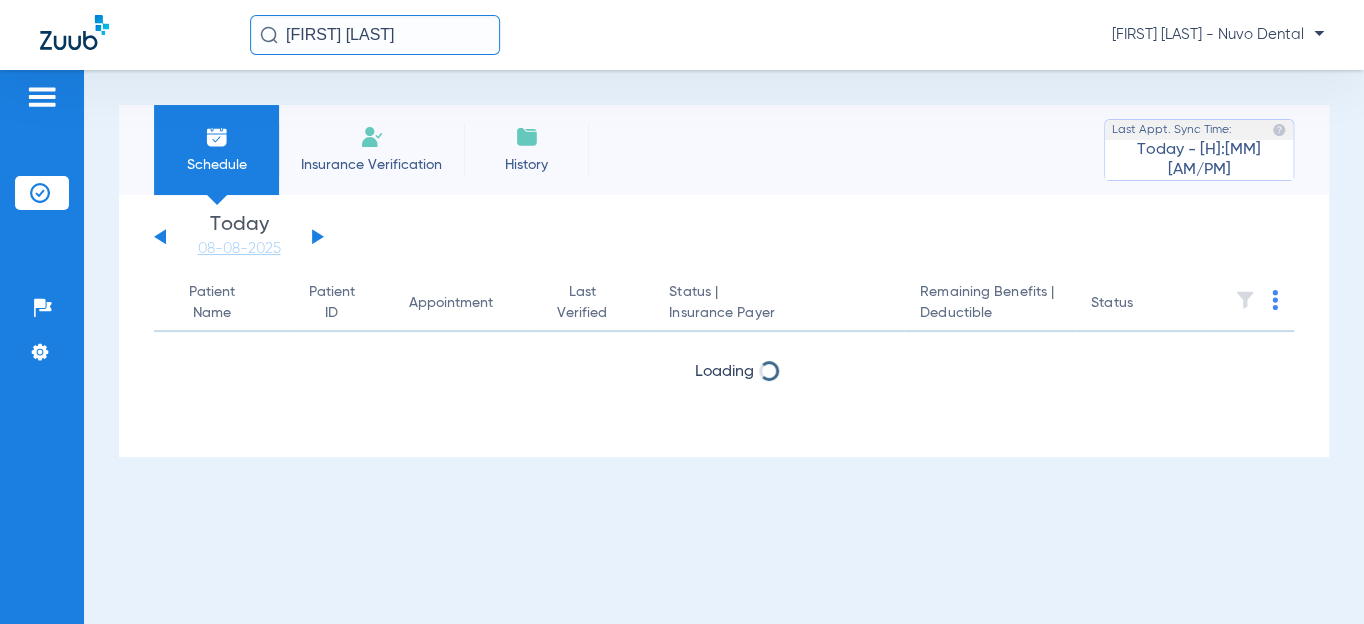 click on "Wednesday   06-04-2025   Thursday   06-05-2025   Friday   06-06-2025   Saturday   06-07-2025   Sunday   06-08-2025   Monday   06-09-2025   Tuesday   06-10-2025   Wednesday   06-11-2025   Thursday   06-12-2025   Friday   06-13-2025   Saturday   06-14-2025   Sunday   06-15-2025   Monday   06-16-2025   Tuesday   06-17-2025   Wednesday   06-18-2025   Thursday   06-19-2025   Friday   06-20-2025   Saturday   06-21-2025   Sunday   06-22-2025   Monday   06-23-2025   Tuesday   06-24-2025   Wednesday   06-25-2025   Thursday   06-26-2025   Friday   06-27-2025   Saturday   06-28-2025   Sunday   06-29-2025   Monday   06-30-2025   Tuesday   07-01-2025   Wednesday   07-02-2025   Thursday   07-03-2025   Friday   07-04-2025   Saturday   07-05-2025   Sunday   07-06-2025   Monday   07-07-2025   Tuesday   07-08-2025   Wednesday   07-09-2025   Thursday   07-10-2025   Friday   07-11-2025   Saturday   07-12-2025   Sunday   07-13-2025   Monday   07-14-2025   Tuesday   07-15-2025   Wednesday   07-16-2025   Thursday   07-17-2025  Su" 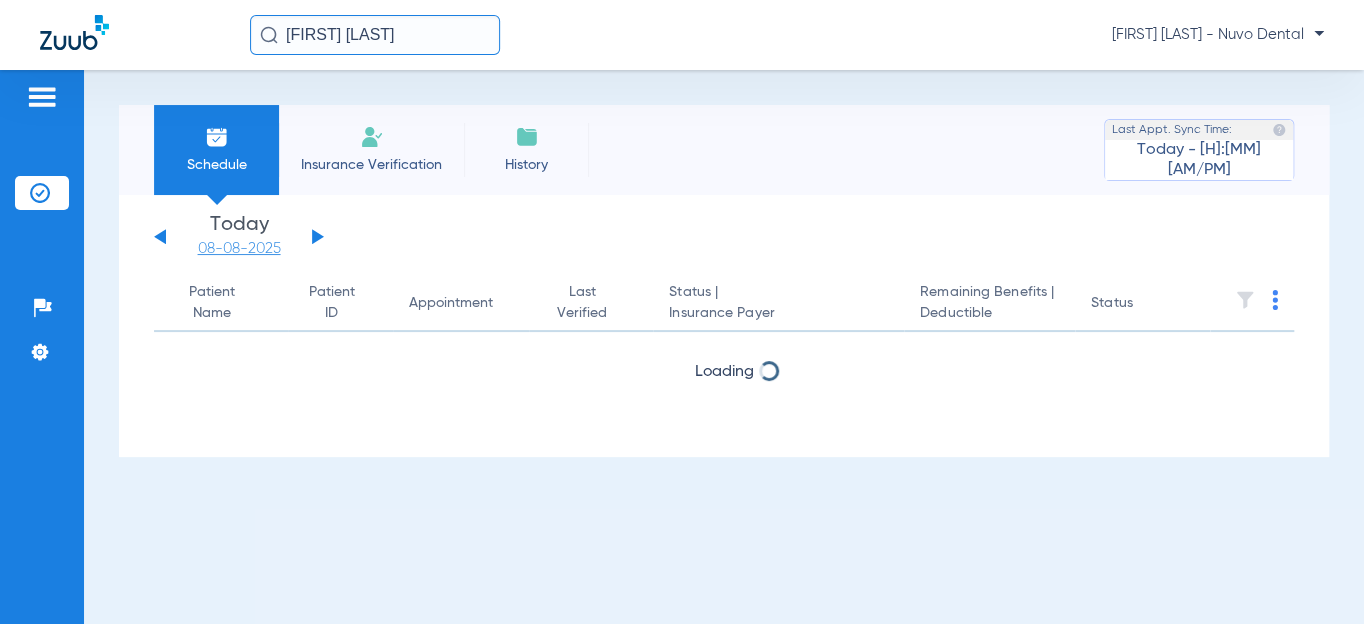 click on "08-08-2025" 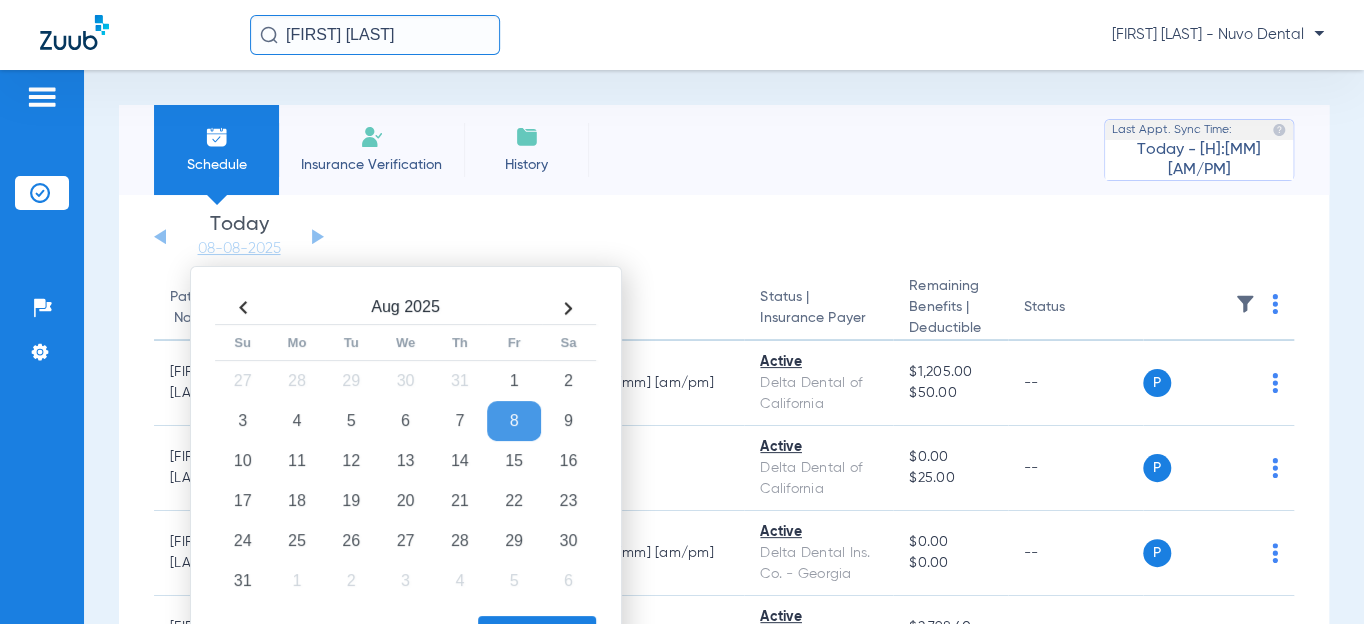 click on "Apply" 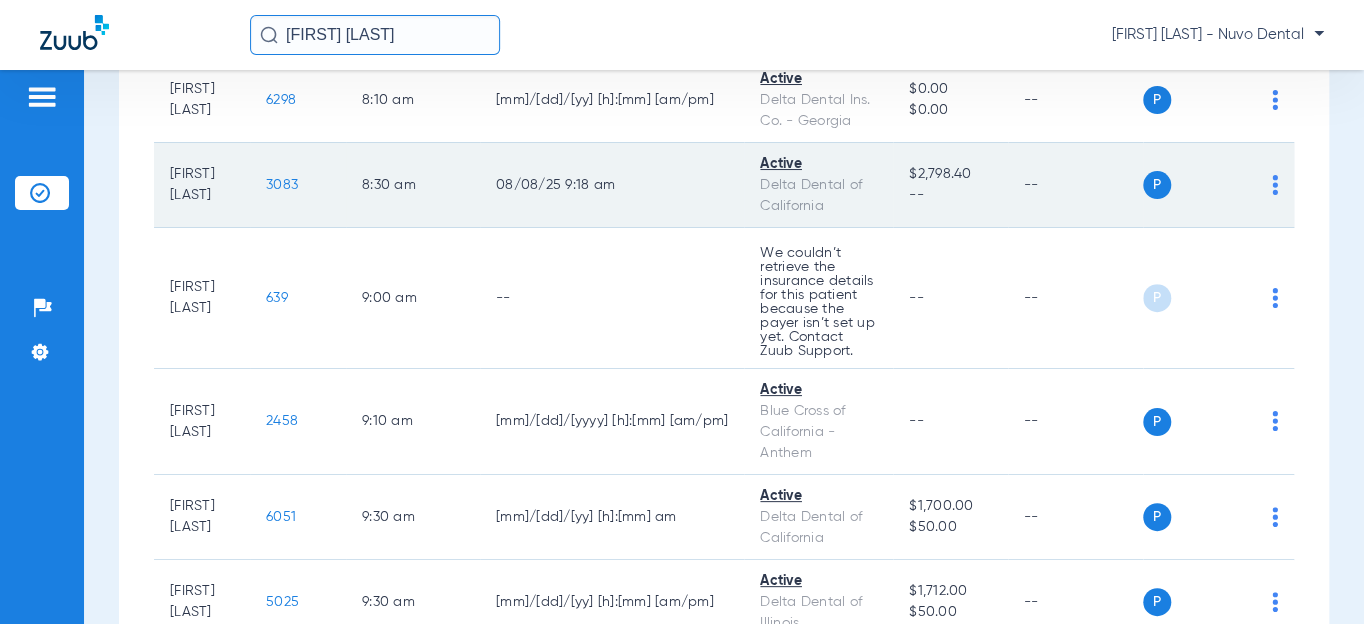 scroll, scrollTop: 545, scrollLeft: 0, axis: vertical 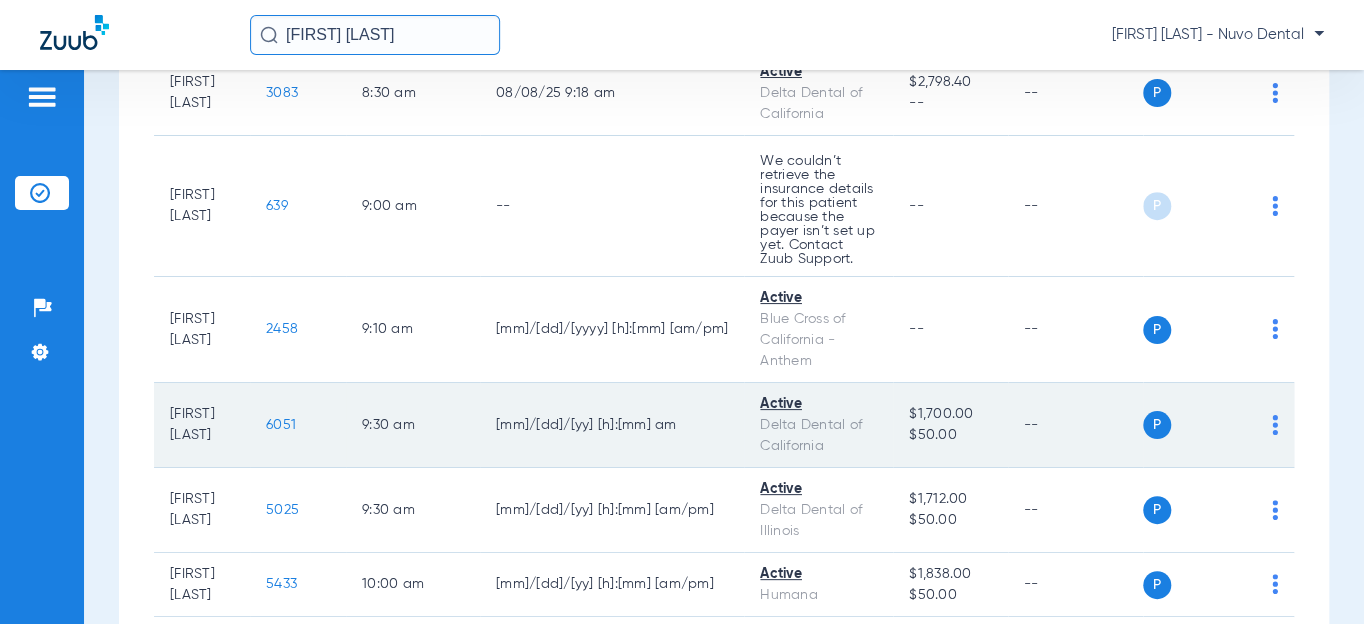 click on "6051" 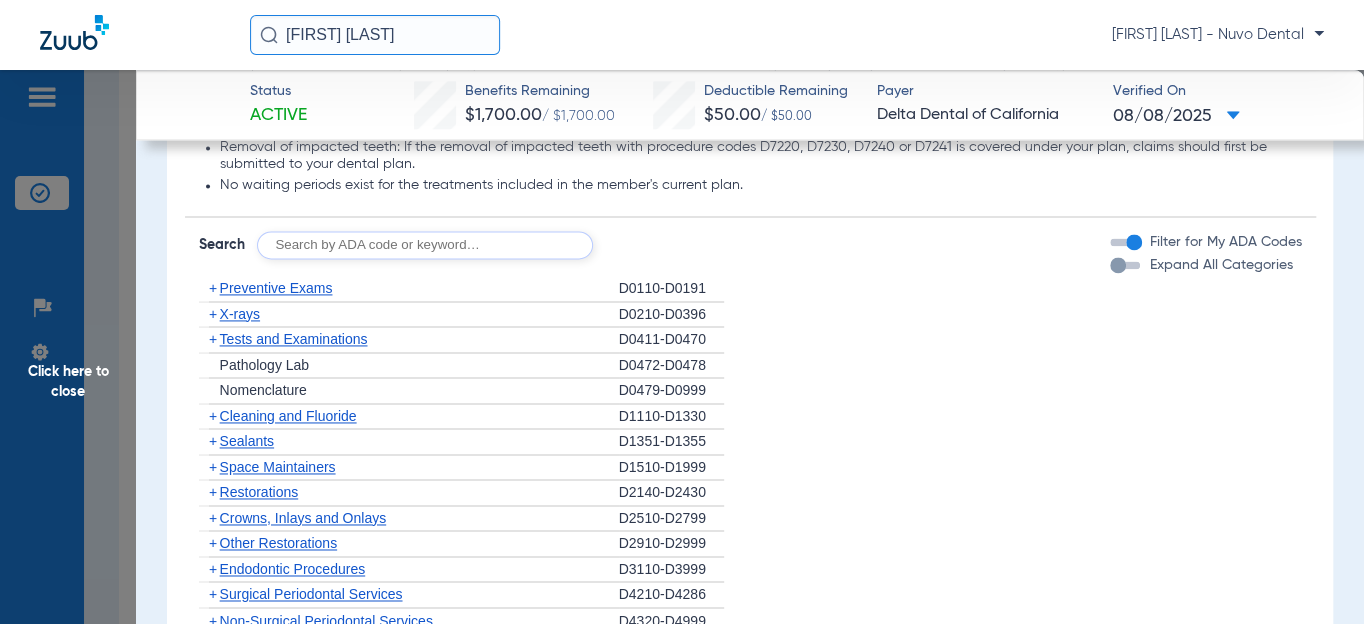 scroll, scrollTop: 1454, scrollLeft: 0, axis: vertical 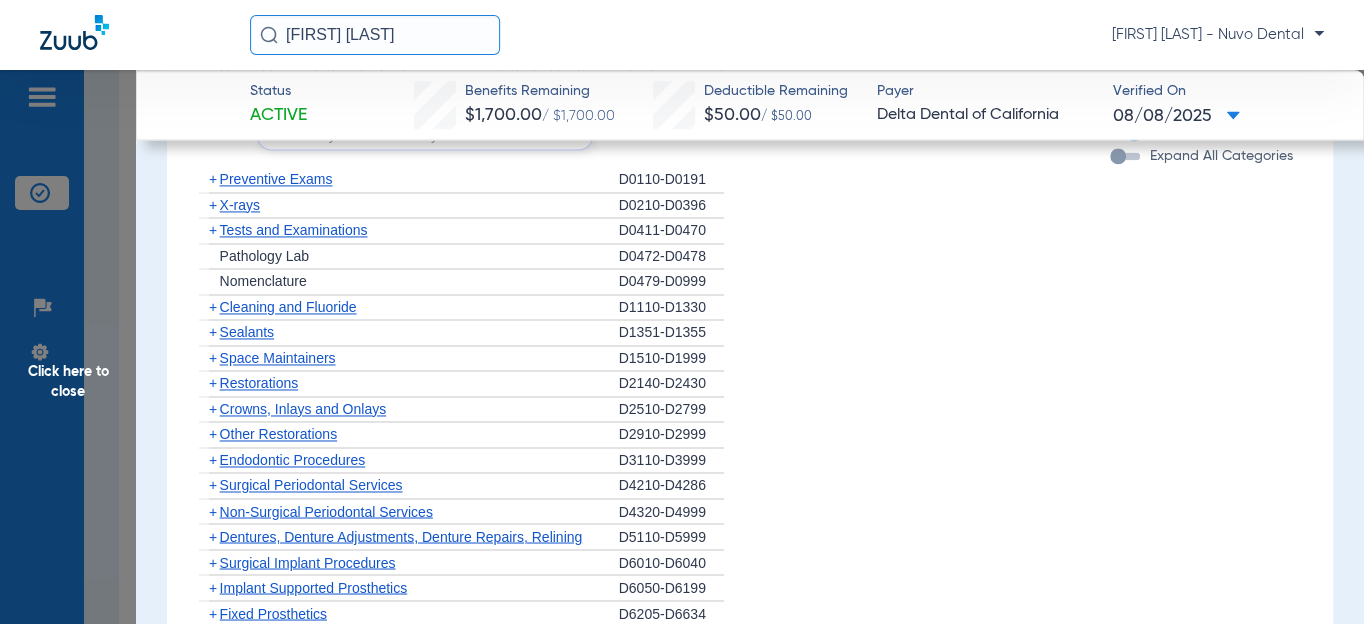 click 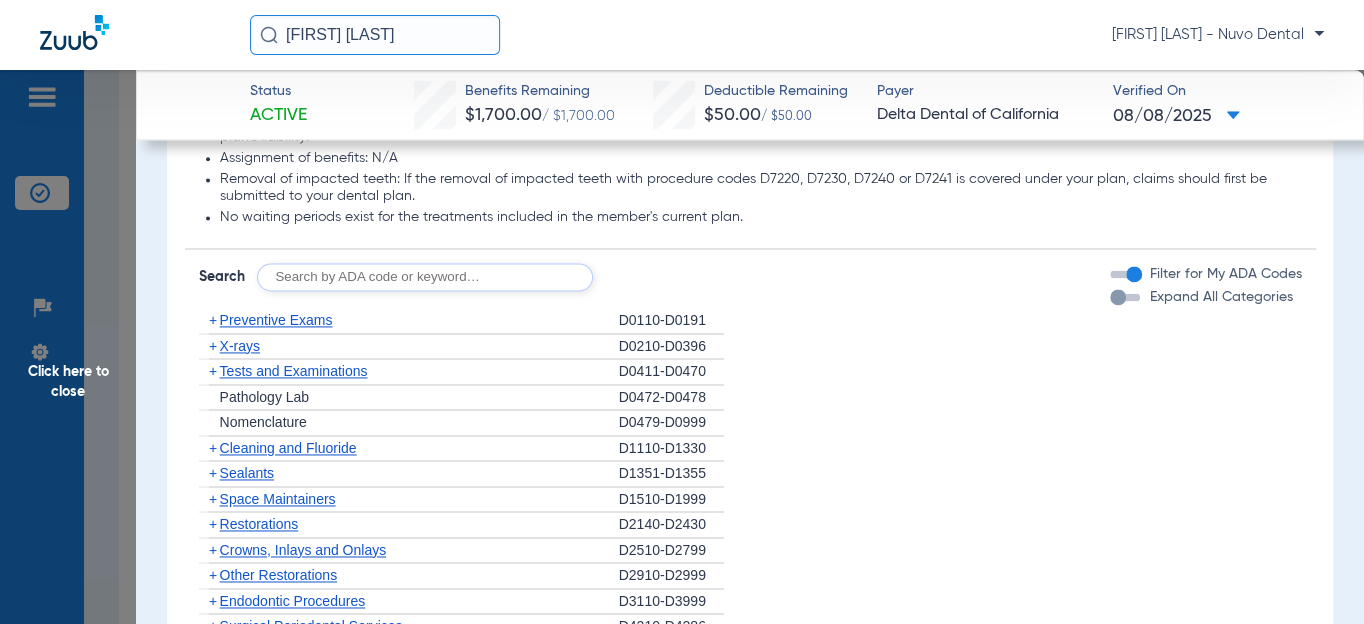 scroll, scrollTop: 1272, scrollLeft: 0, axis: vertical 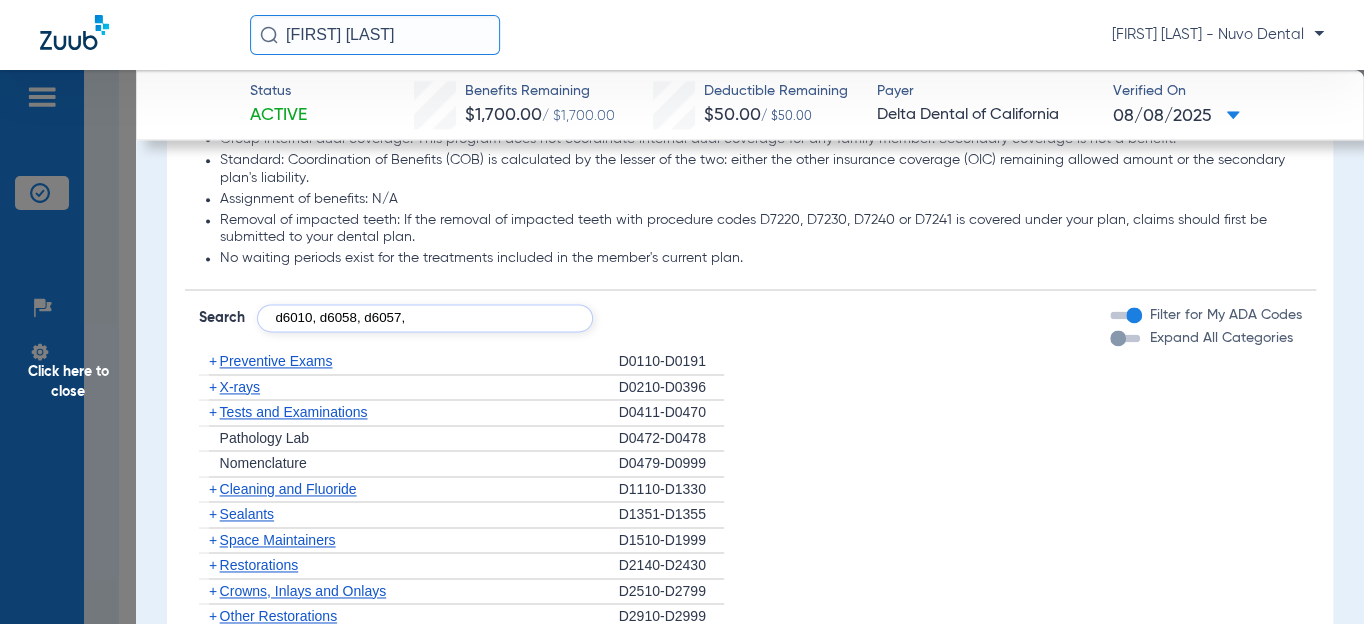 click on "d6010, d6058, d6057," 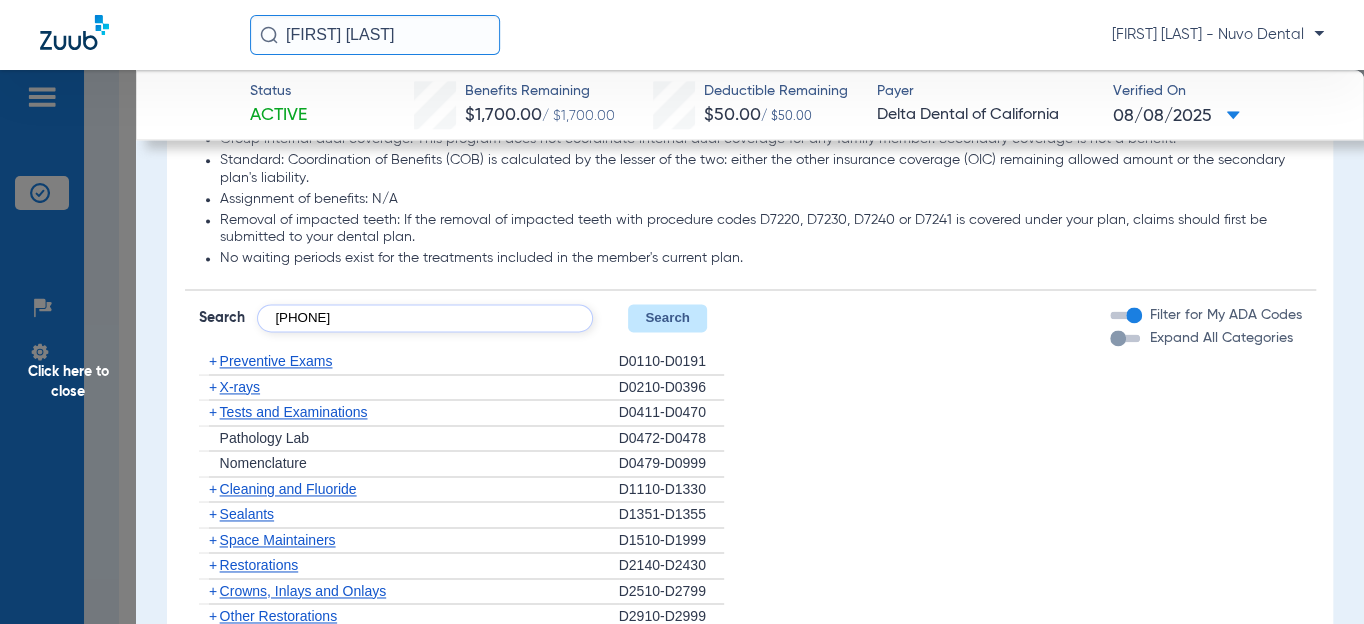 type on "[PHONE]" 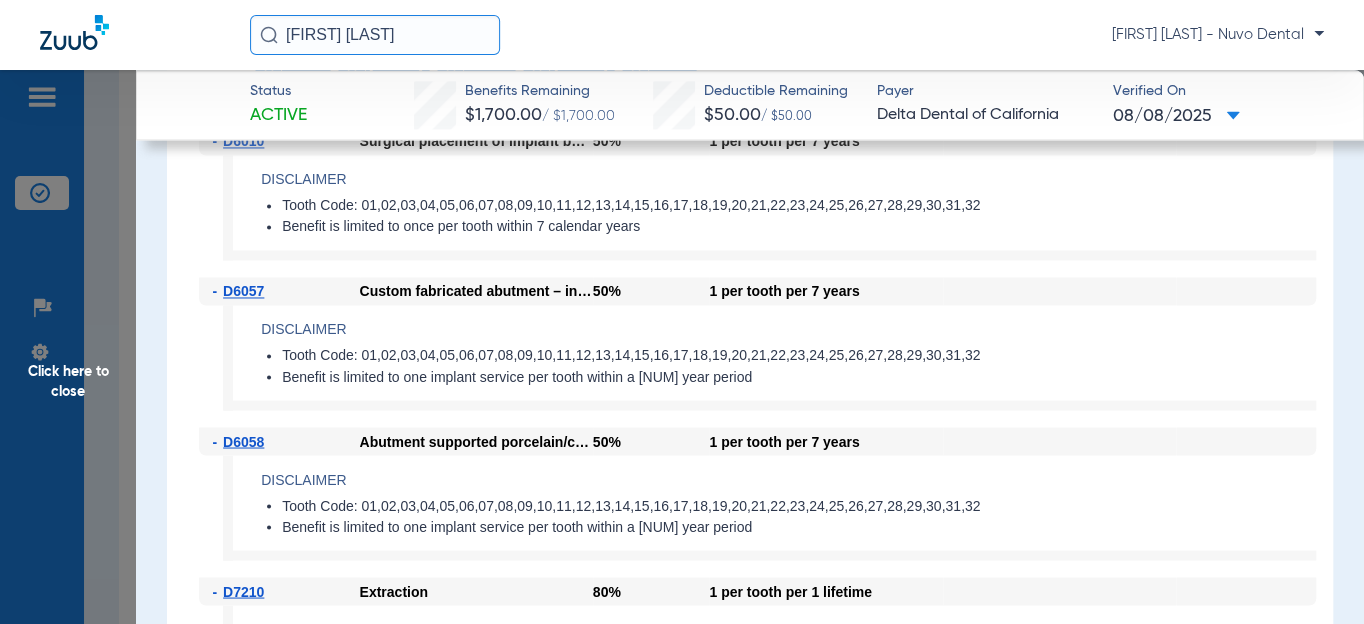 scroll, scrollTop: 1545, scrollLeft: 0, axis: vertical 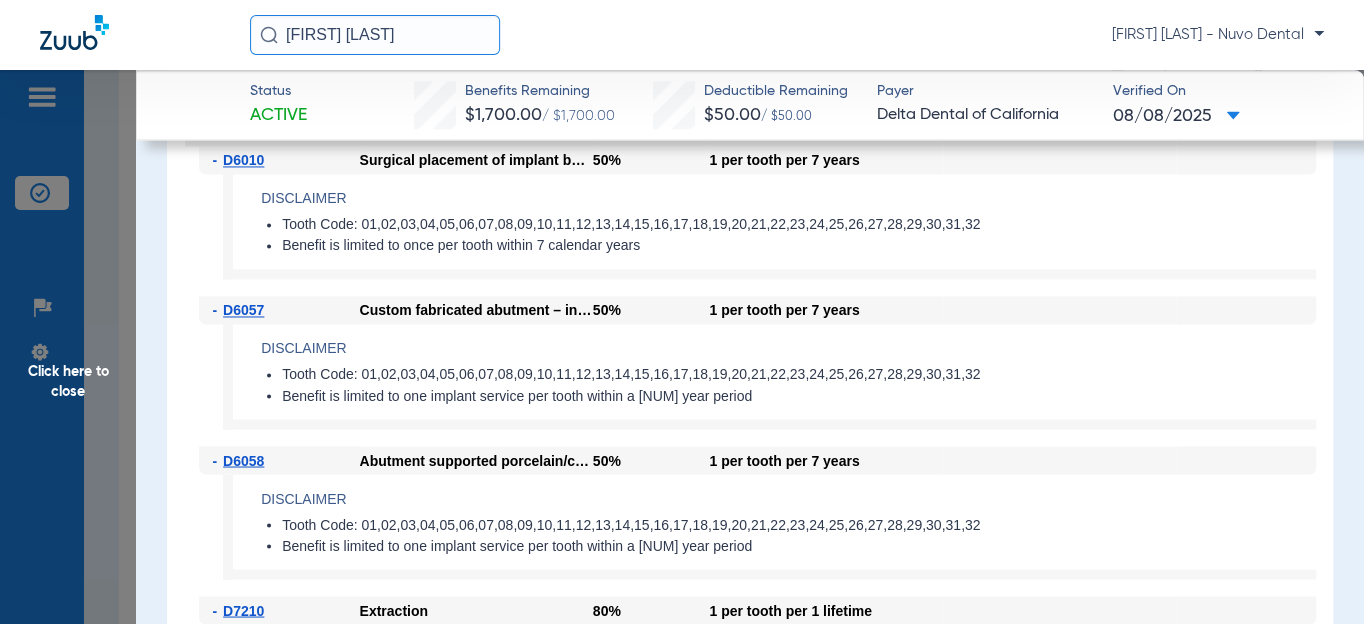 click on "Click here to close" 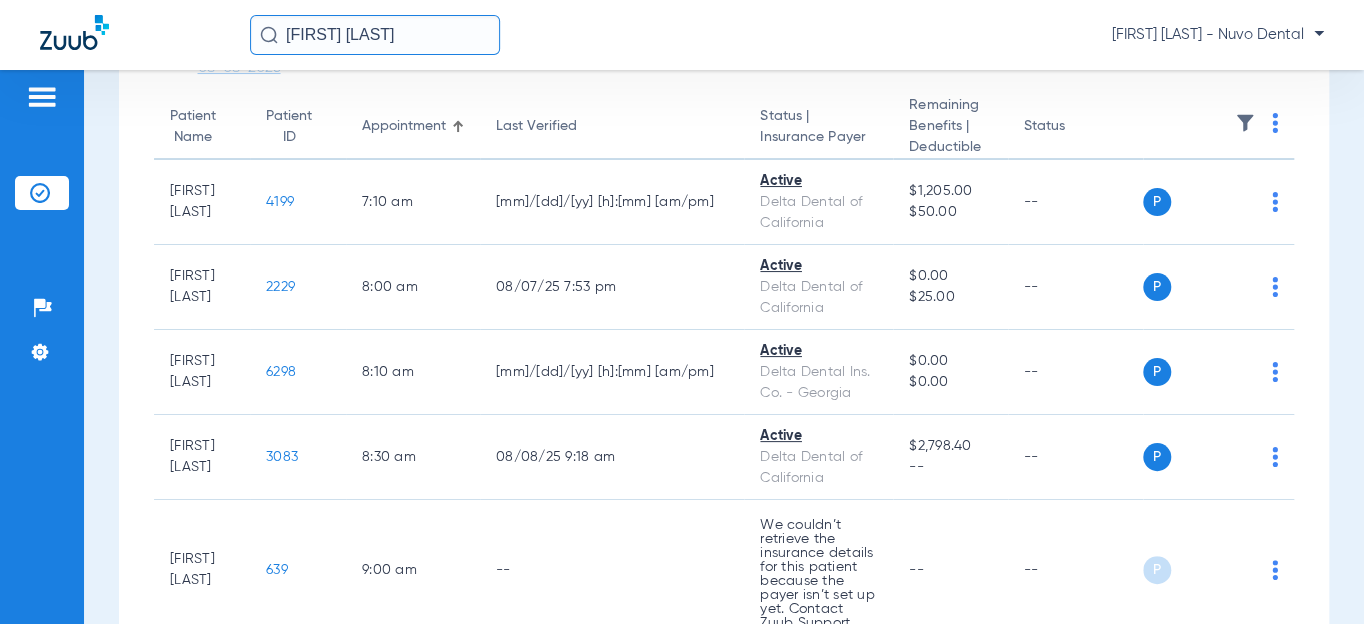 scroll, scrollTop: 0, scrollLeft: 0, axis: both 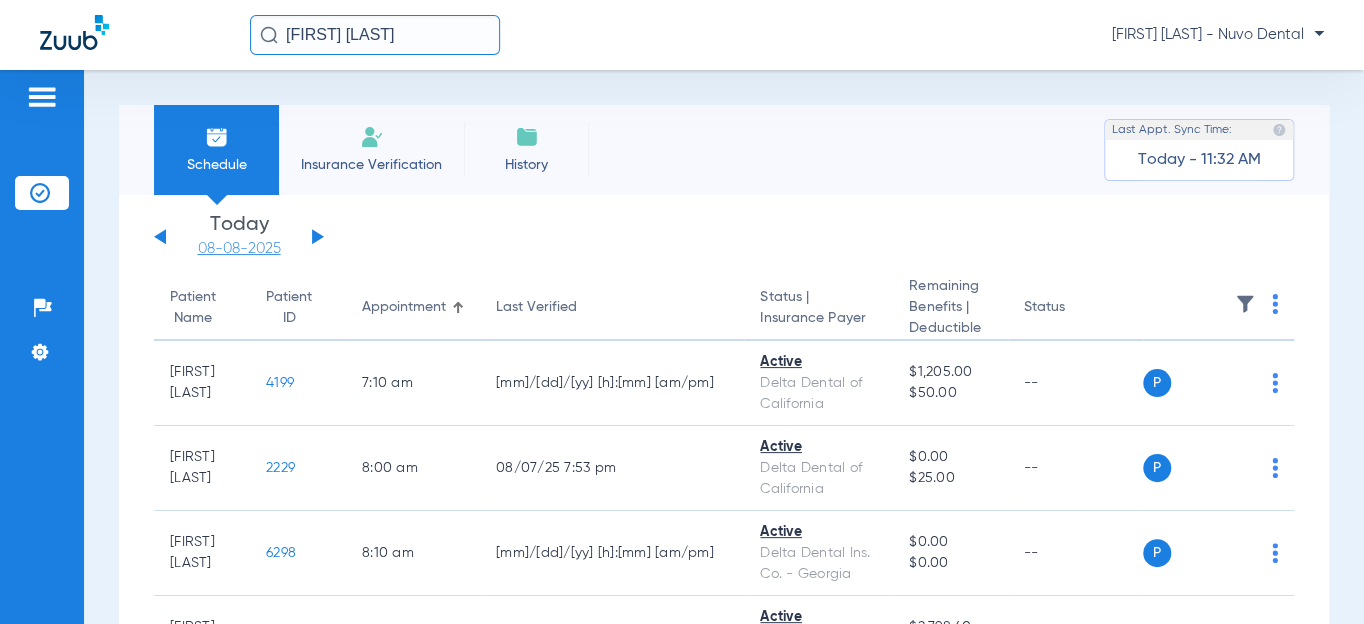 click on "08-08-2025" 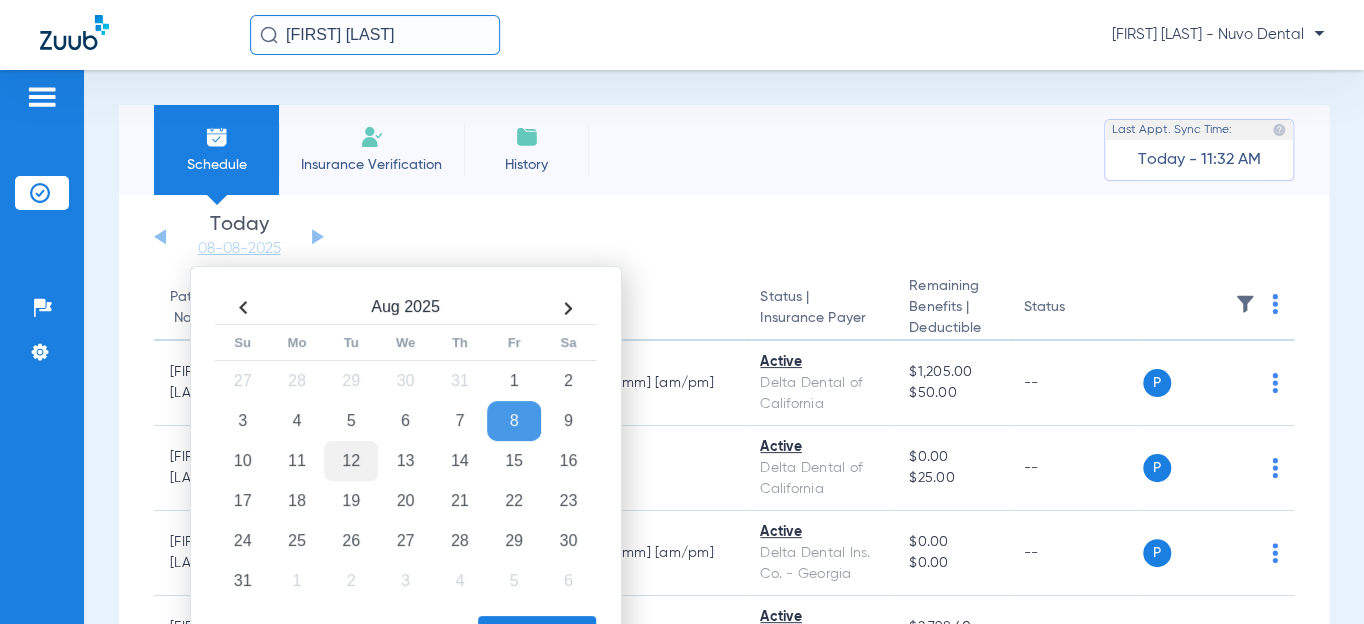 click on "12" 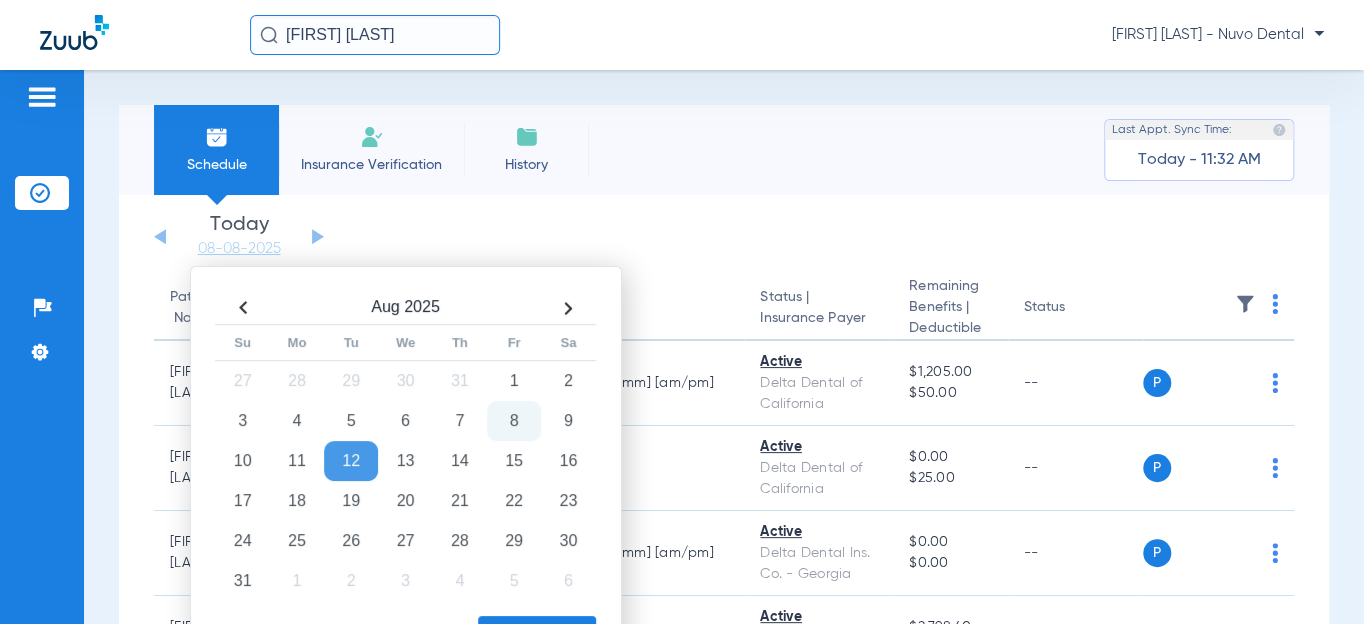 click on "Apply" 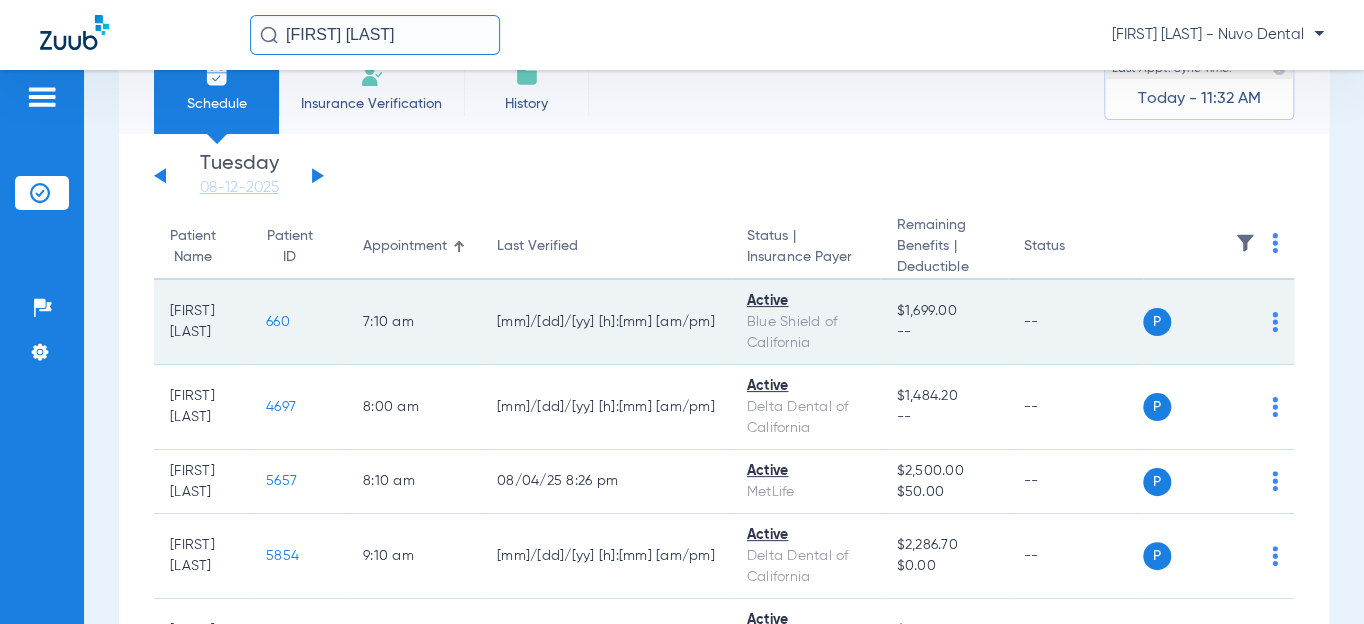 scroll, scrollTop: 0, scrollLeft: 0, axis: both 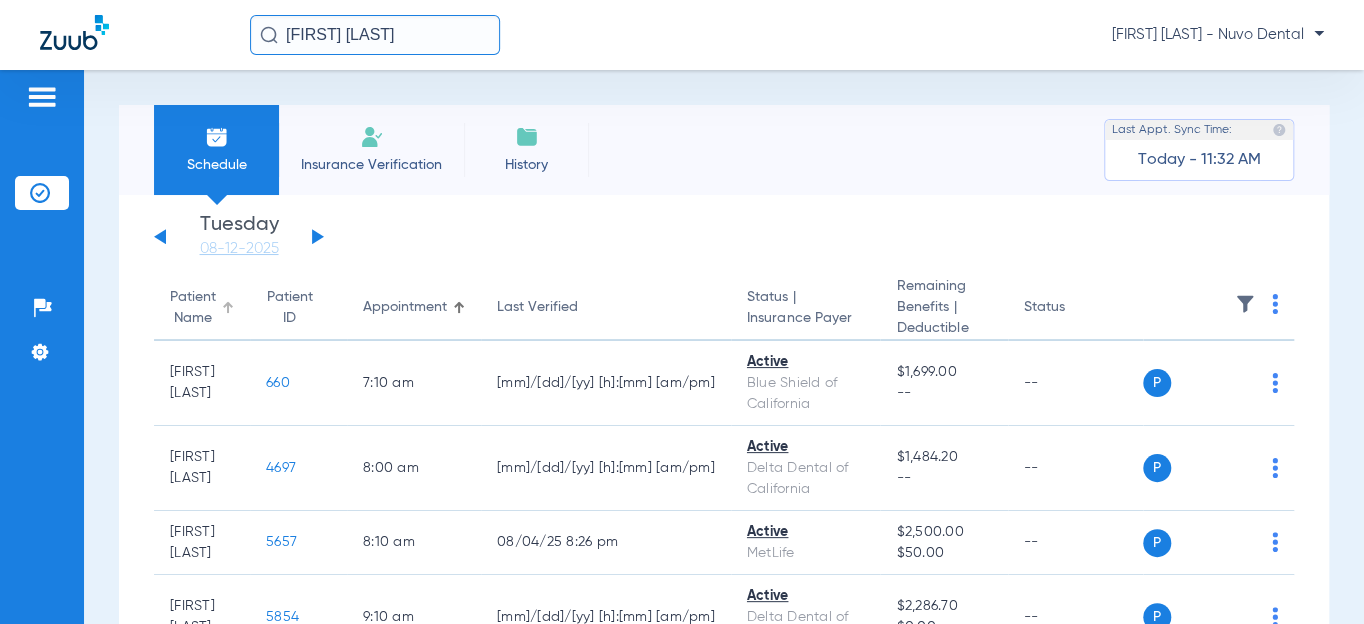 click on "Patient Name" 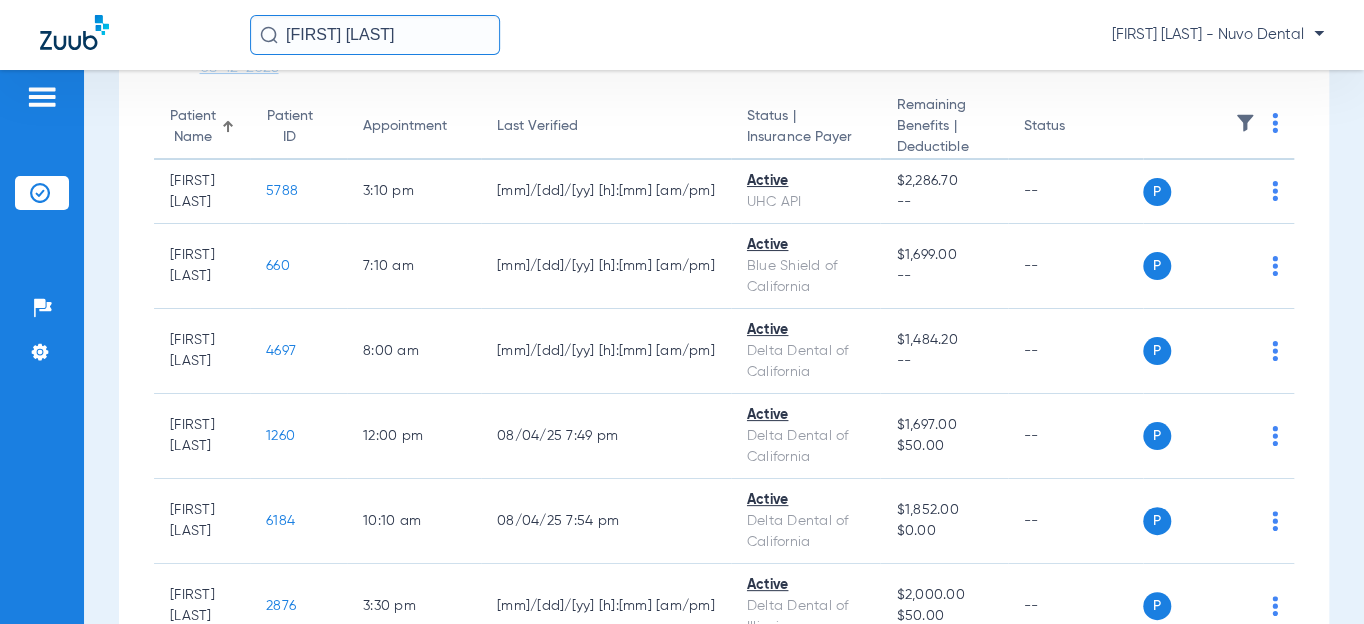 scroll, scrollTop: 454, scrollLeft: 0, axis: vertical 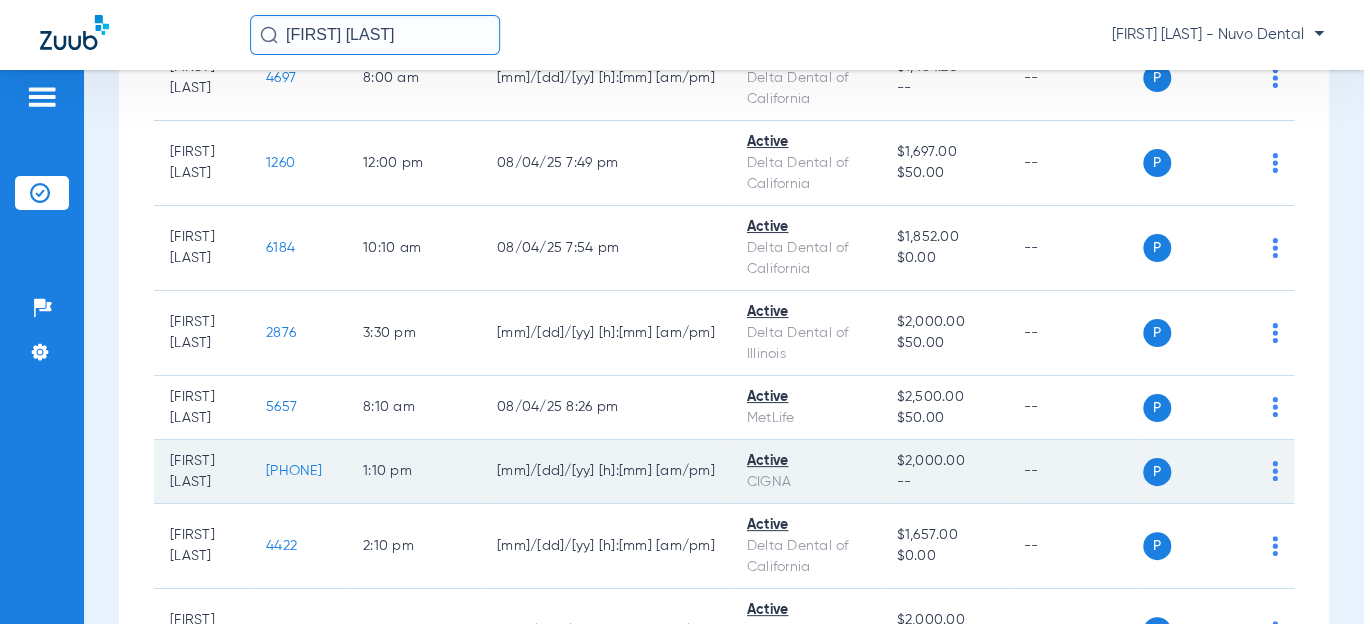 click on "[PHONE]" 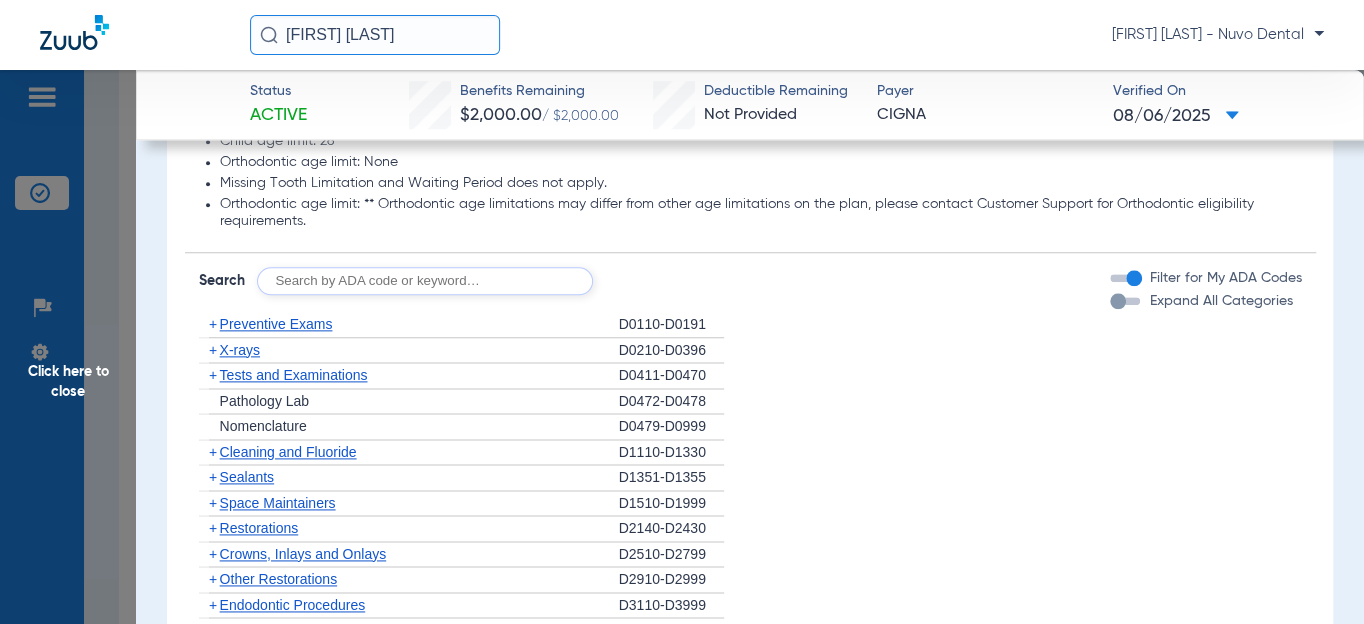 scroll, scrollTop: 1090, scrollLeft: 0, axis: vertical 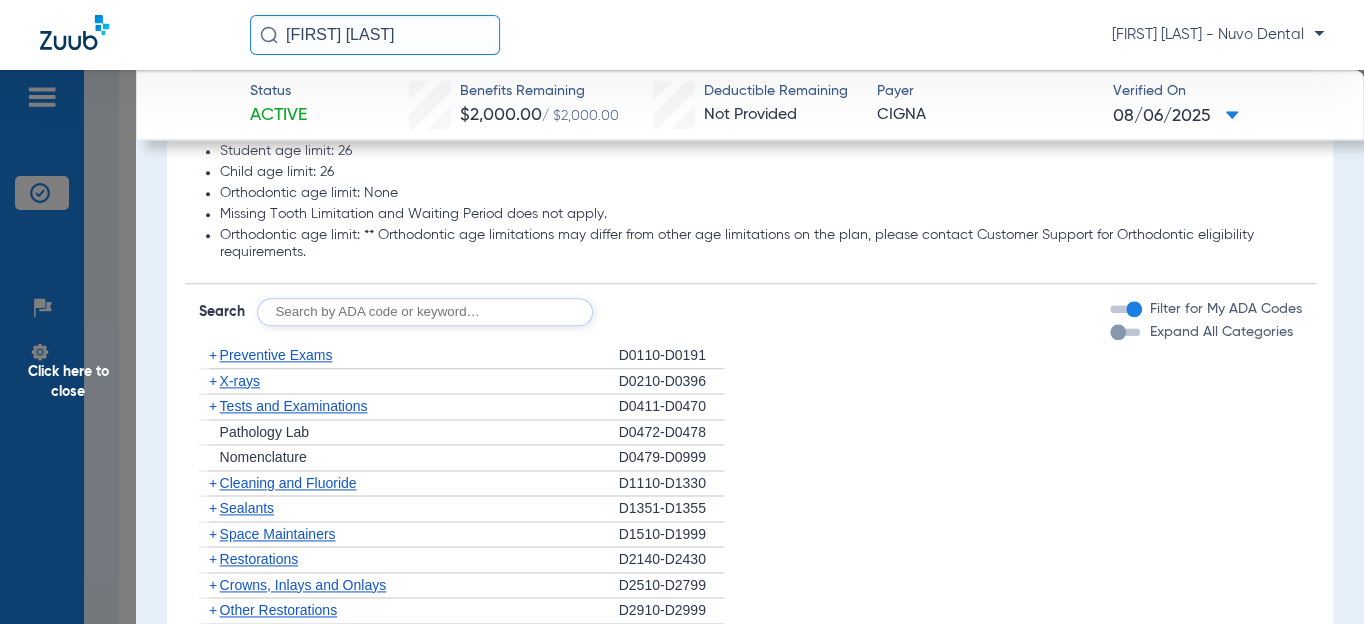 click 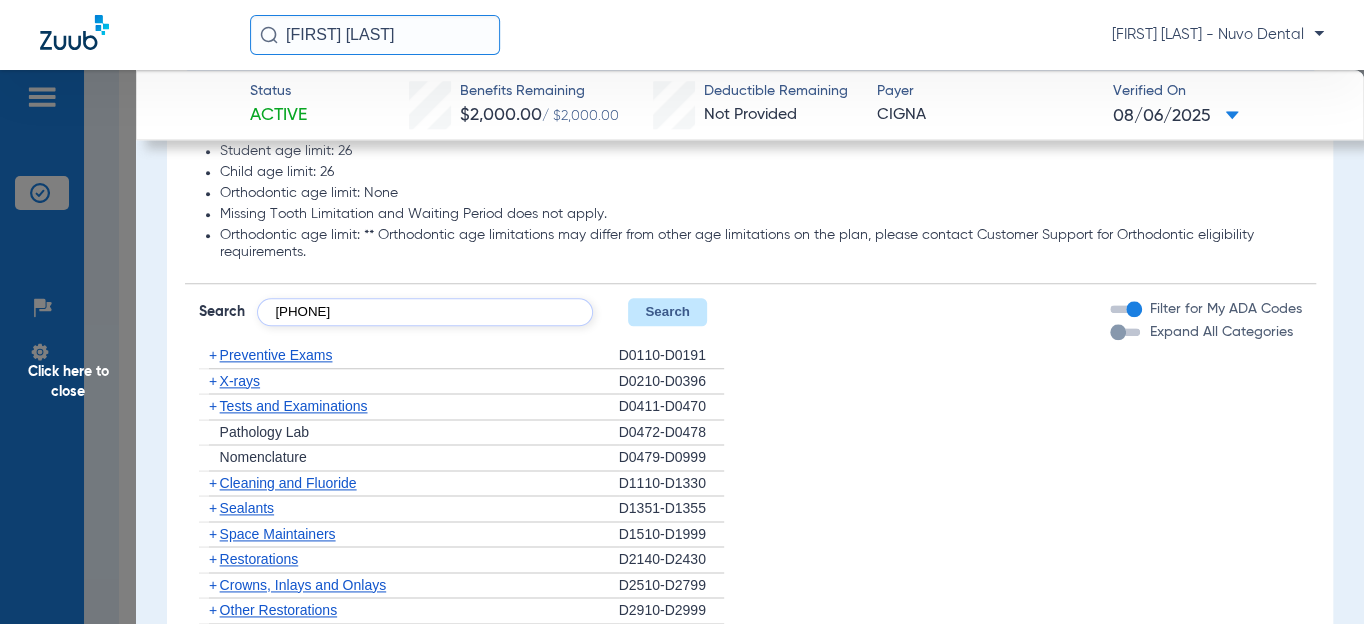 scroll, scrollTop: 0, scrollLeft: 94, axis: horizontal 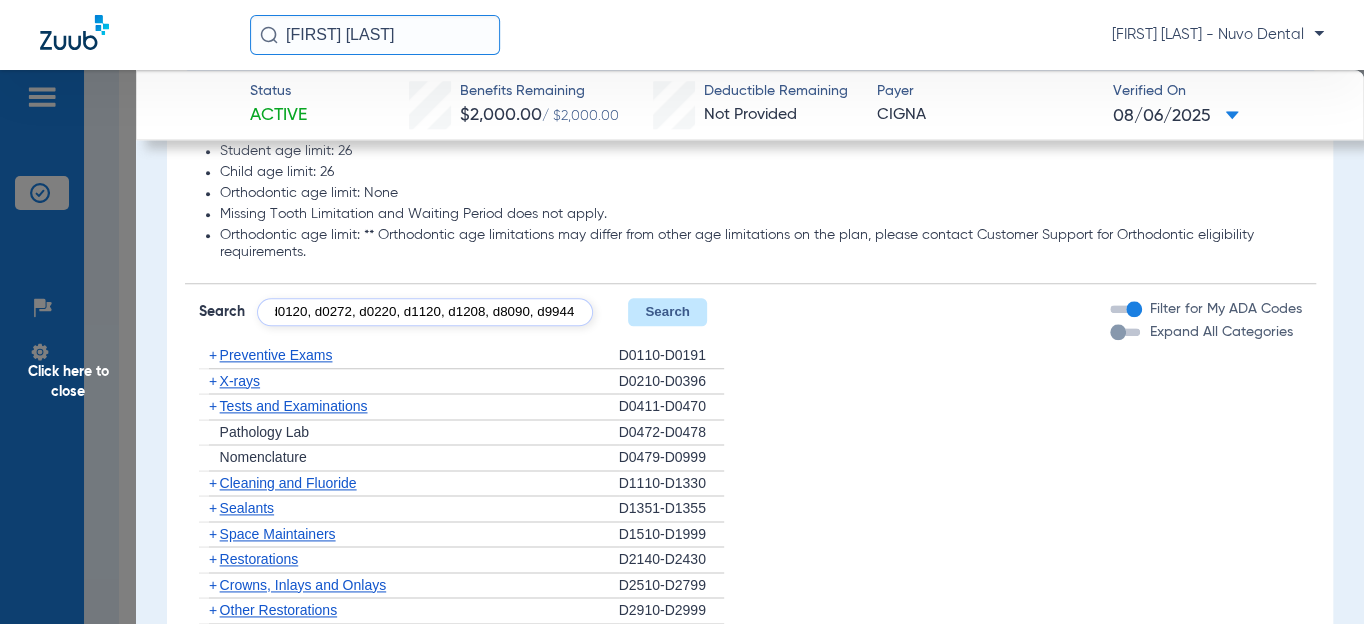 type on "d0120, d0272, d0220, d1120, d1208, d8090, d9944" 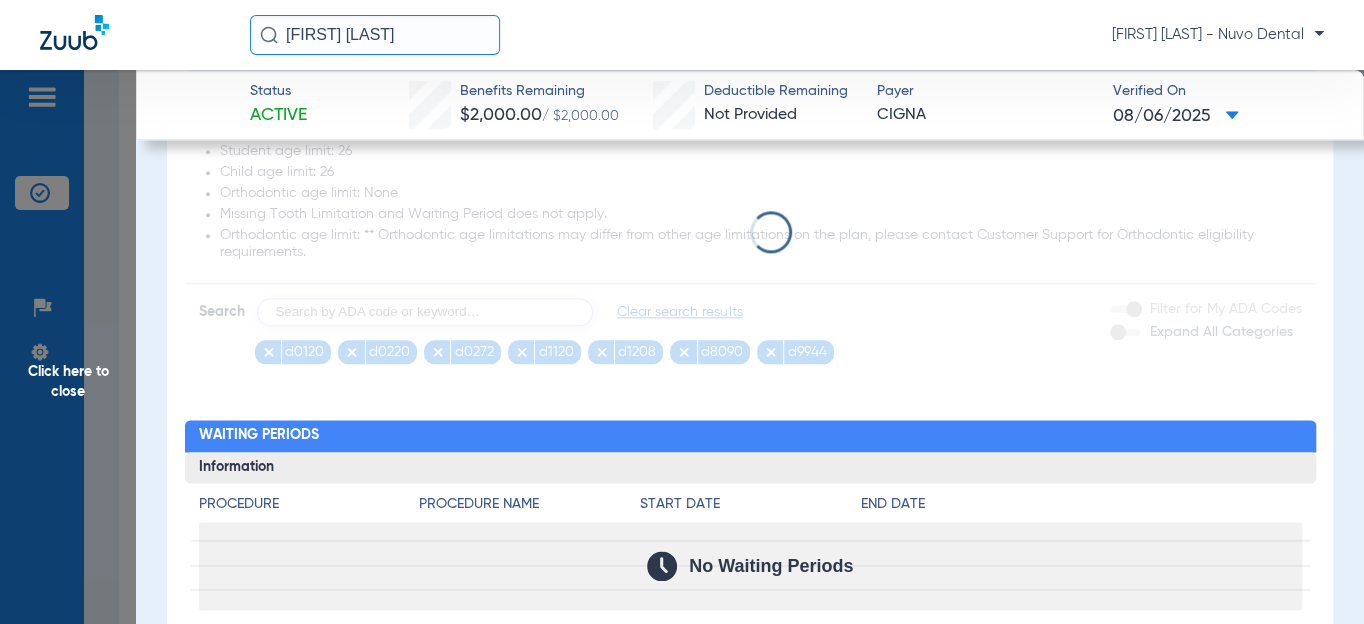 scroll, scrollTop: 0, scrollLeft: 0, axis: both 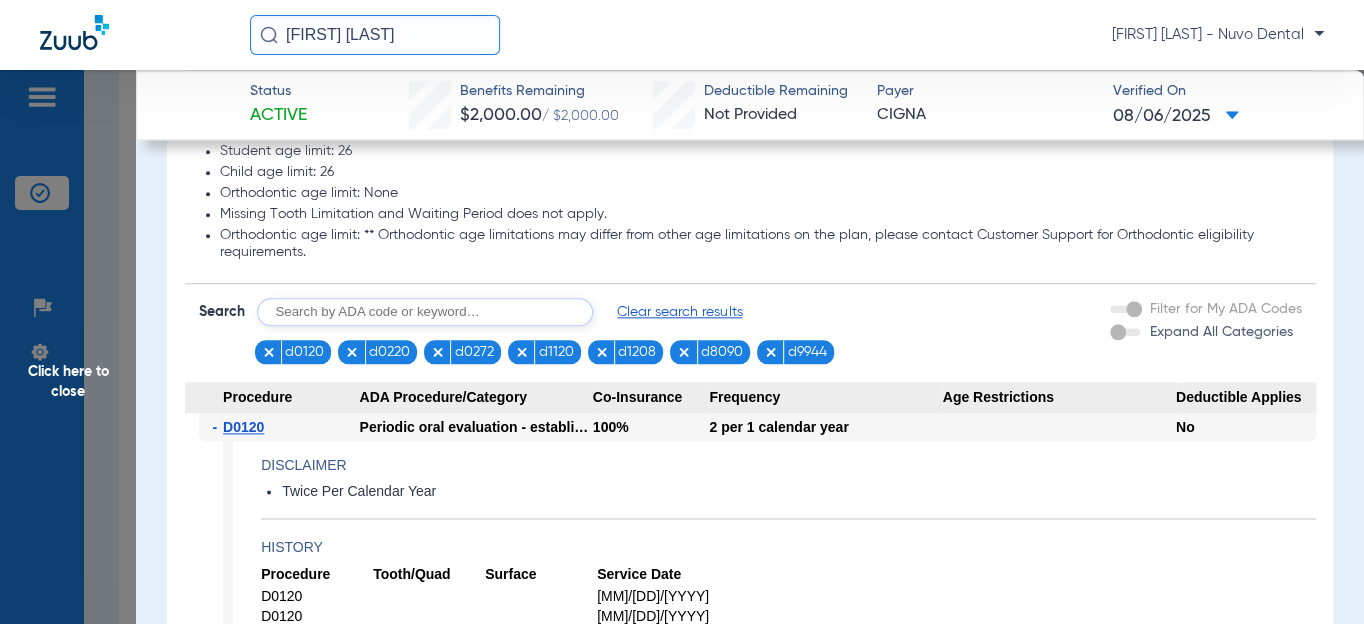 click 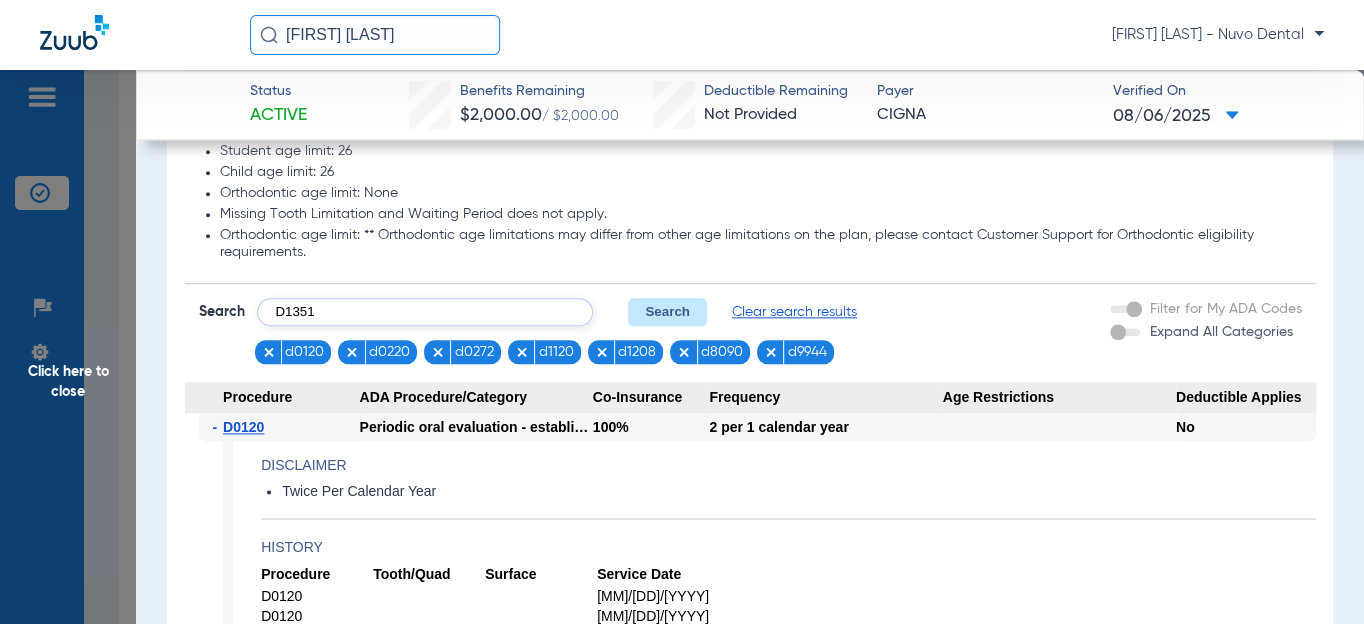 type on "D1351" 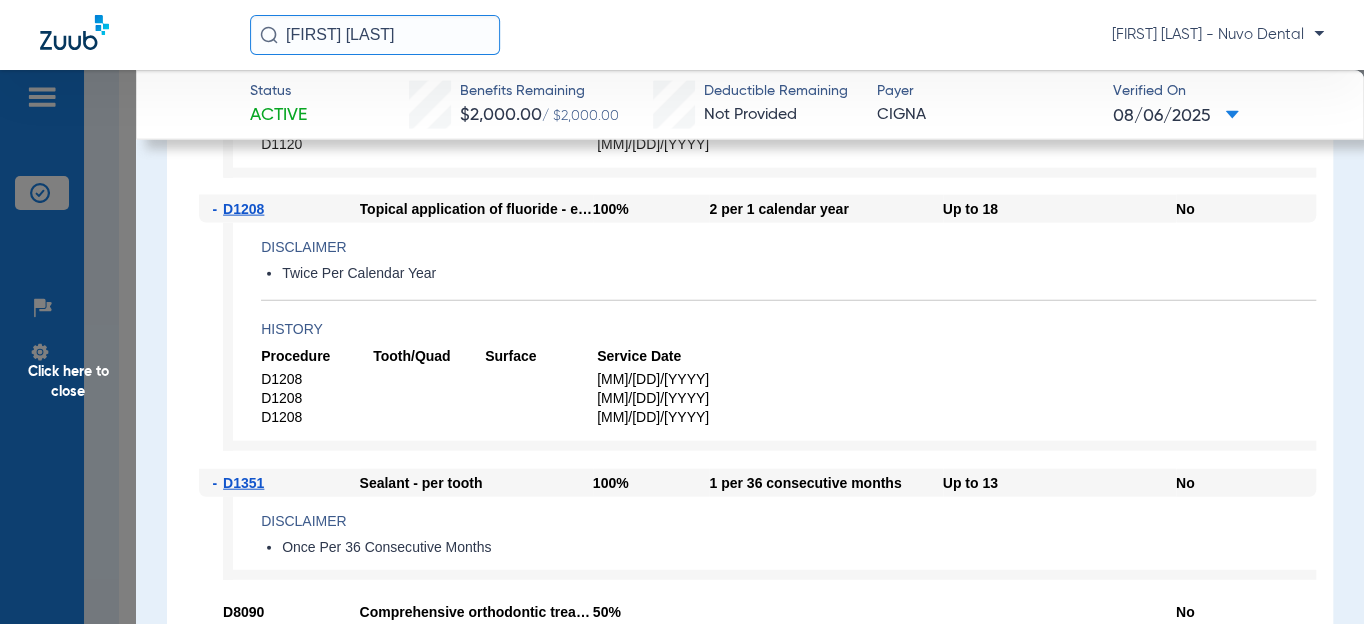 scroll, scrollTop: 2363, scrollLeft: 0, axis: vertical 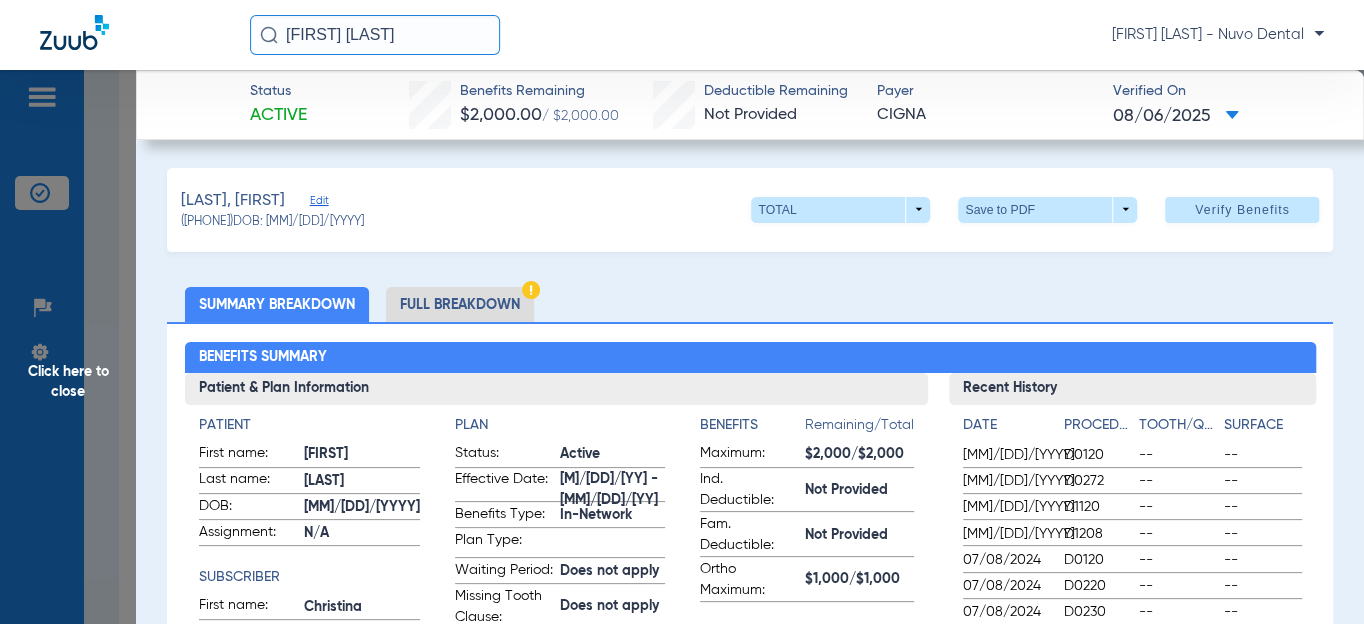click on "Click here to close" 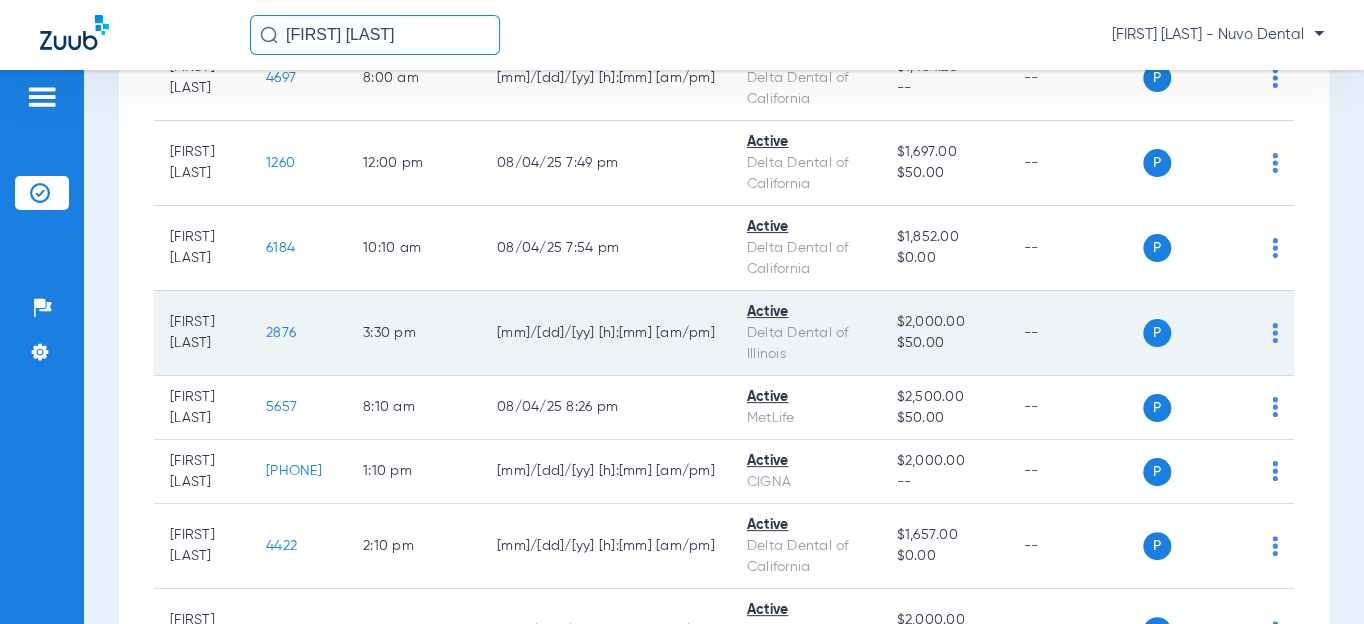 scroll, scrollTop: 727, scrollLeft: 0, axis: vertical 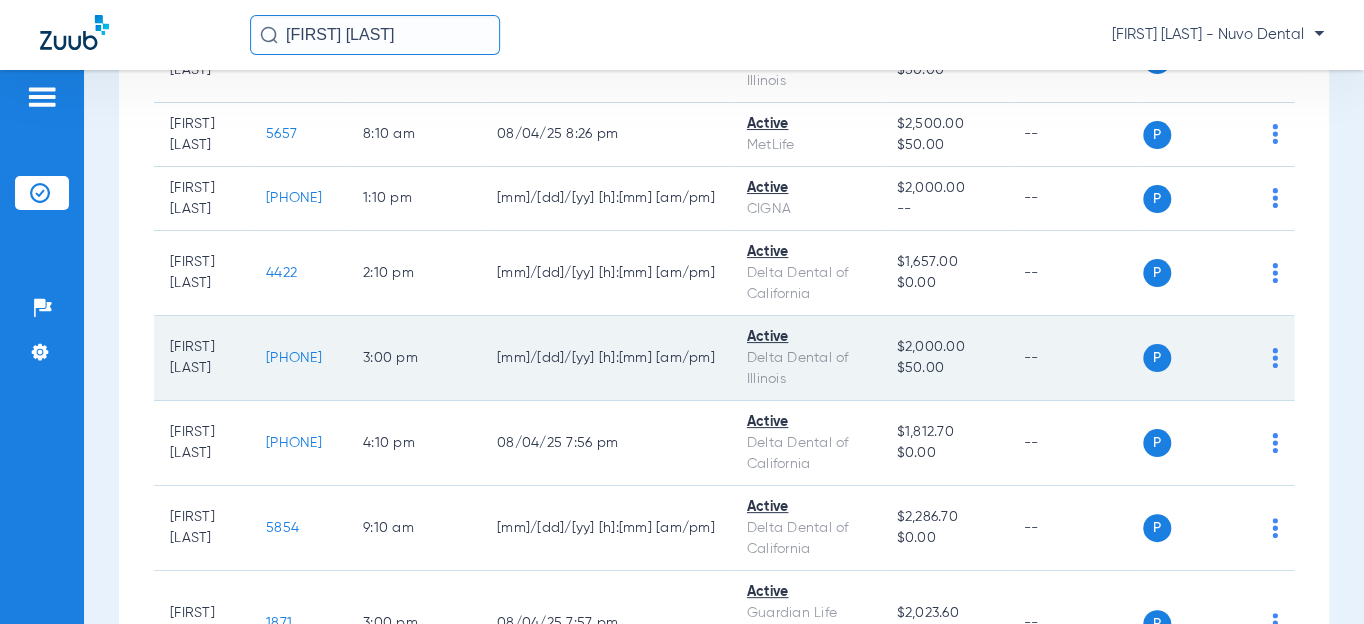 click on "[PHONE]" 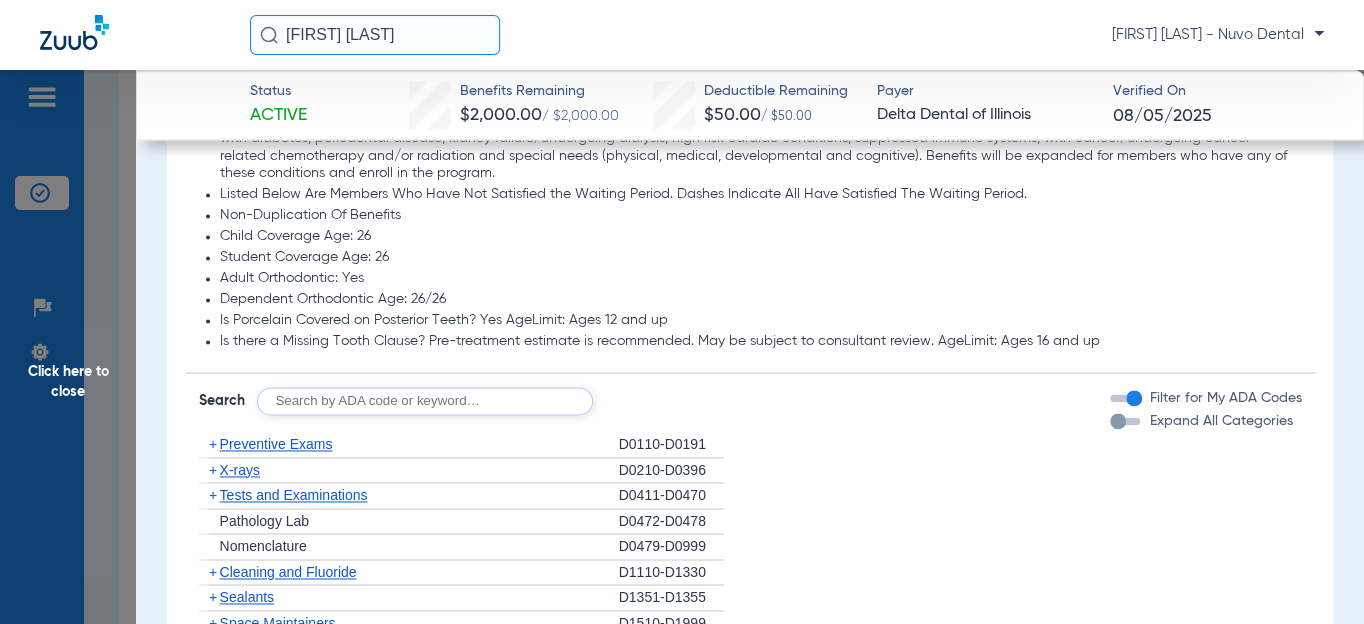 scroll, scrollTop: 1454, scrollLeft: 0, axis: vertical 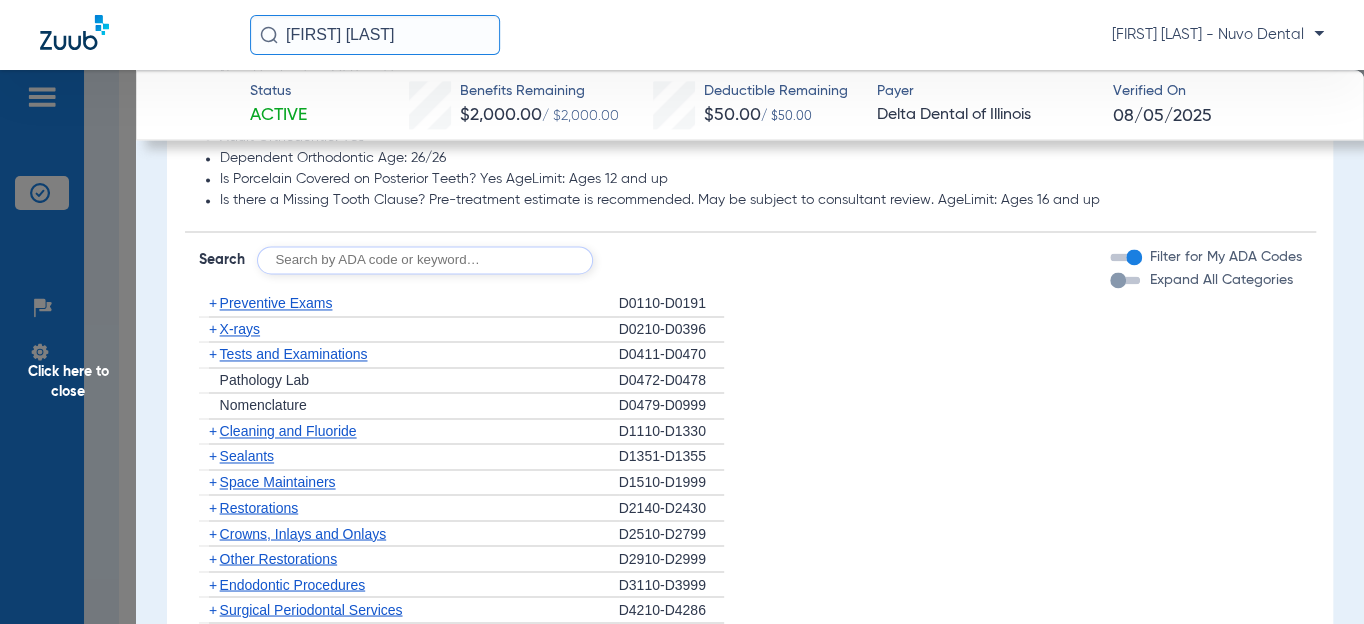 click 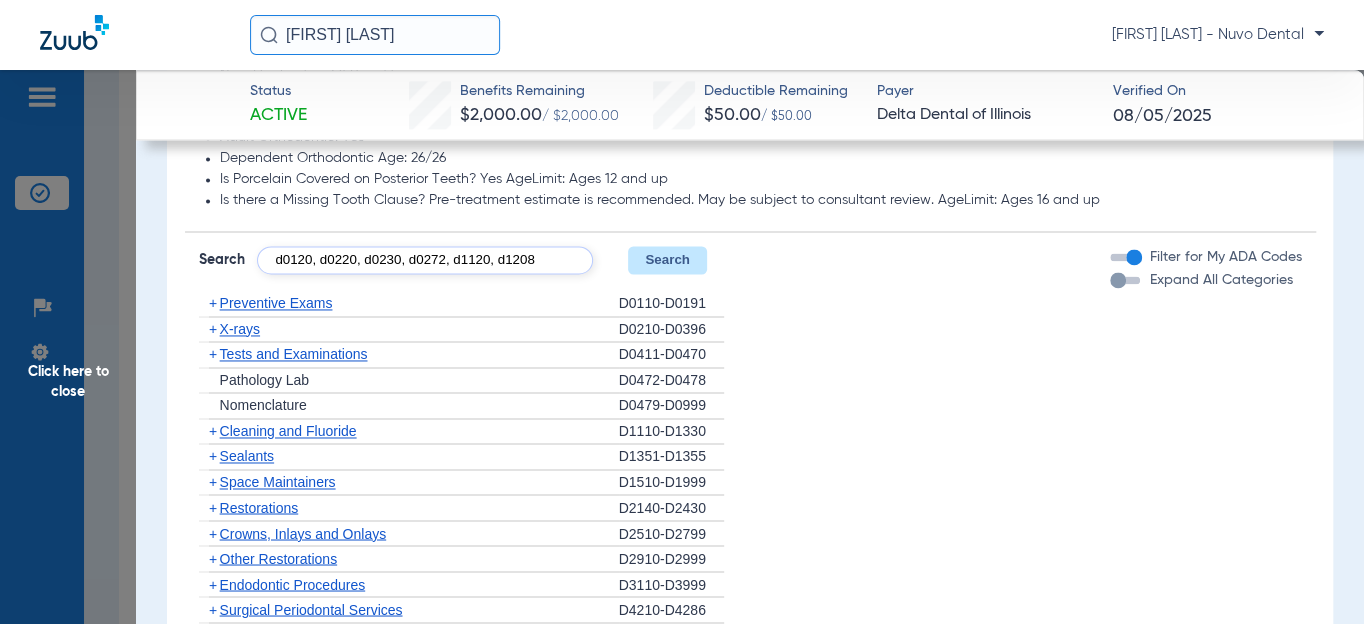 scroll, scrollTop: 0, scrollLeft: 36, axis: horizontal 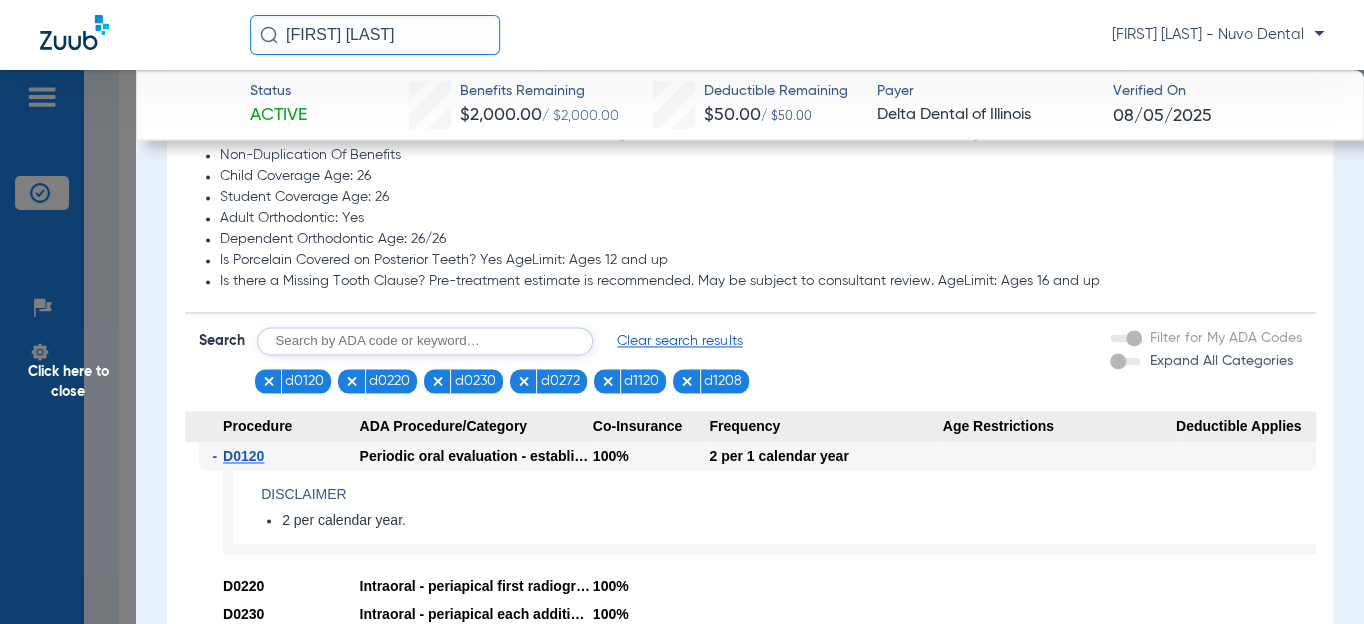 click 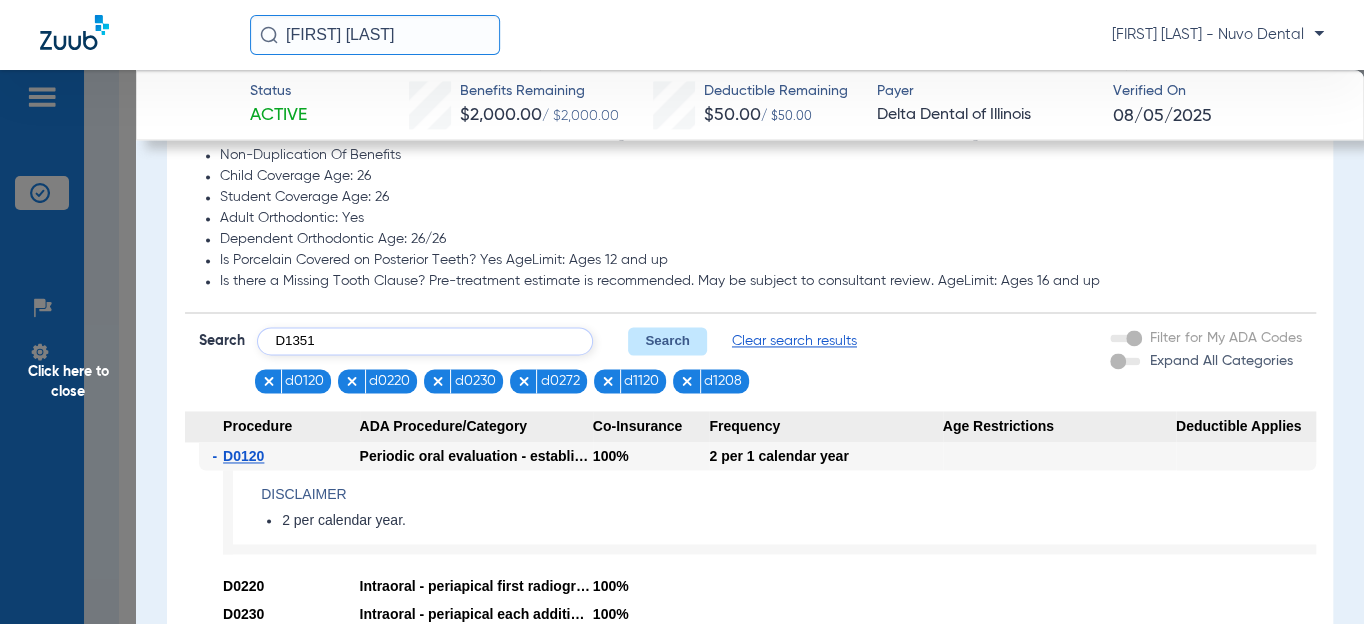 type on "D1351" 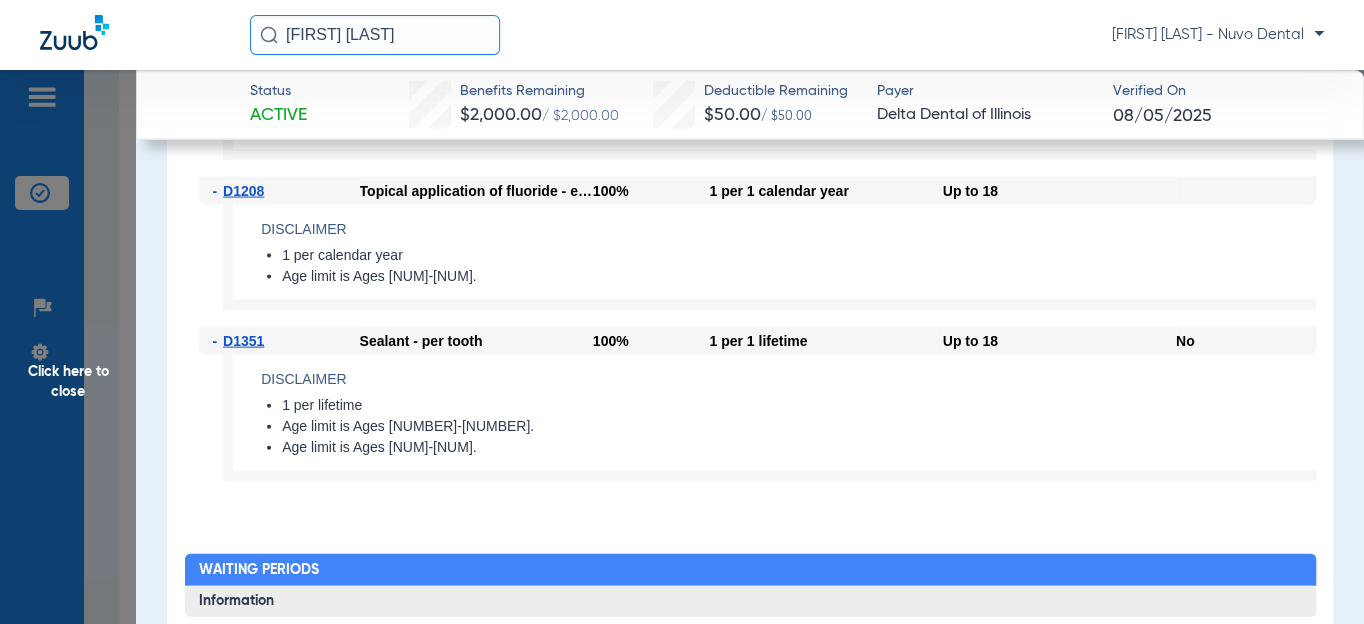 scroll, scrollTop: 2191, scrollLeft: 0, axis: vertical 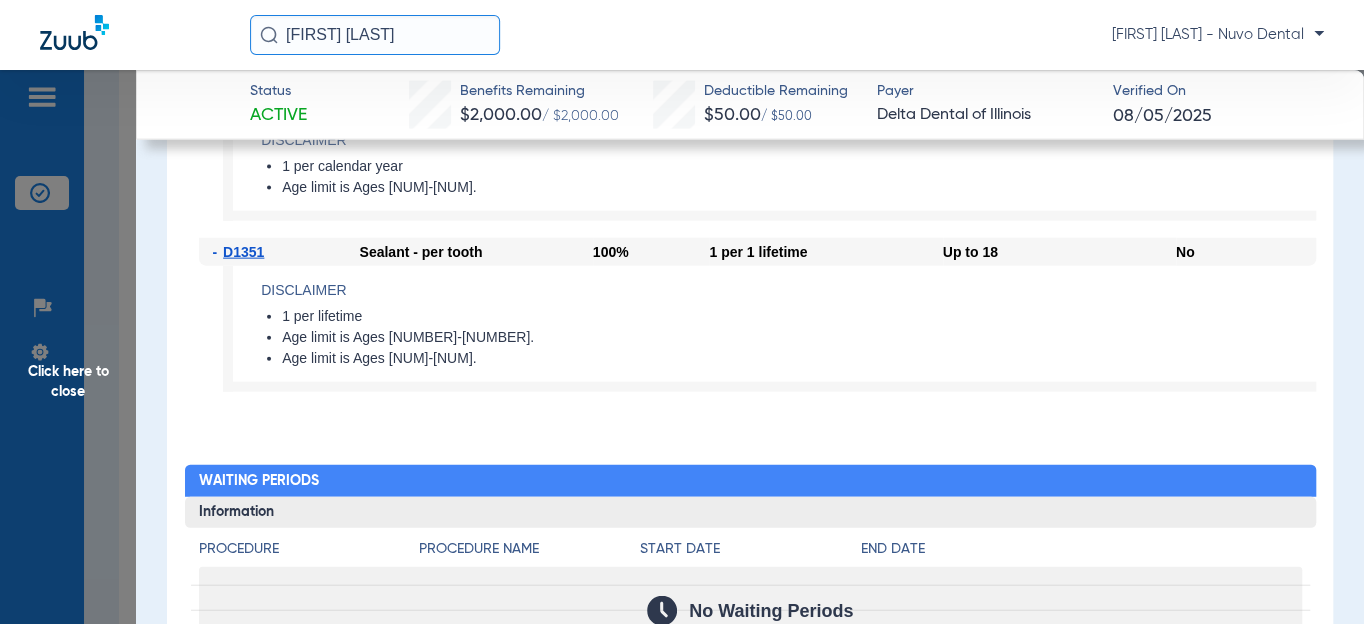 click on "Click here to close" 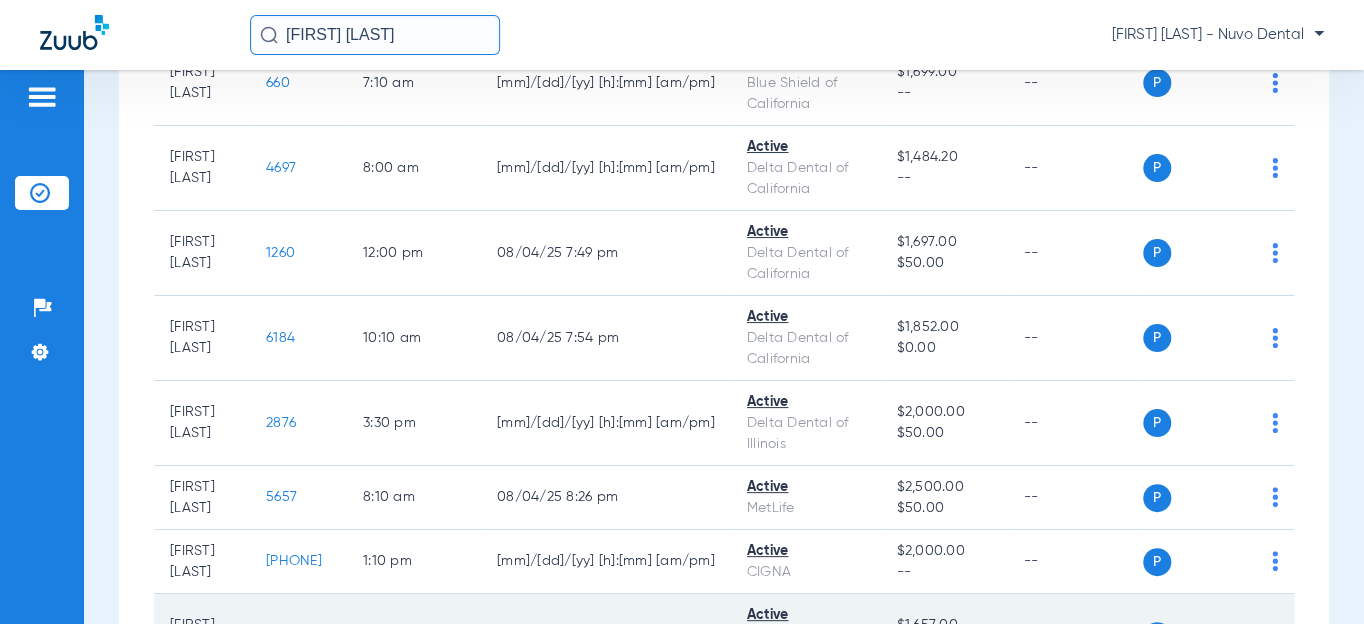 scroll, scrollTop: 363, scrollLeft: 0, axis: vertical 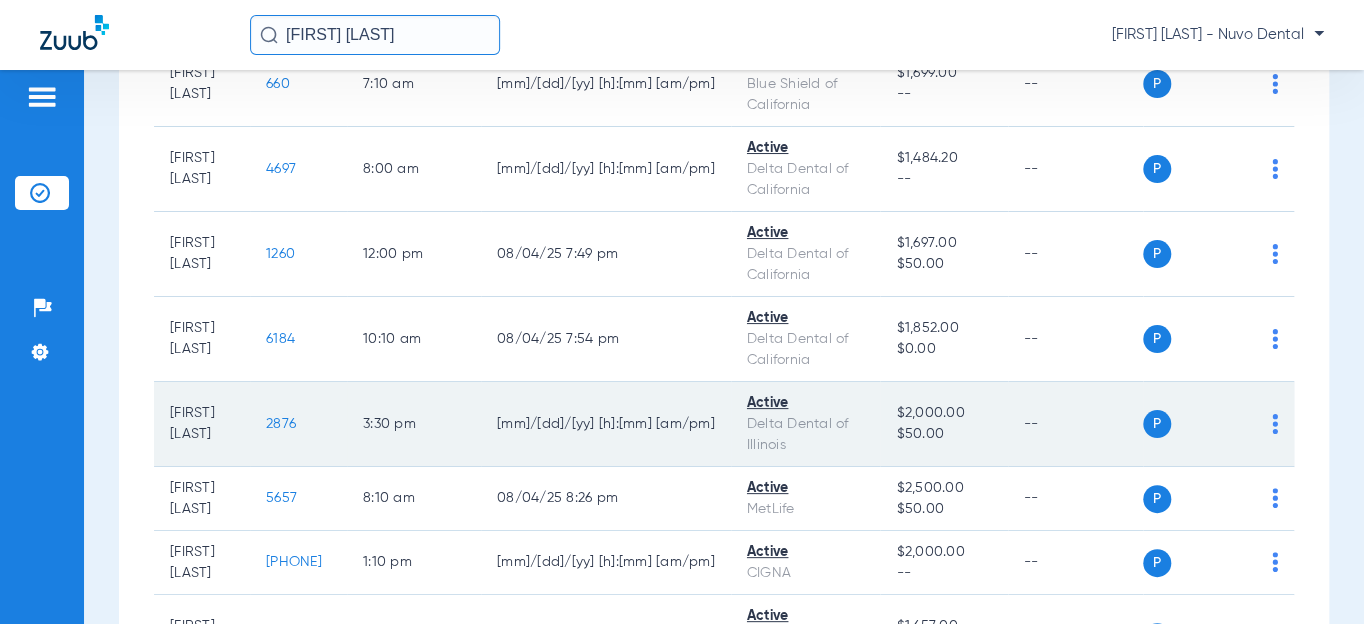 click on "2876" 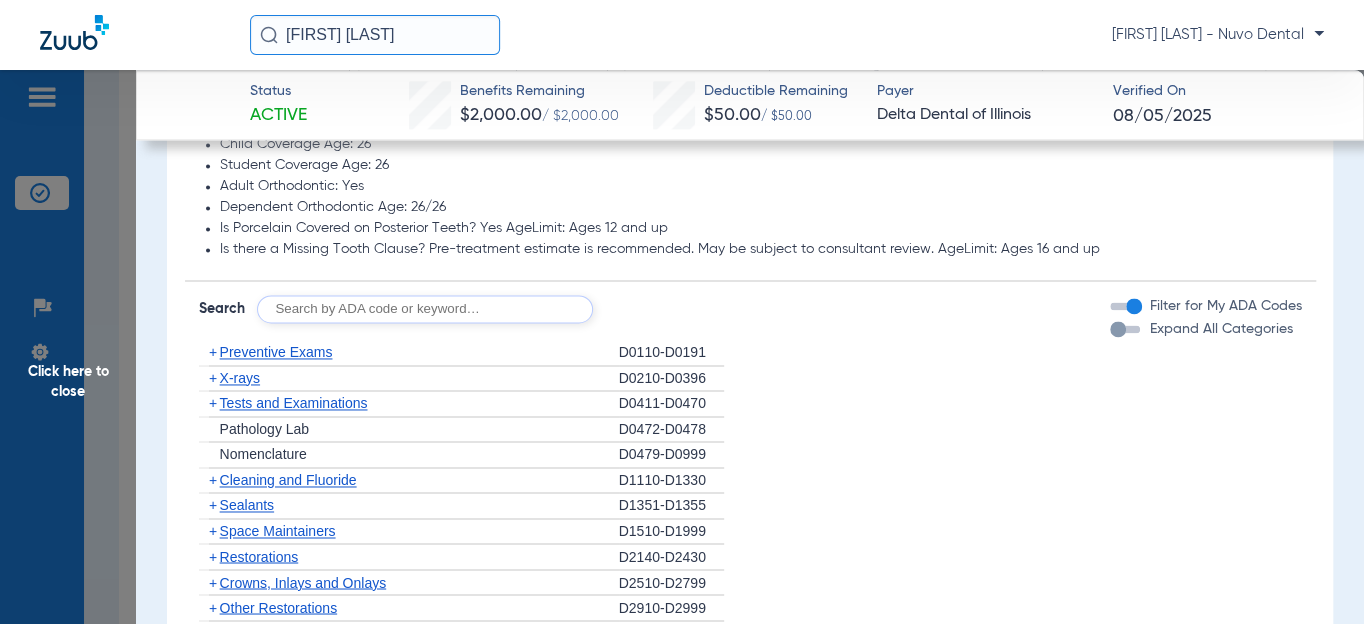 scroll, scrollTop: 1454, scrollLeft: 0, axis: vertical 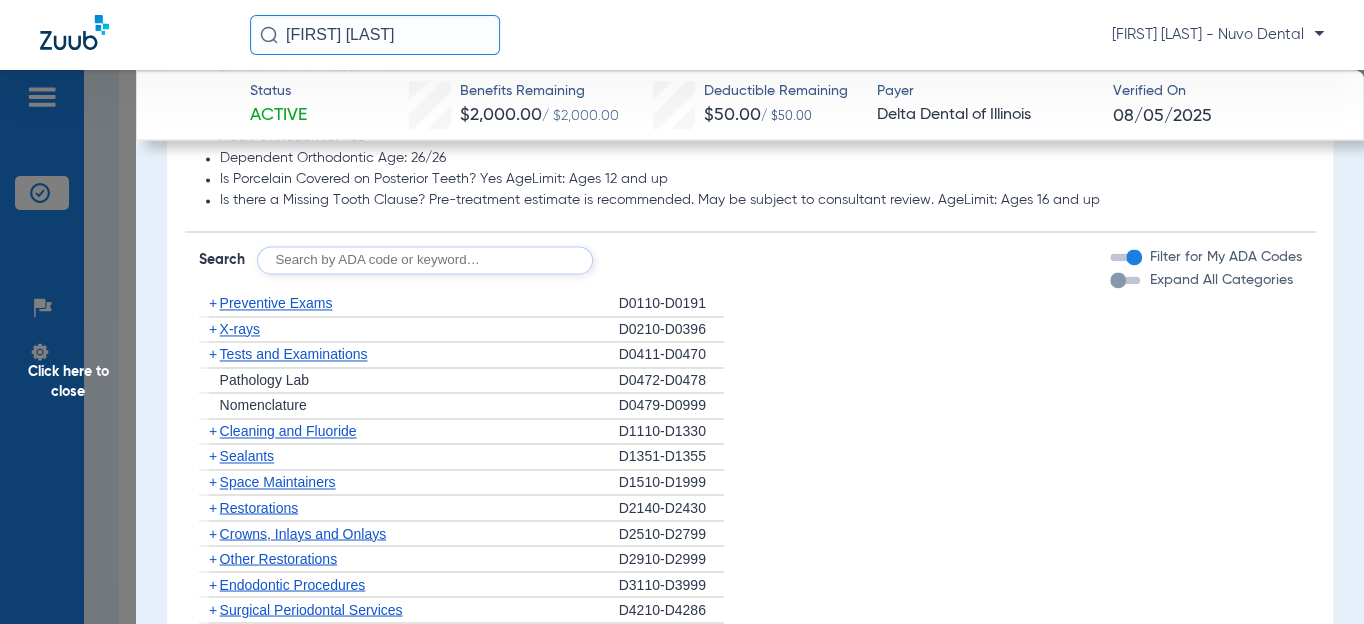 click 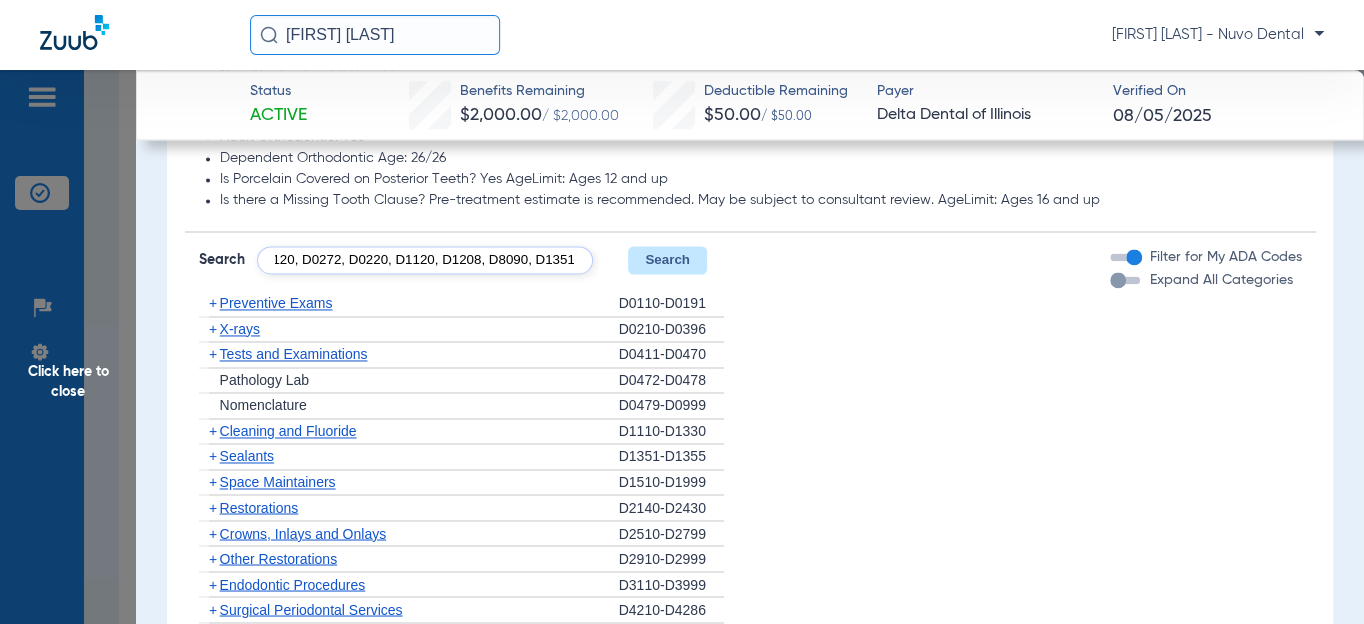 scroll, scrollTop: 0, scrollLeft: 114, axis: horizontal 